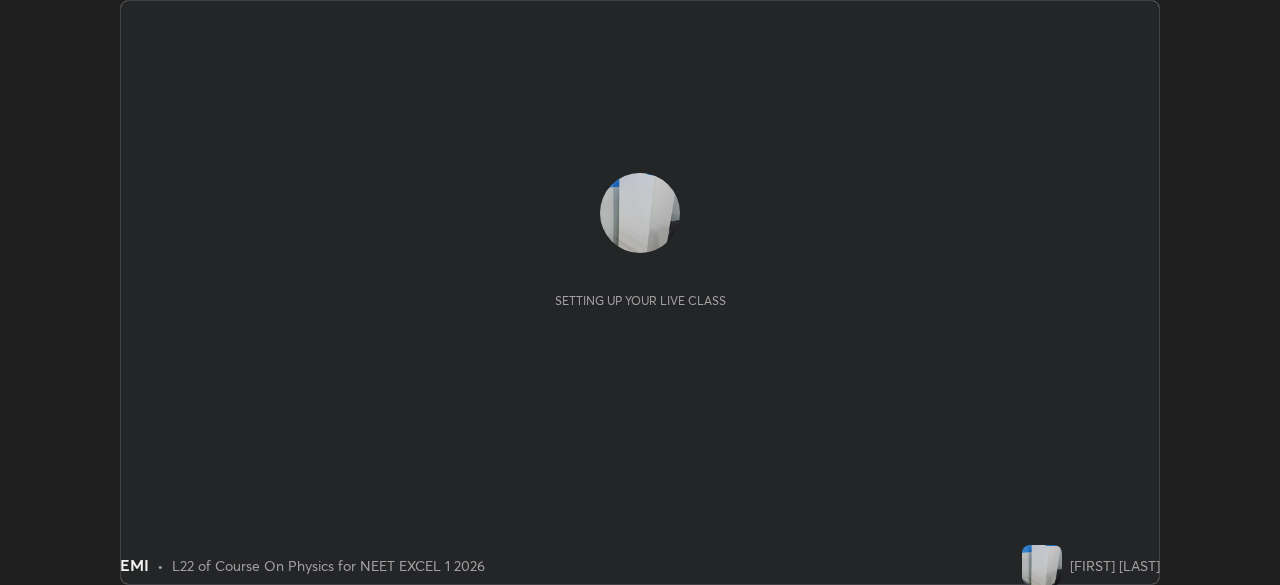 scroll, scrollTop: 0, scrollLeft: 0, axis: both 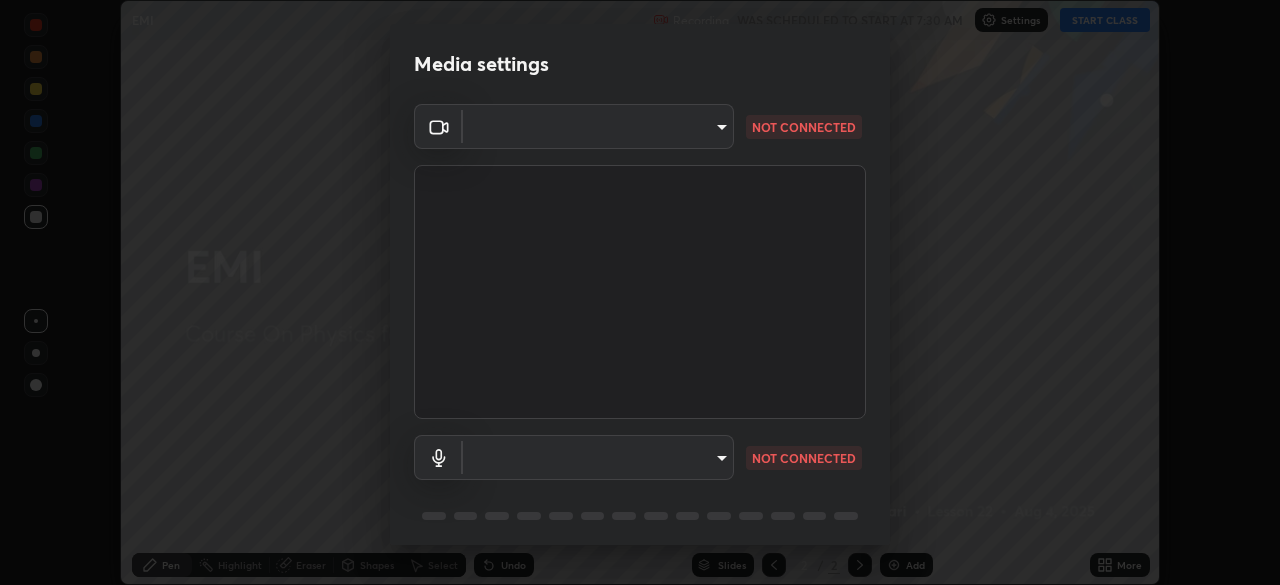 type on "02f9252223d8e1370837db888e7cd12e3eb86671d12c49afeeac8237547f353d" 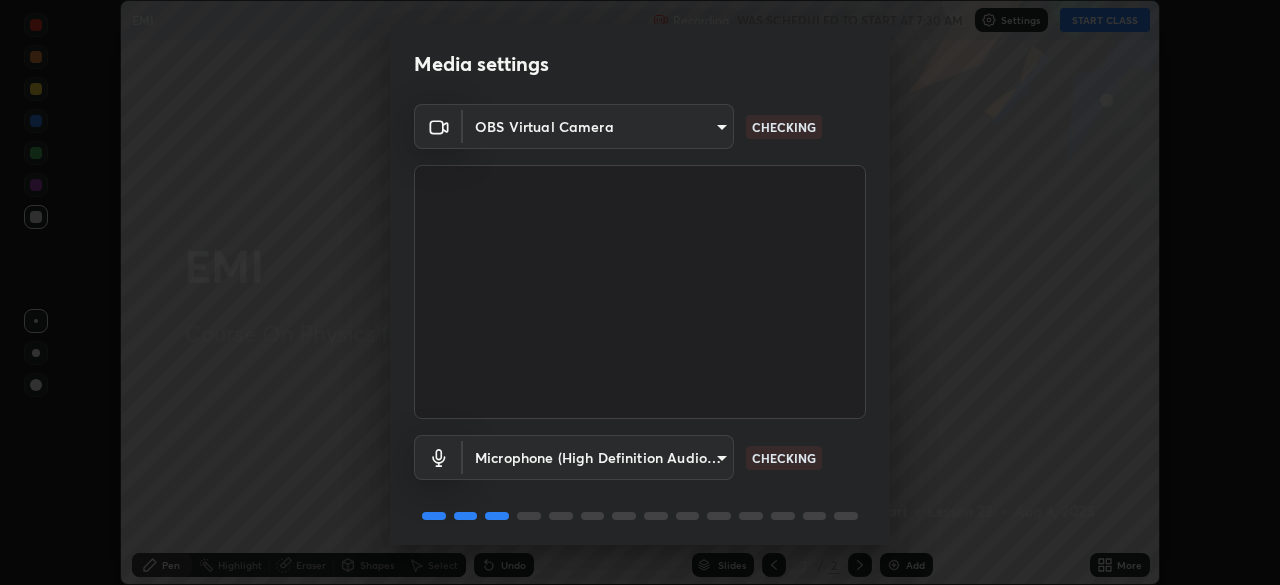 scroll, scrollTop: 71, scrollLeft: 0, axis: vertical 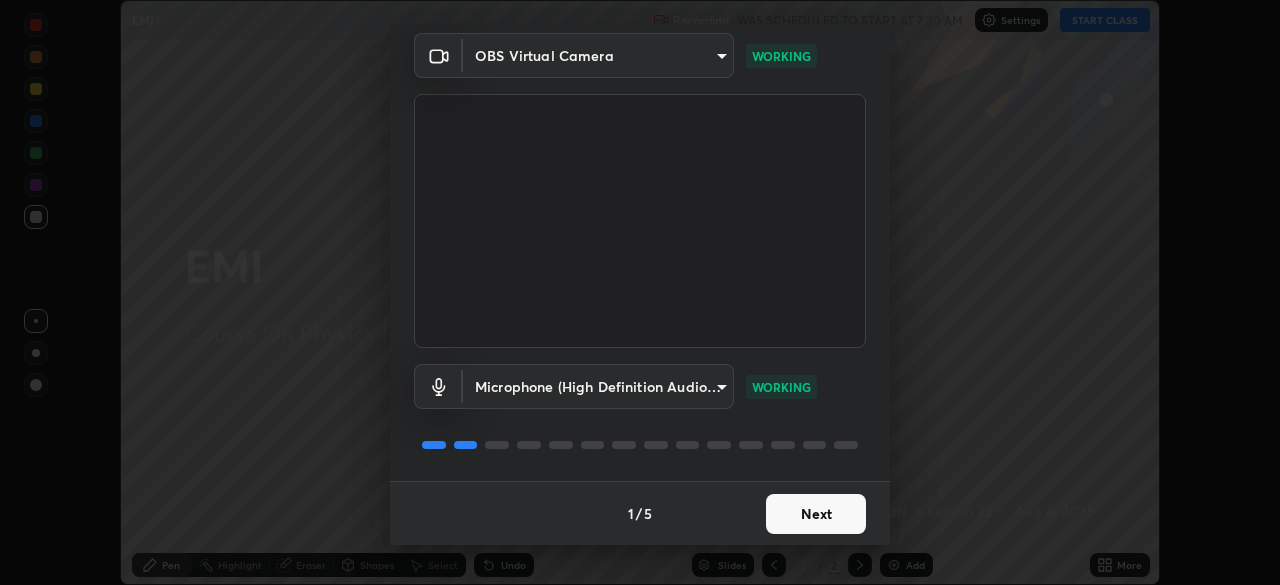 click on "Next" at bounding box center [816, 514] 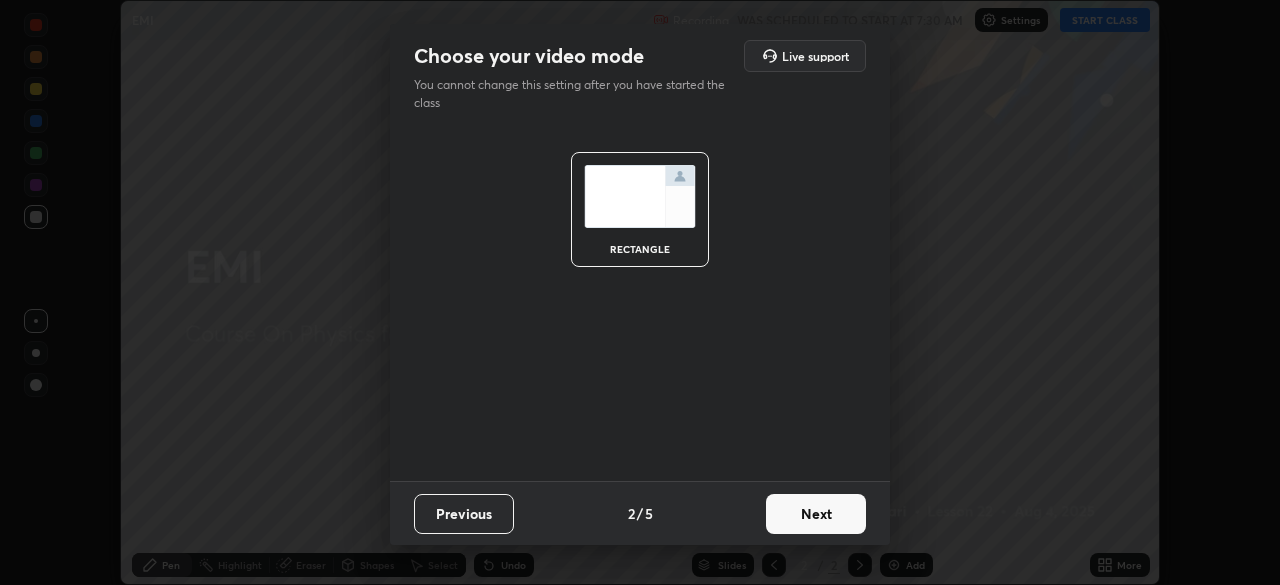 scroll, scrollTop: 0, scrollLeft: 0, axis: both 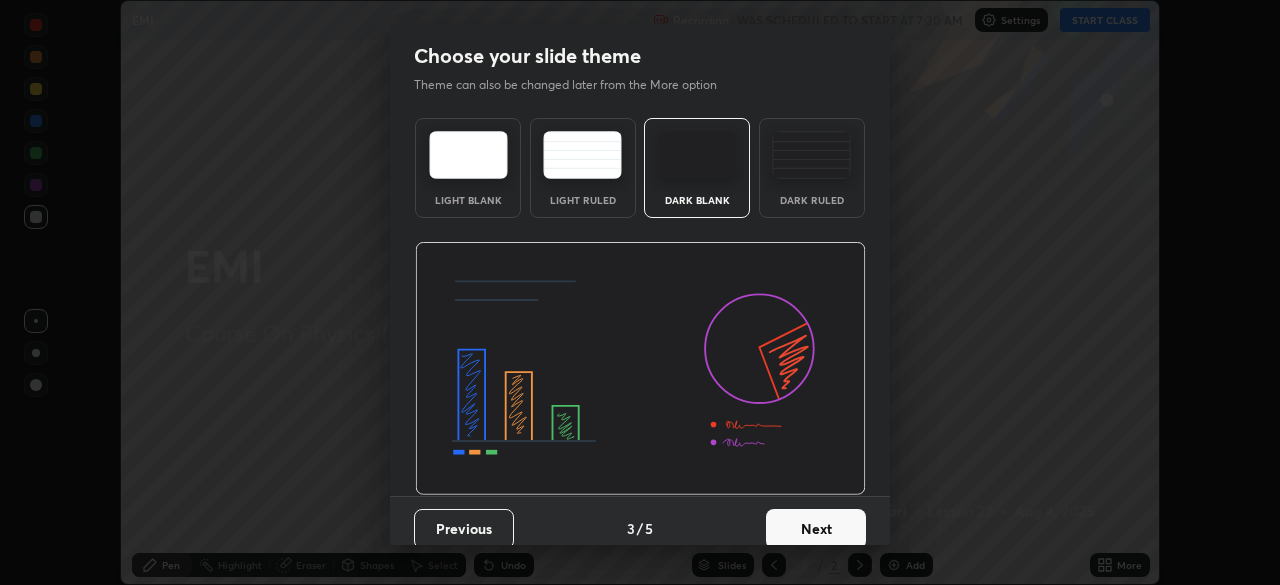 click on "Next" at bounding box center [816, 529] 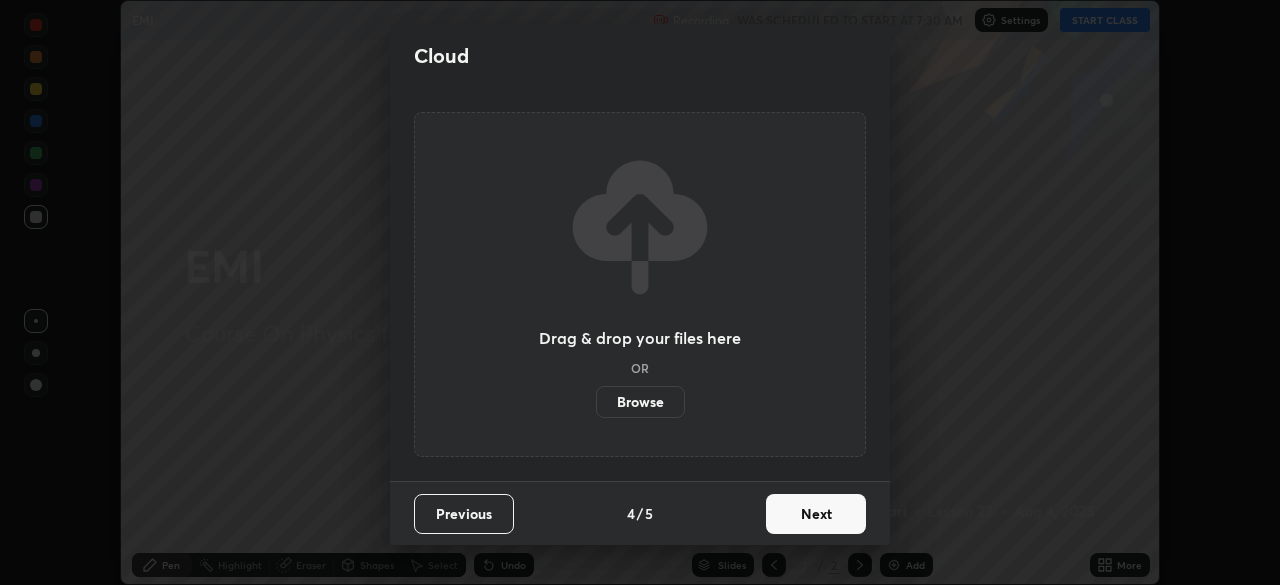 click on "Next" at bounding box center (816, 514) 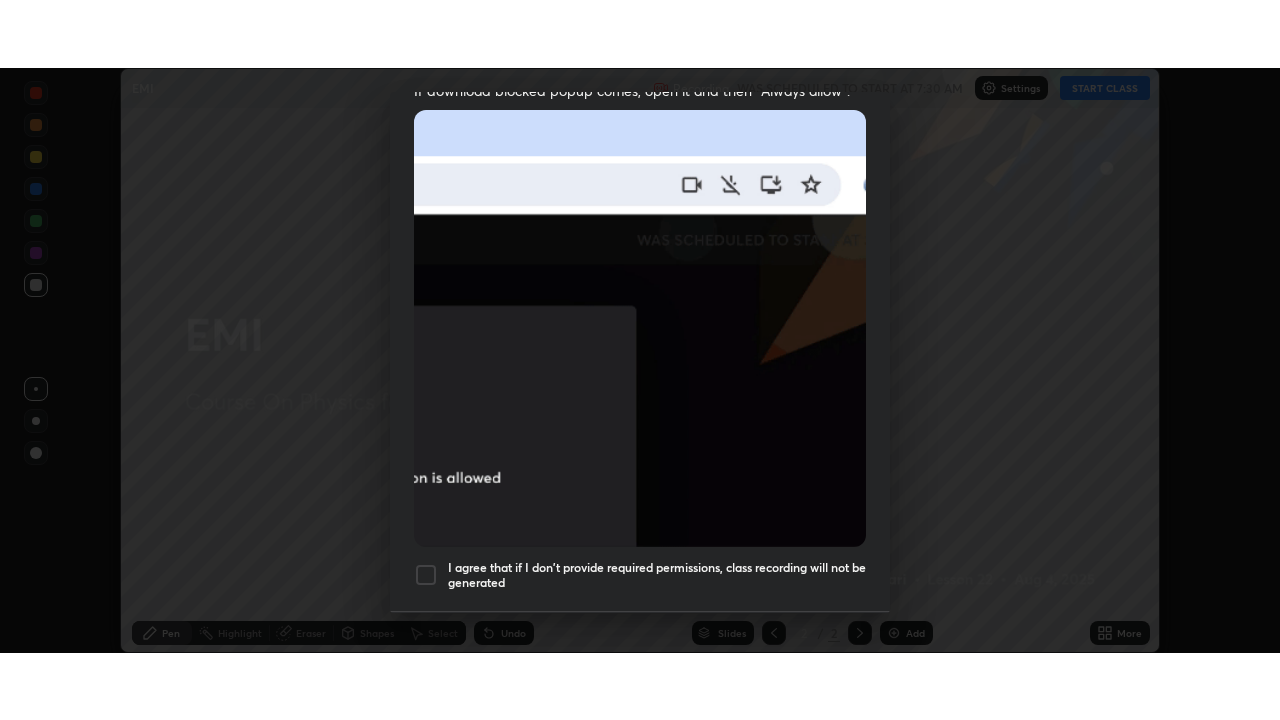 scroll, scrollTop: 479, scrollLeft: 0, axis: vertical 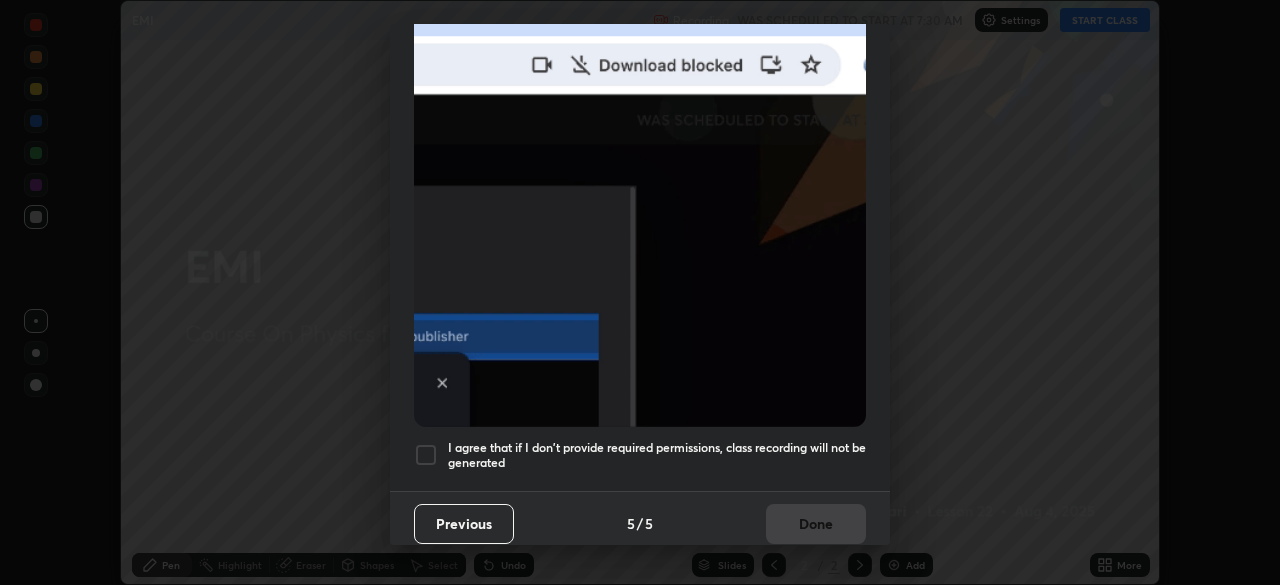 click on "I agree that if I don't provide required permissions, class recording will not be generated" at bounding box center [657, 455] 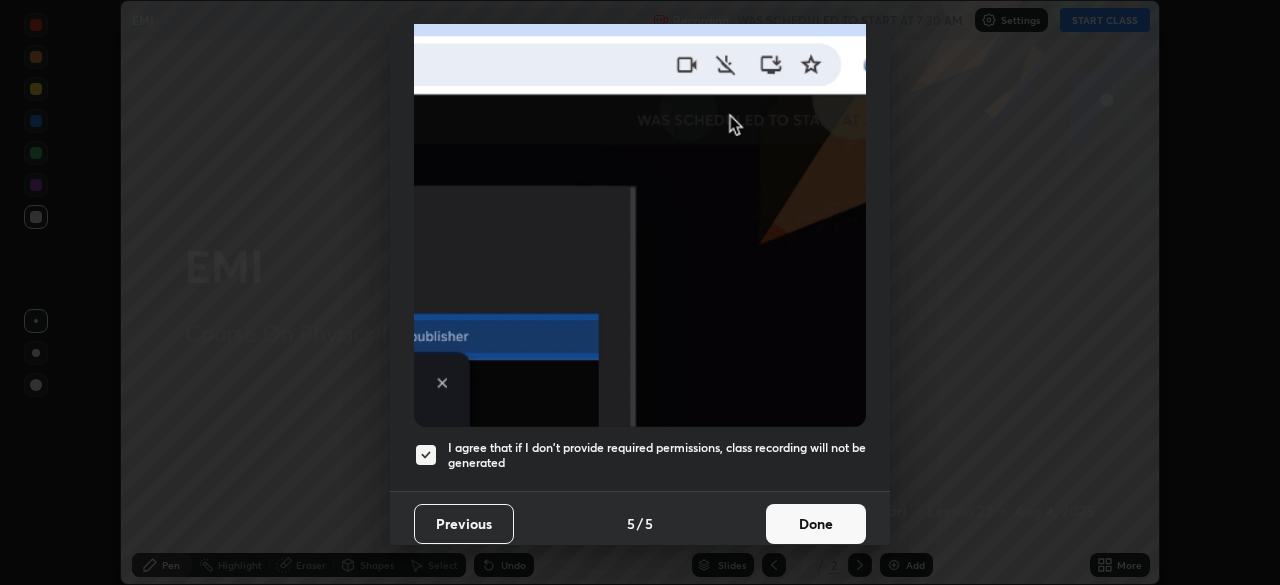 click on "Done" at bounding box center [816, 524] 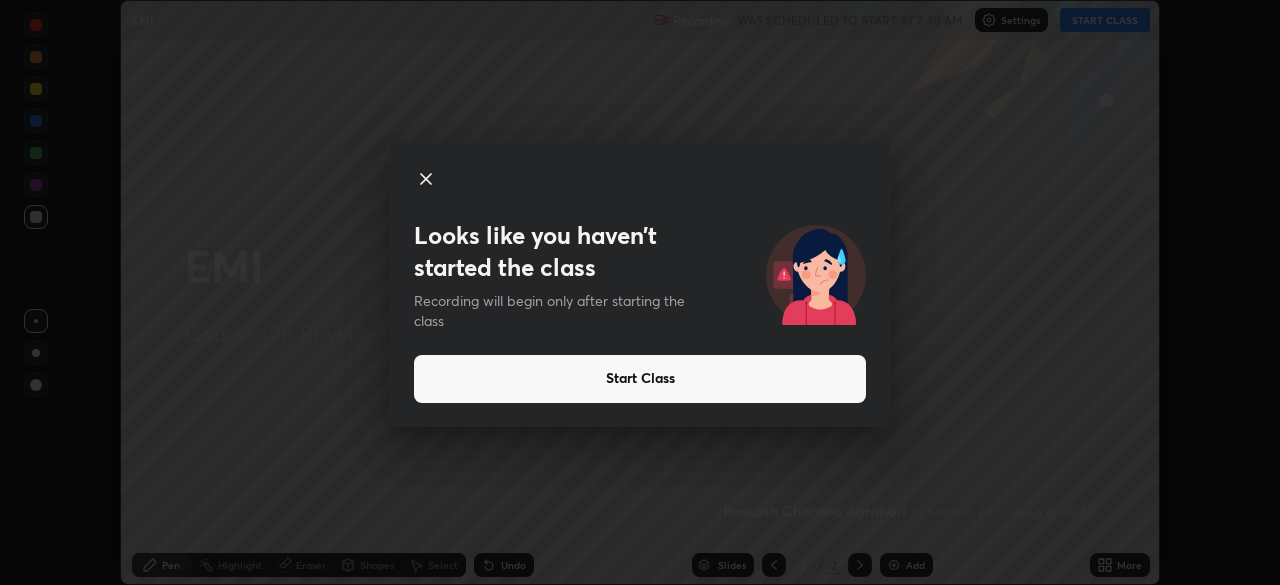 click on "Start Class" at bounding box center (640, 379) 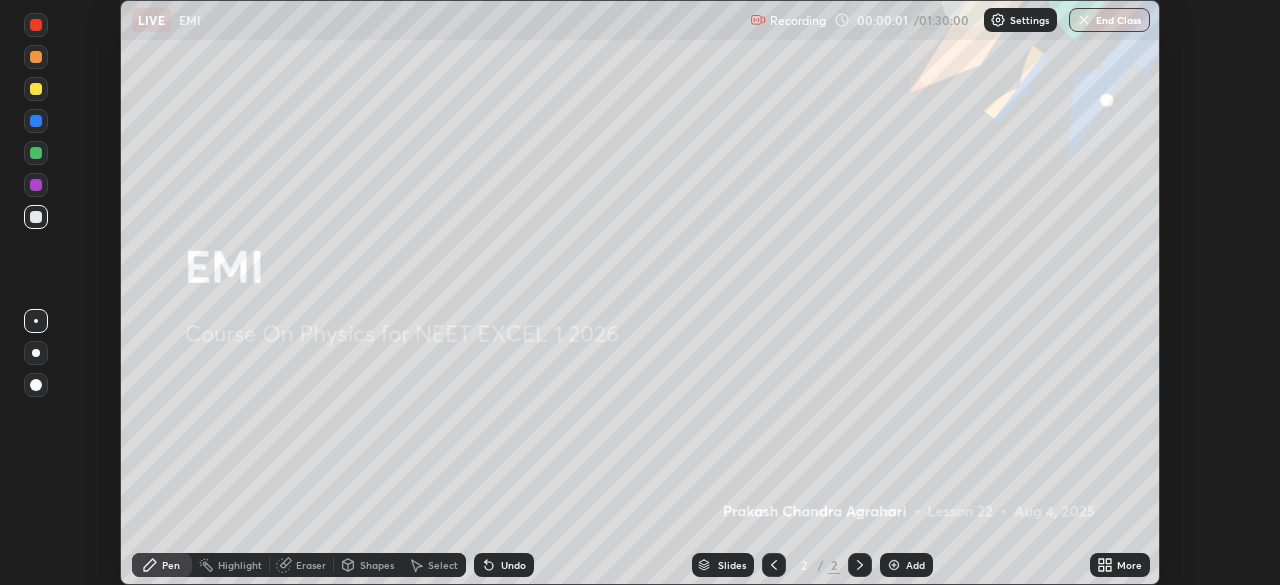 click 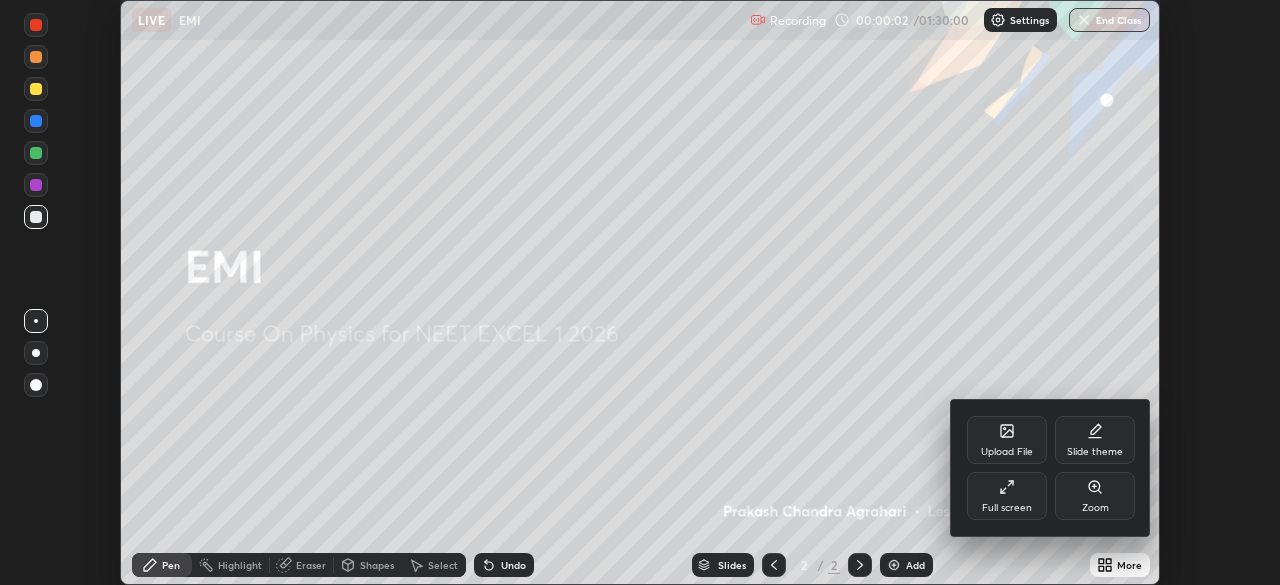 click on "Full screen" at bounding box center [1007, 508] 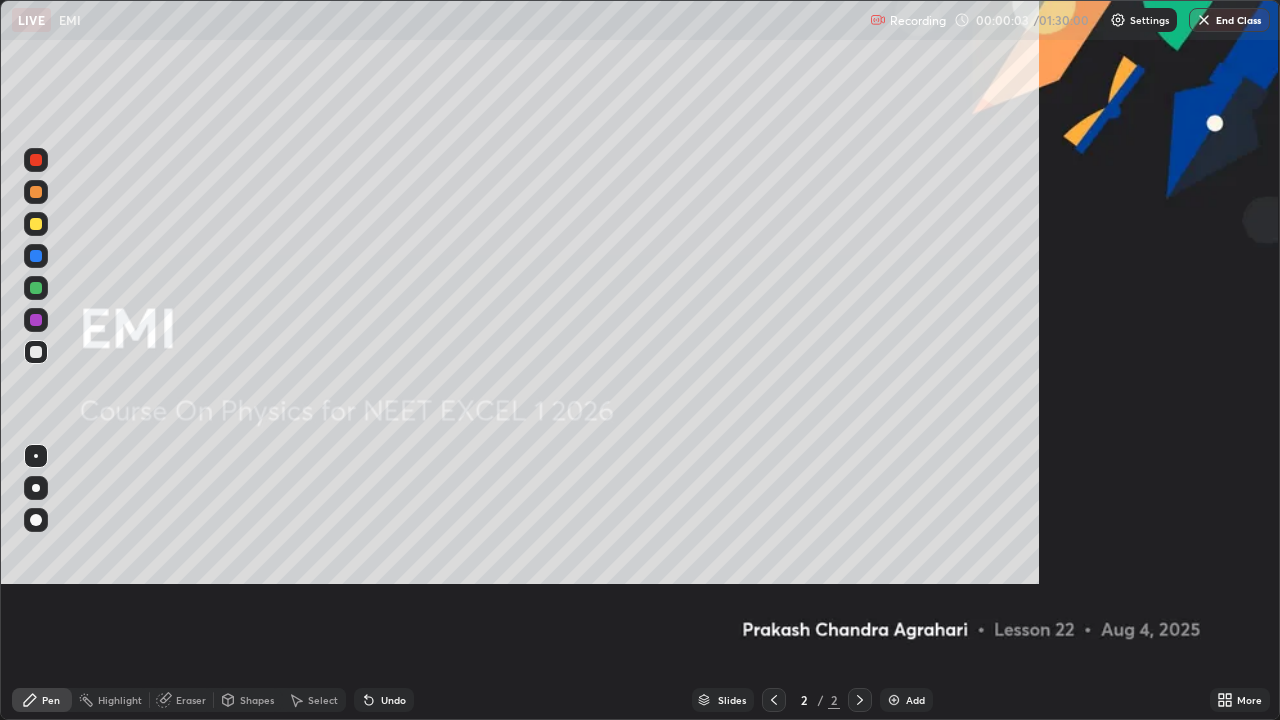 scroll, scrollTop: 99280, scrollLeft: 98720, axis: both 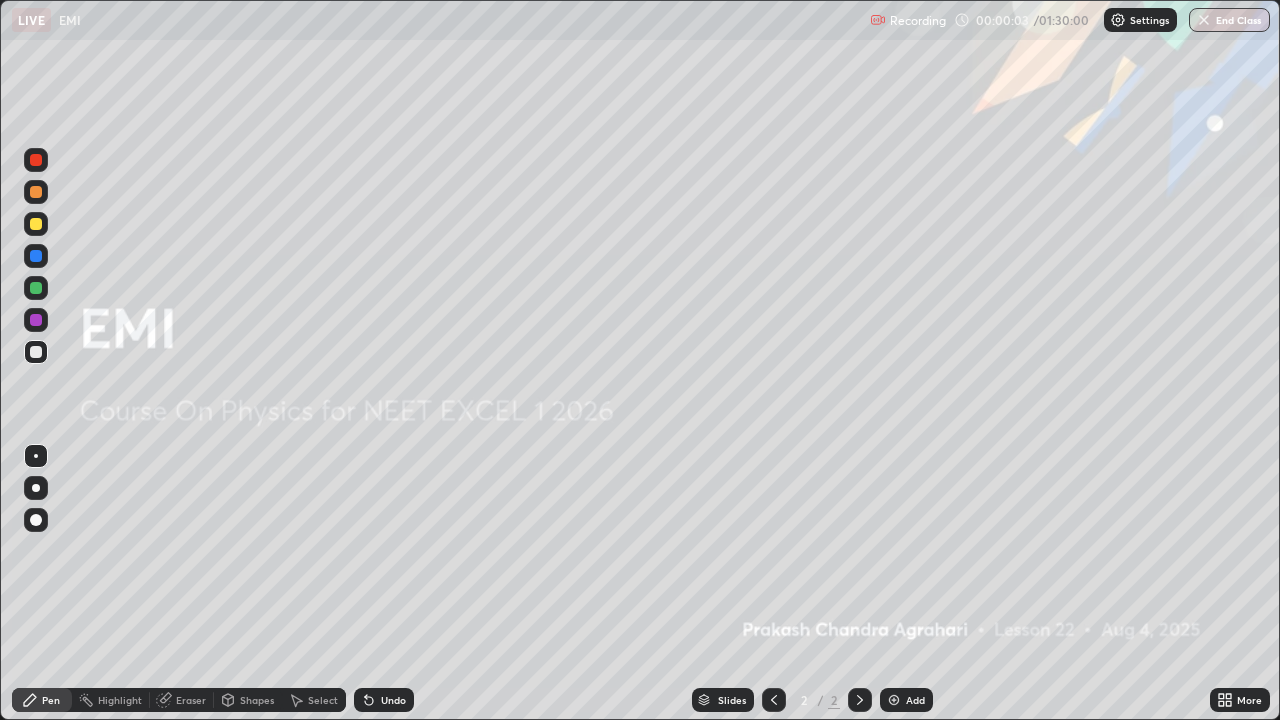click on "Add" at bounding box center (915, 700) 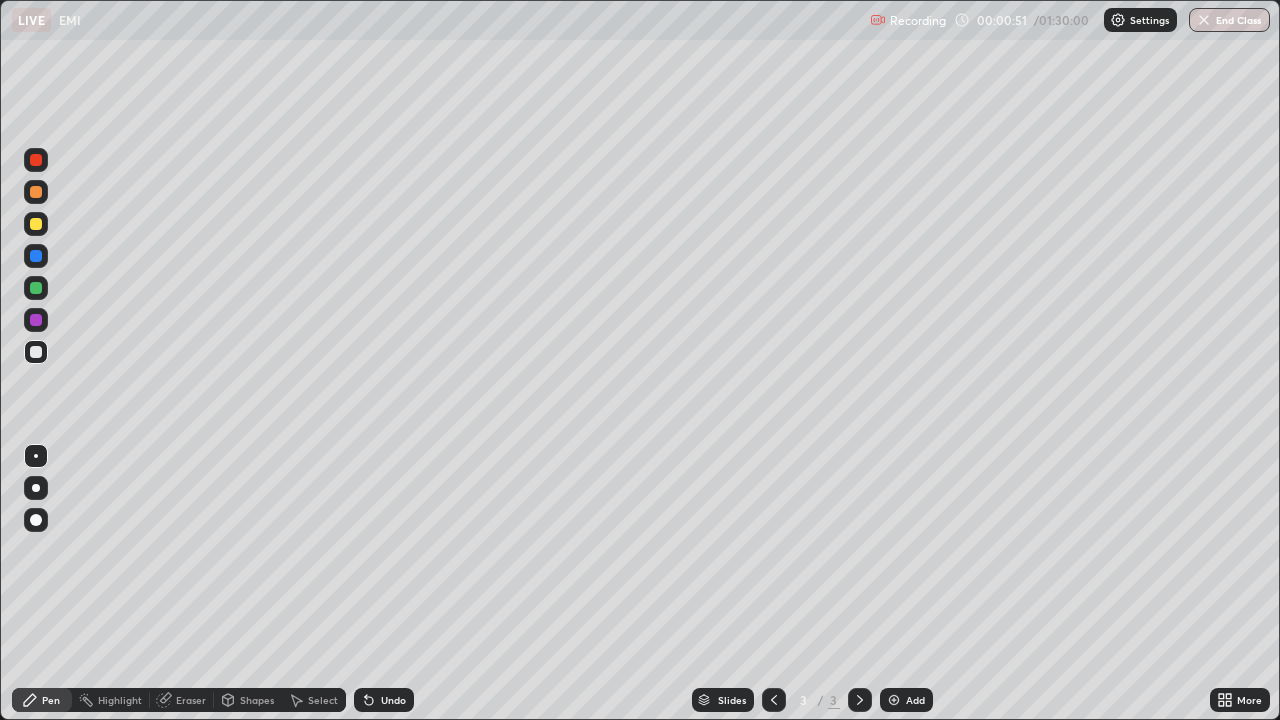 click on "Shapes" at bounding box center [248, 700] 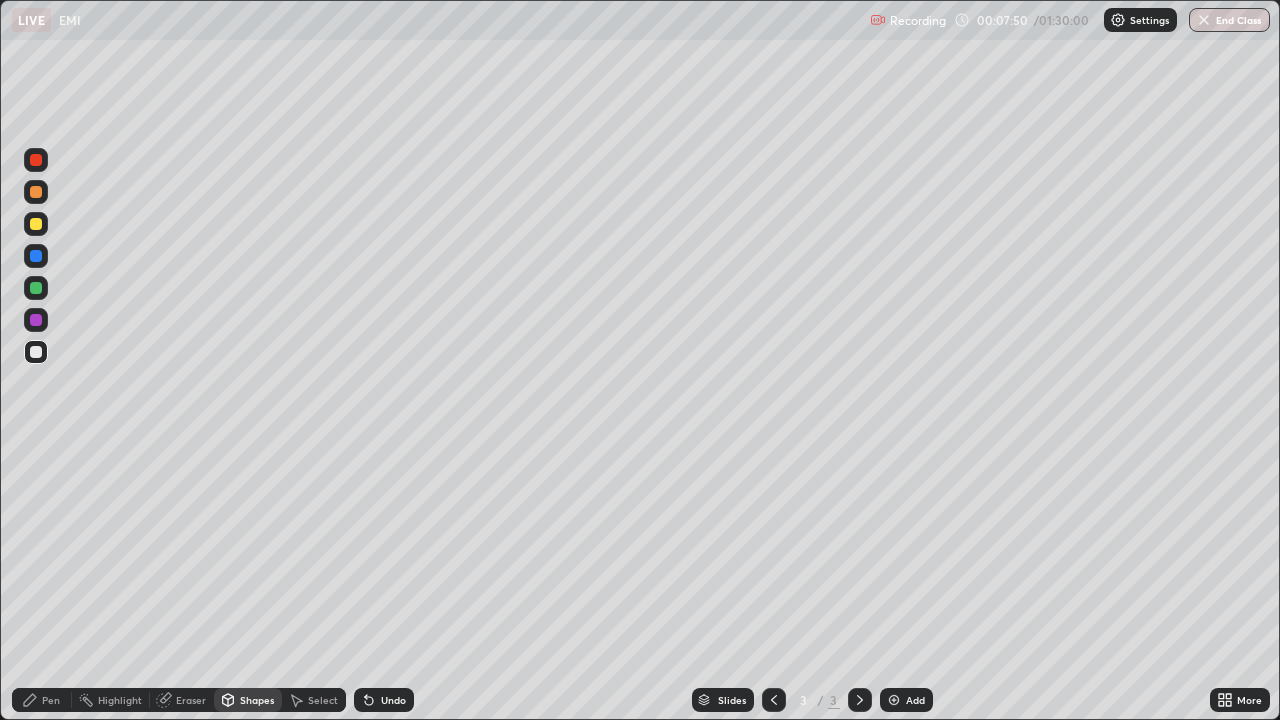 click 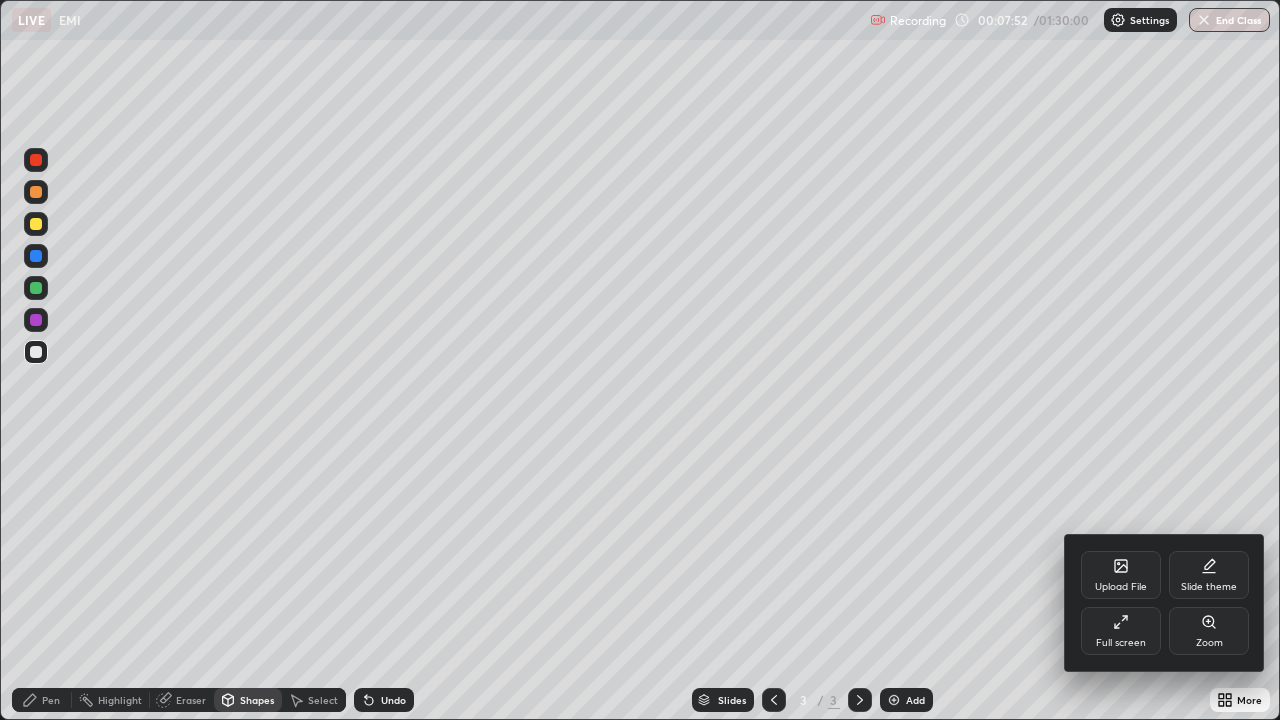 click 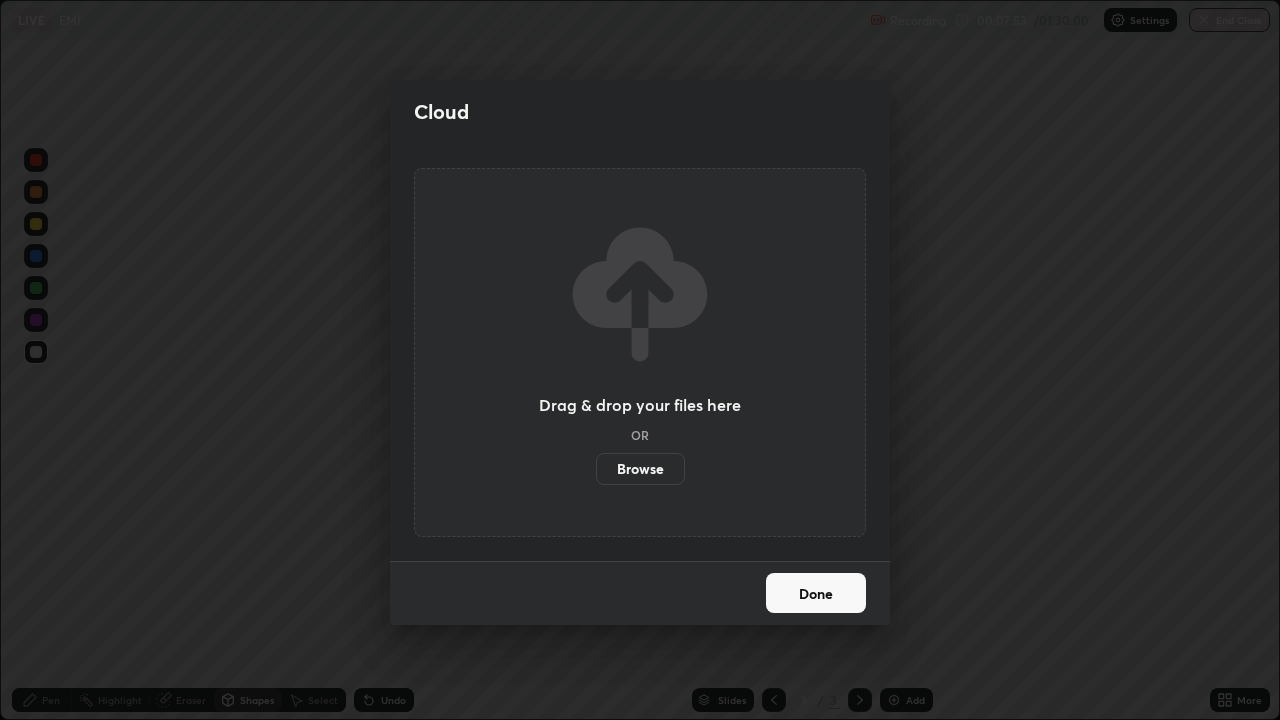 click on "Browse" at bounding box center (640, 469) 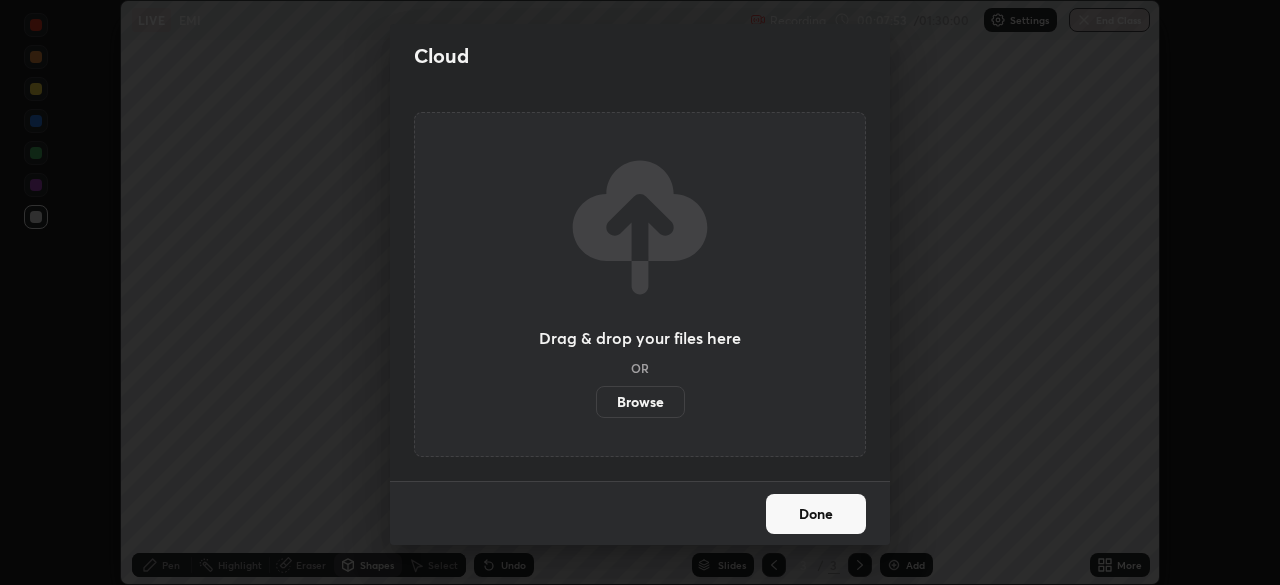 scroll, scrollTop: 585, scrollLeft: 1280, axis: both 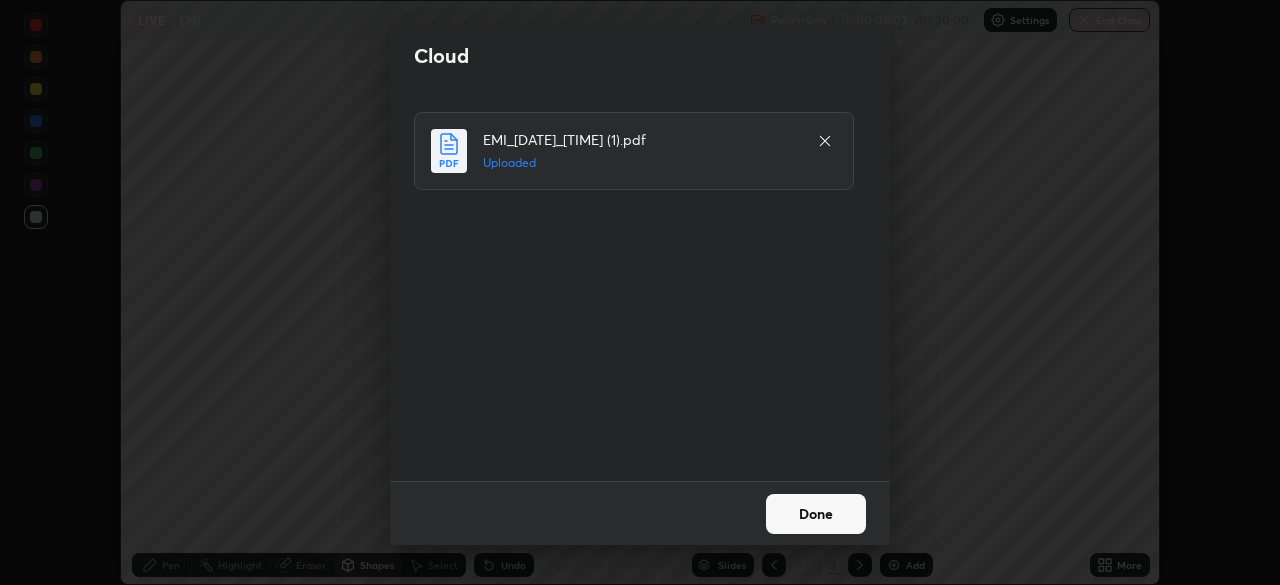 click on "Done" at bounding box center (816, 514) 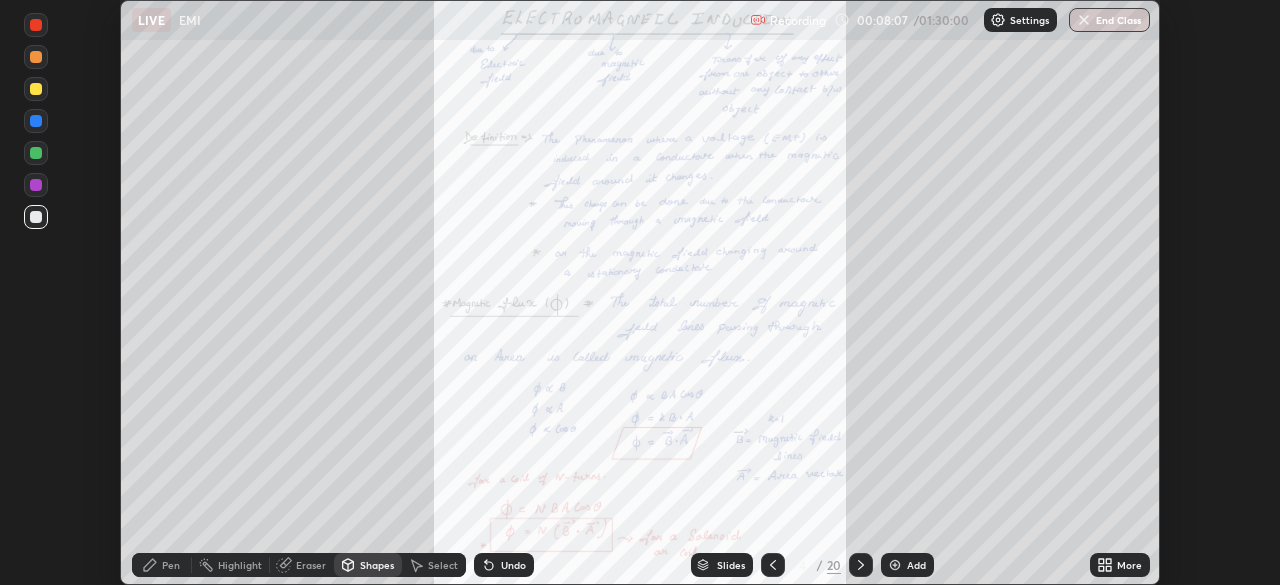 click 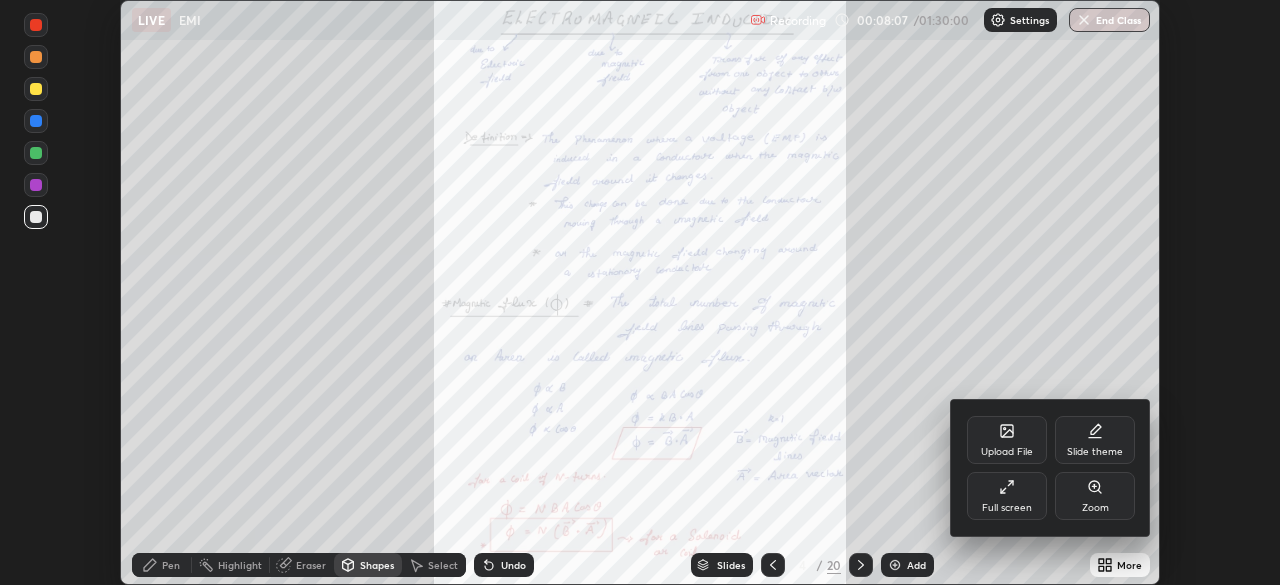 click on "Full screen" at bounding box center [1007, 508] 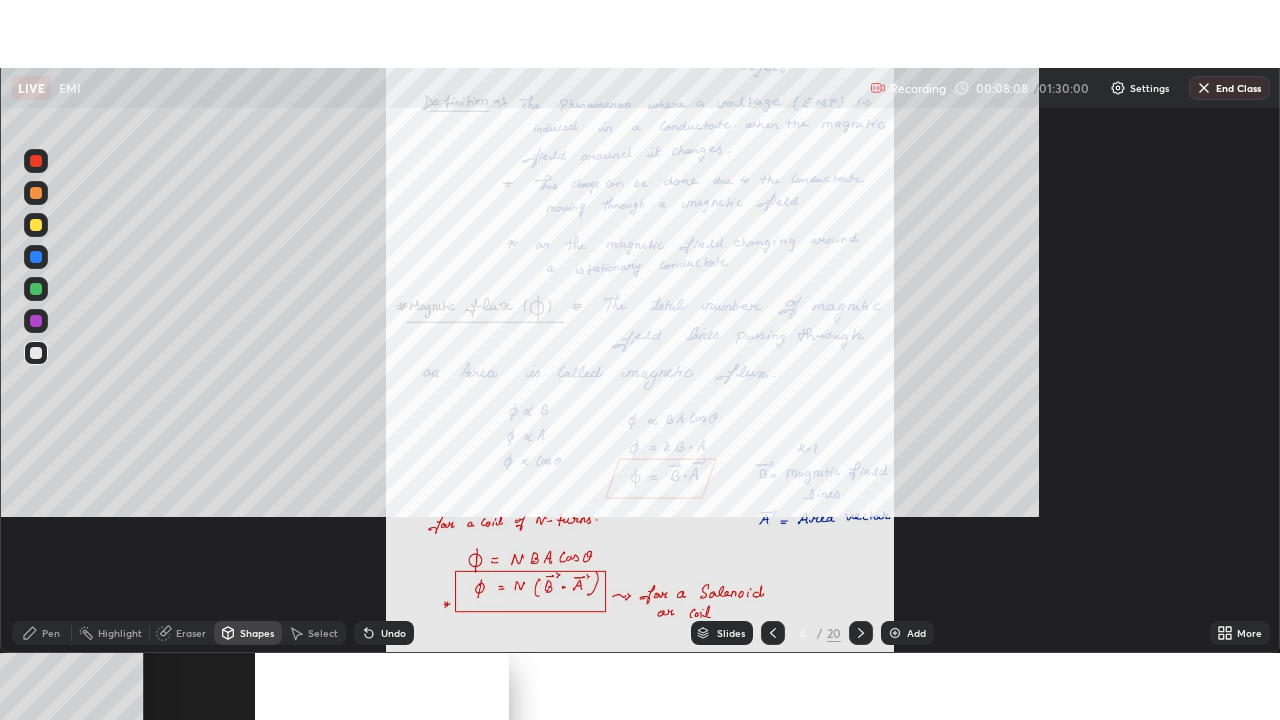 scroll, scrollTop: 99280, scrollLeft: 98720, axis: both 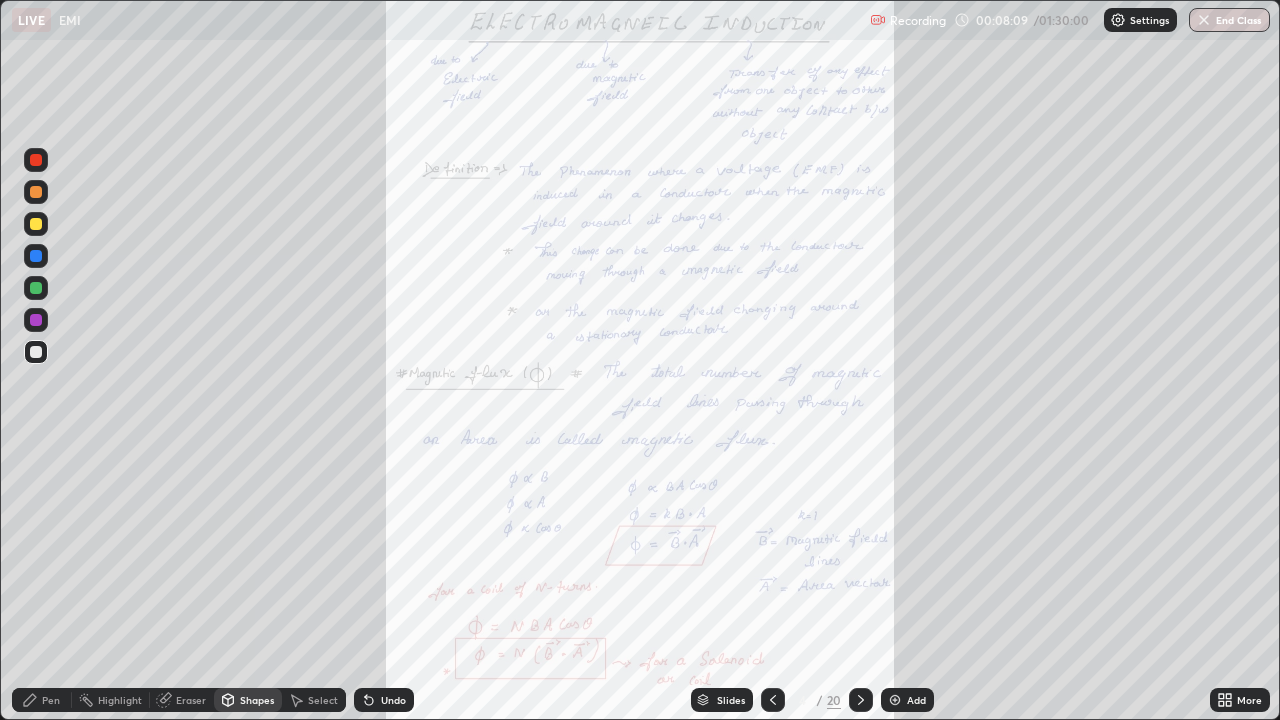 click 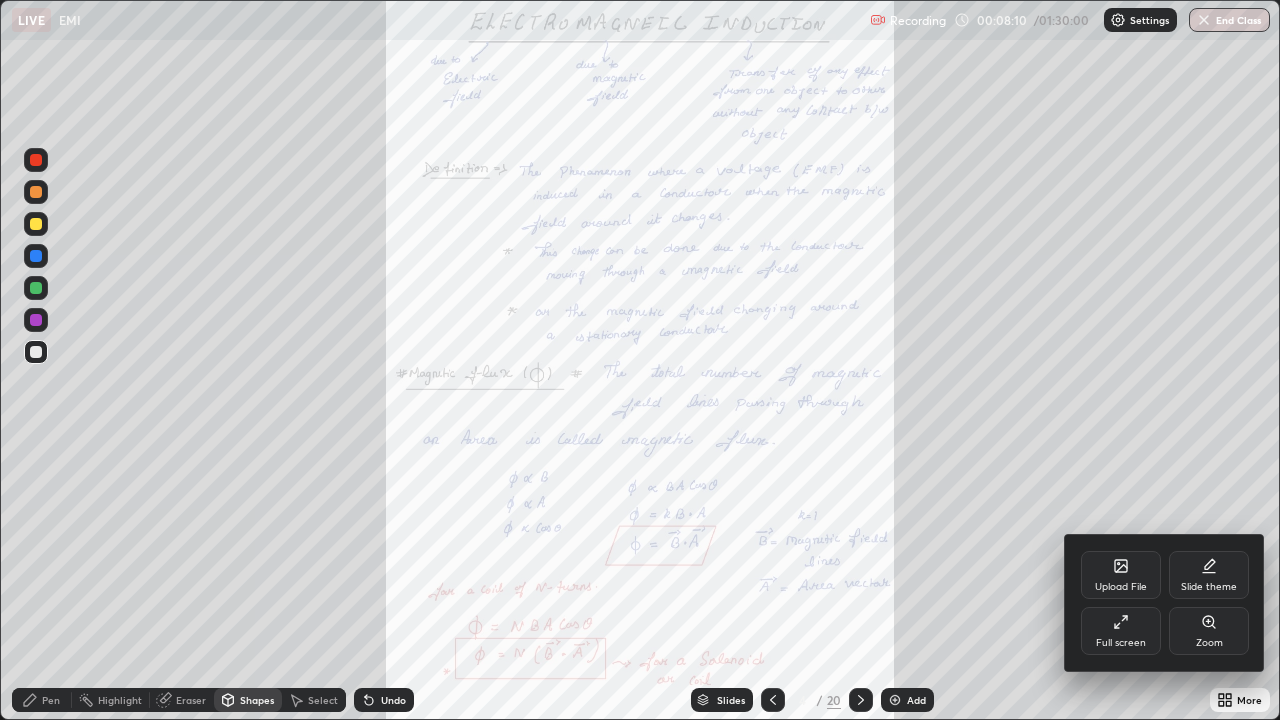 click on "Zoom" at bounding box center (1209, 631) 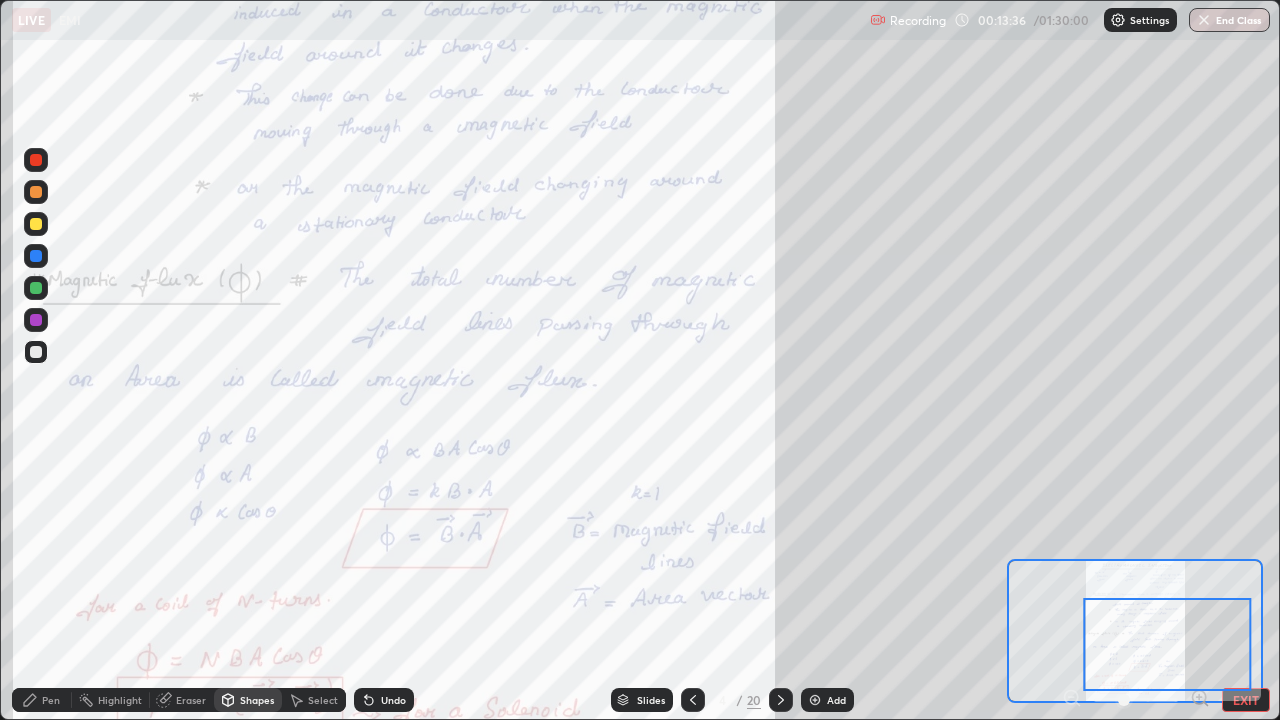 click on "Pen" at bounding box center [51, 700] 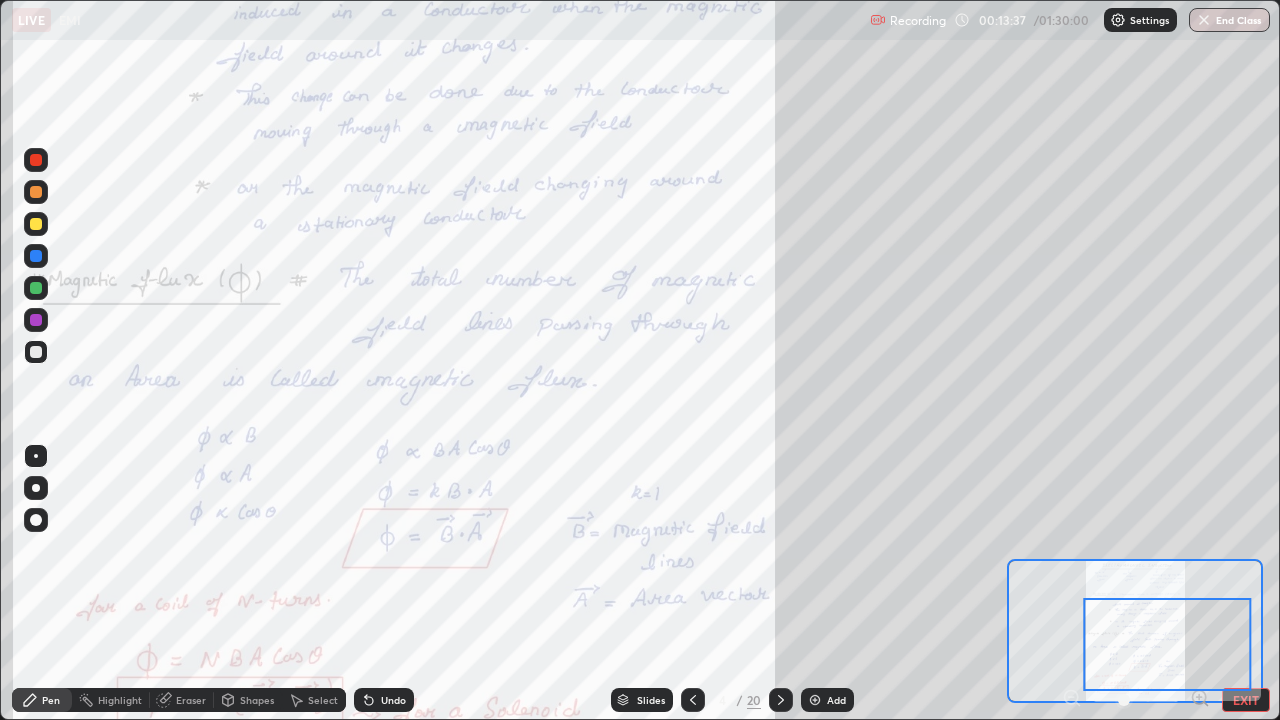 click at bounding box center [36, 320] 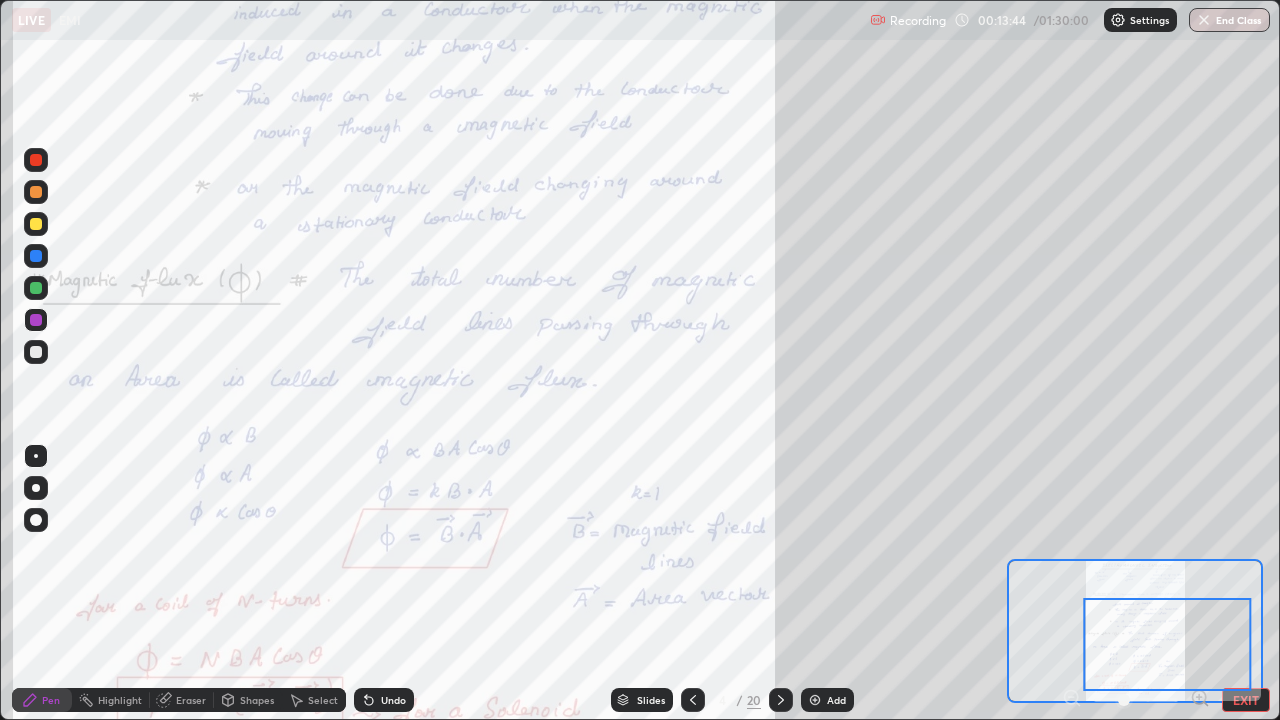 click on "Undo" at bounding box center (393, 700) 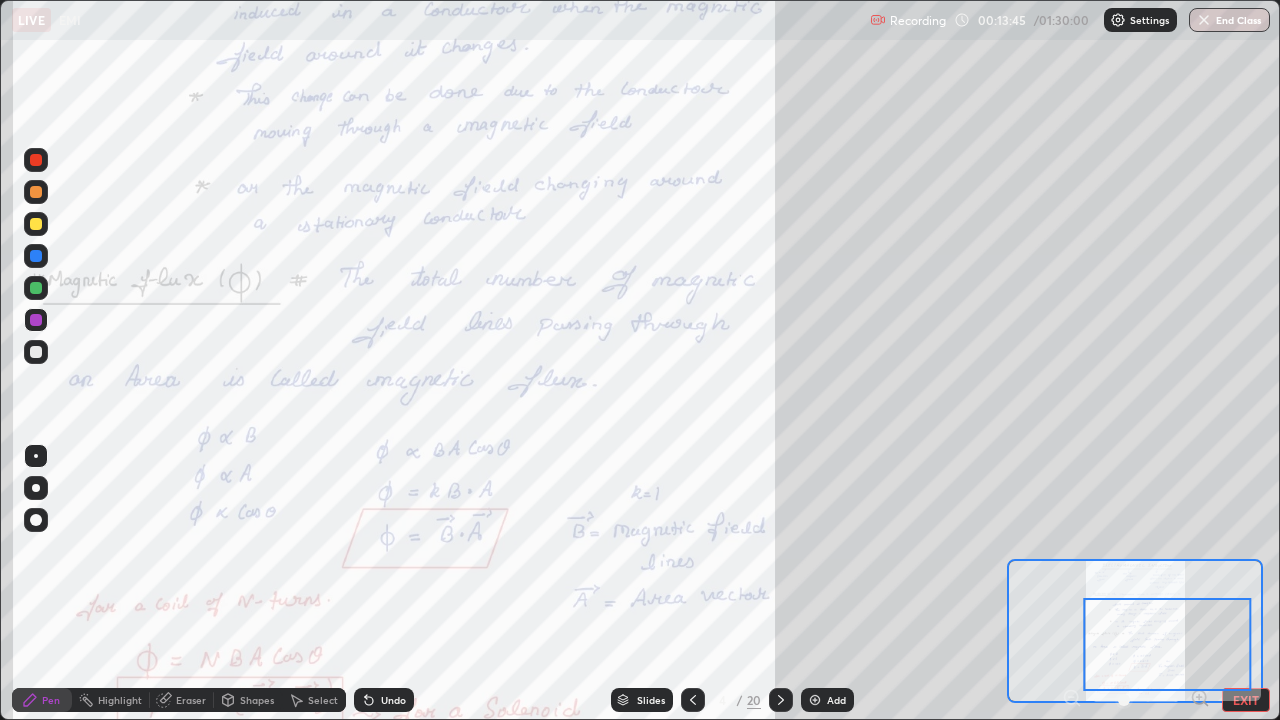 click on "Undo" at bounding box center [393, 700] 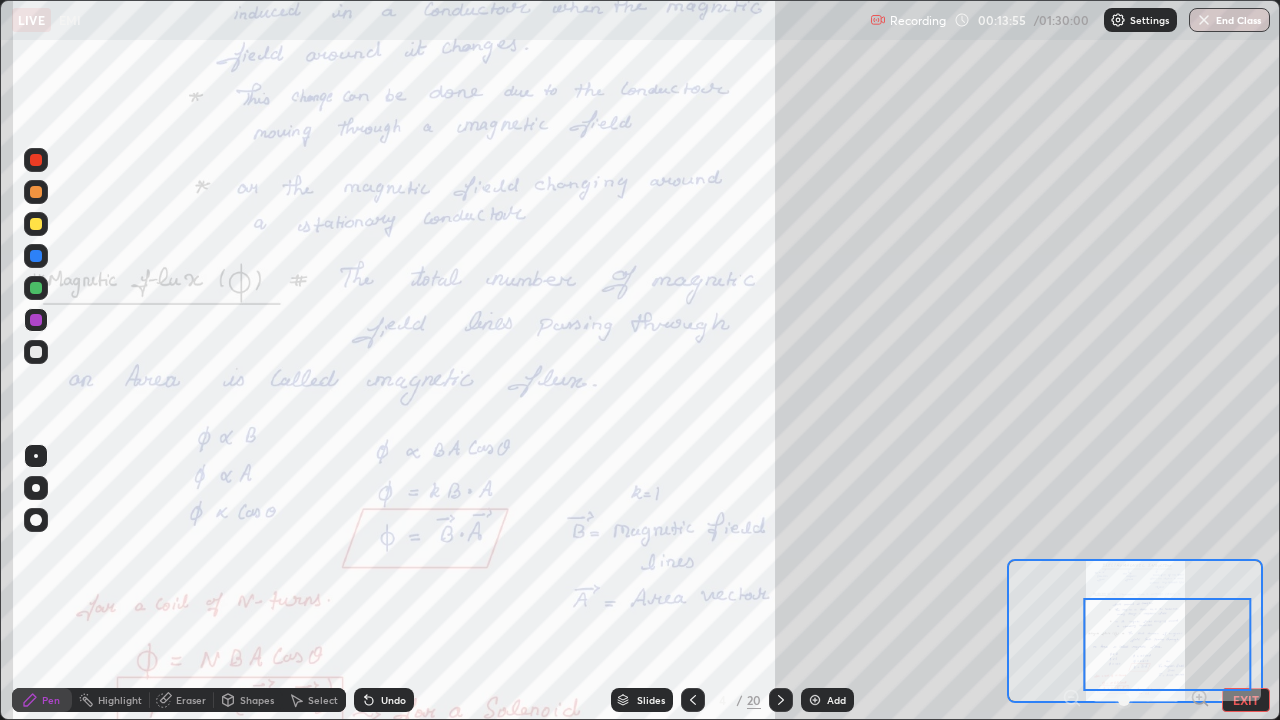 click at bounding box center (36, 224) 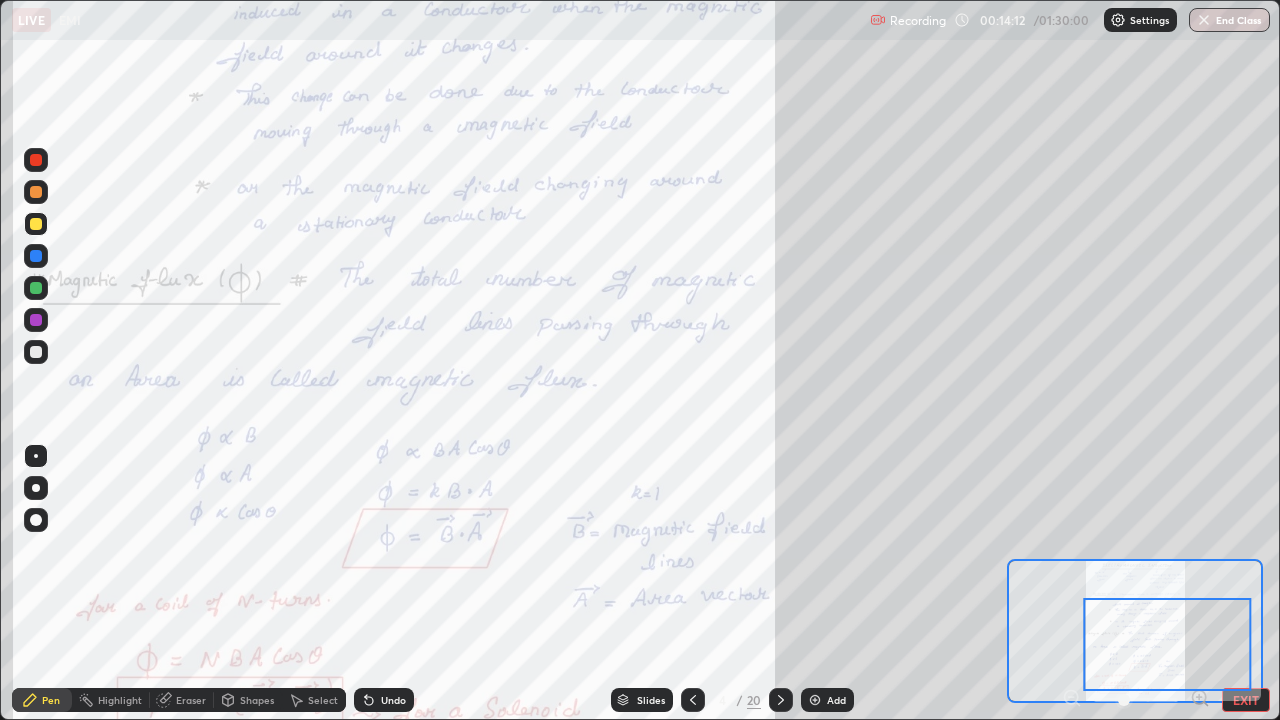 click at bounding box center [36, 320] 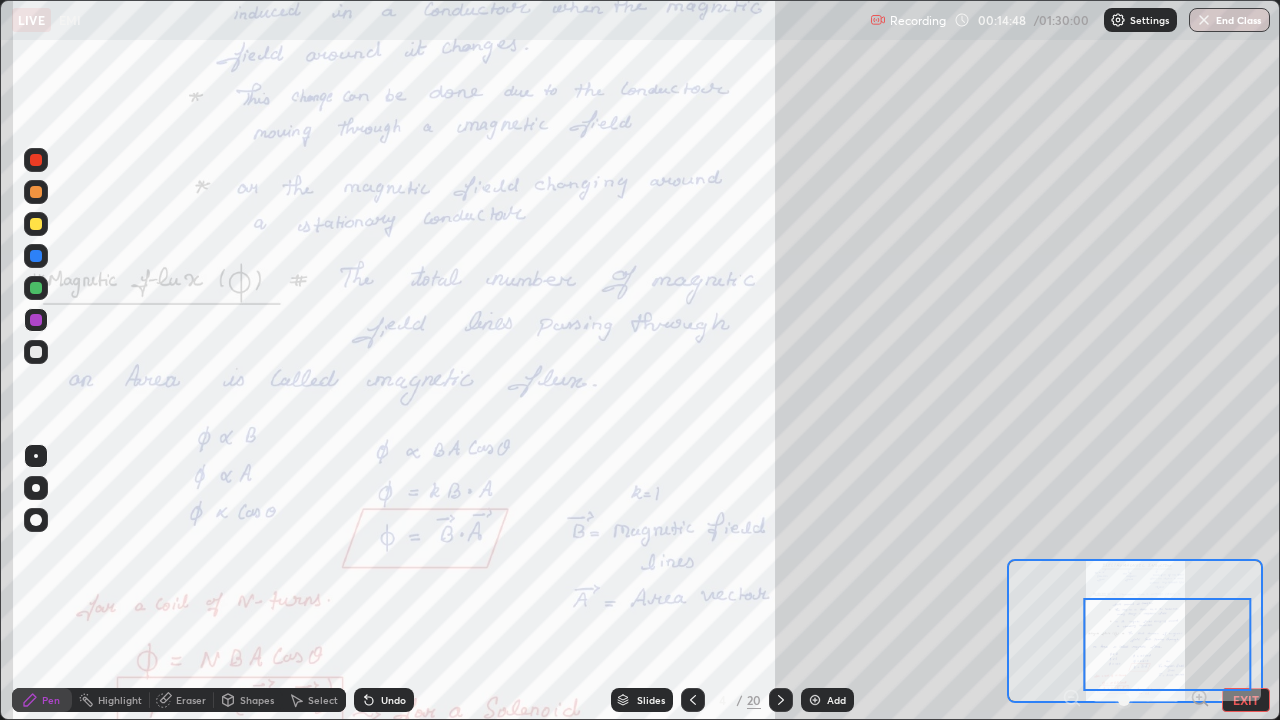 click at bounding box center (36, 320) 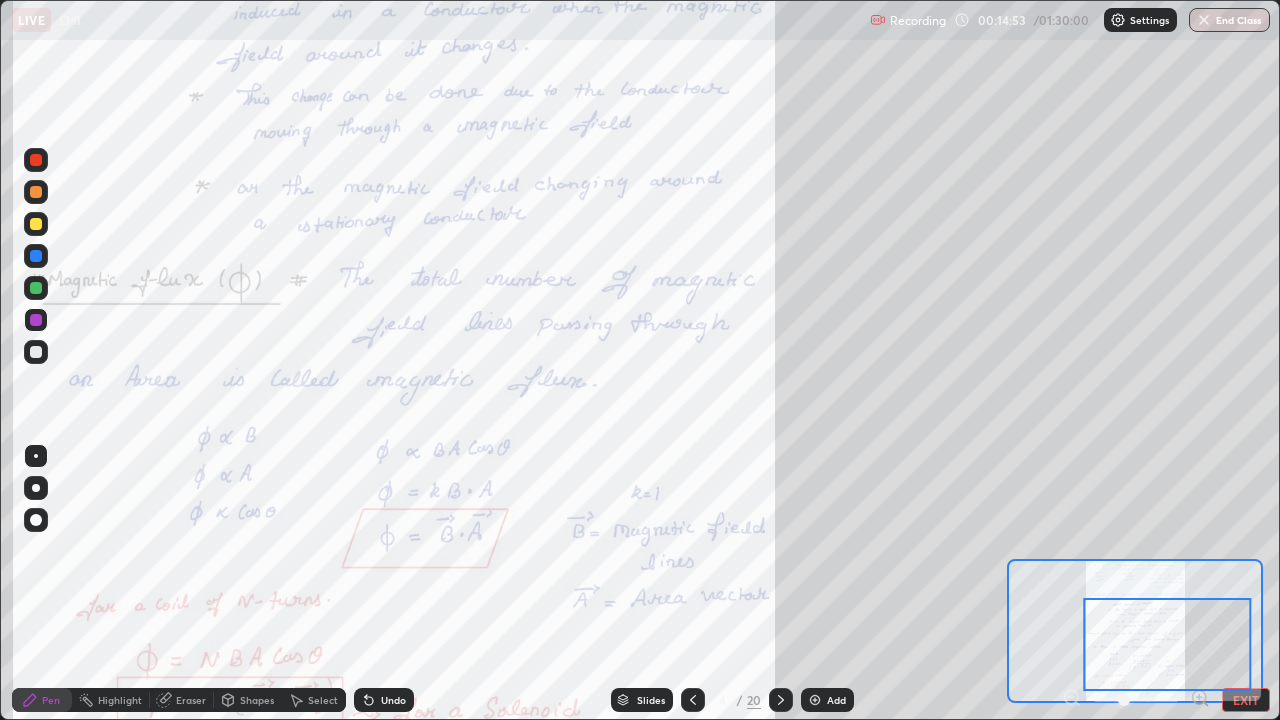 click on "Eraser" at bounding box center (191, 700) 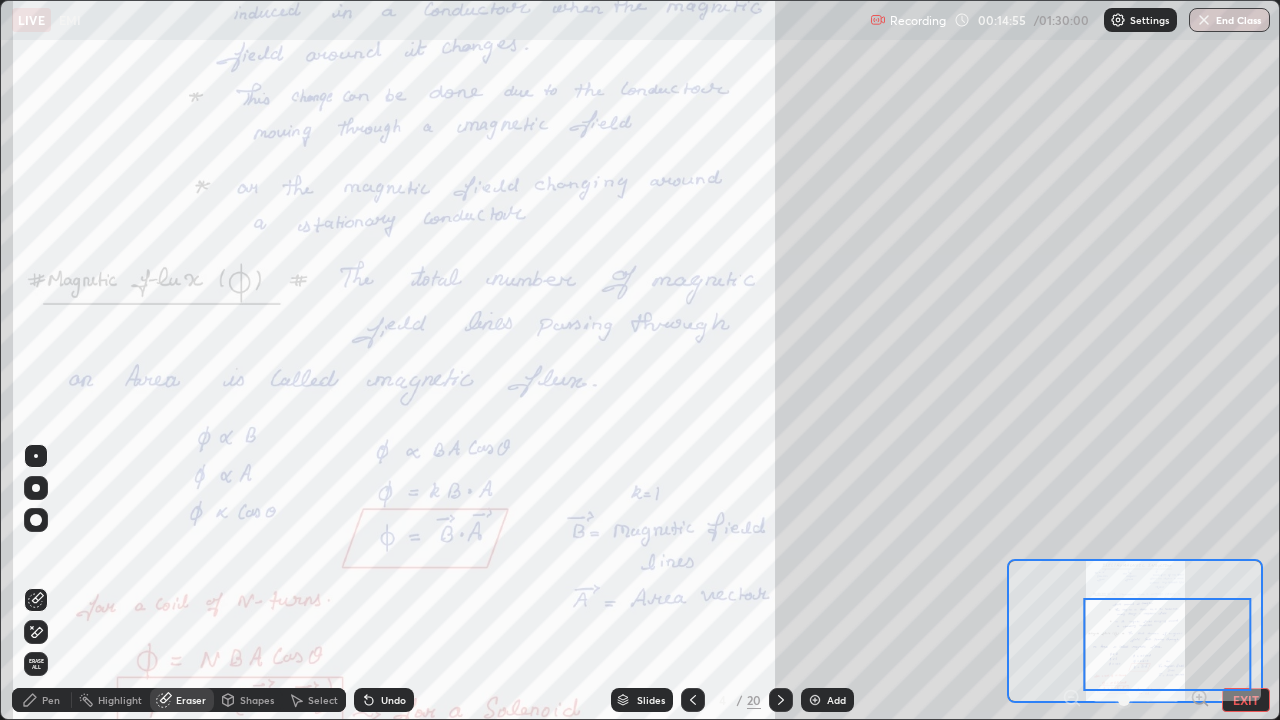 click at bounding box center (36, 456) 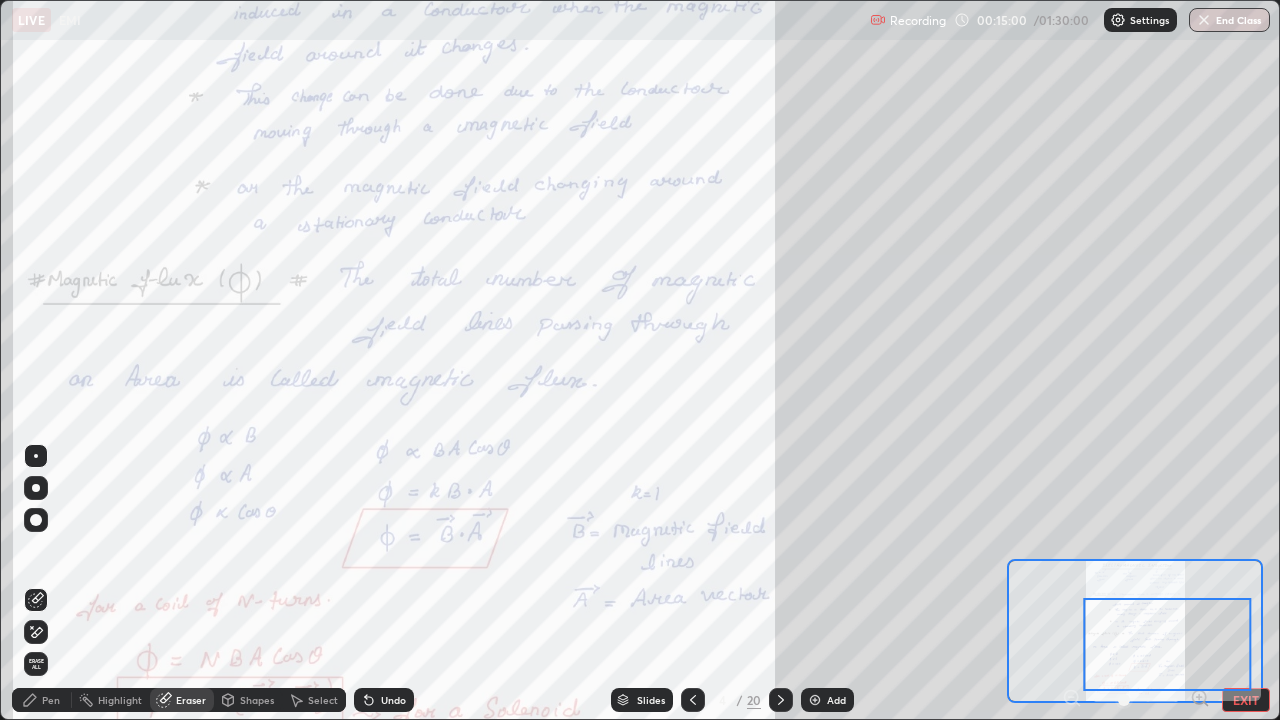 click on "Pen" at bounding box center (51, 700) 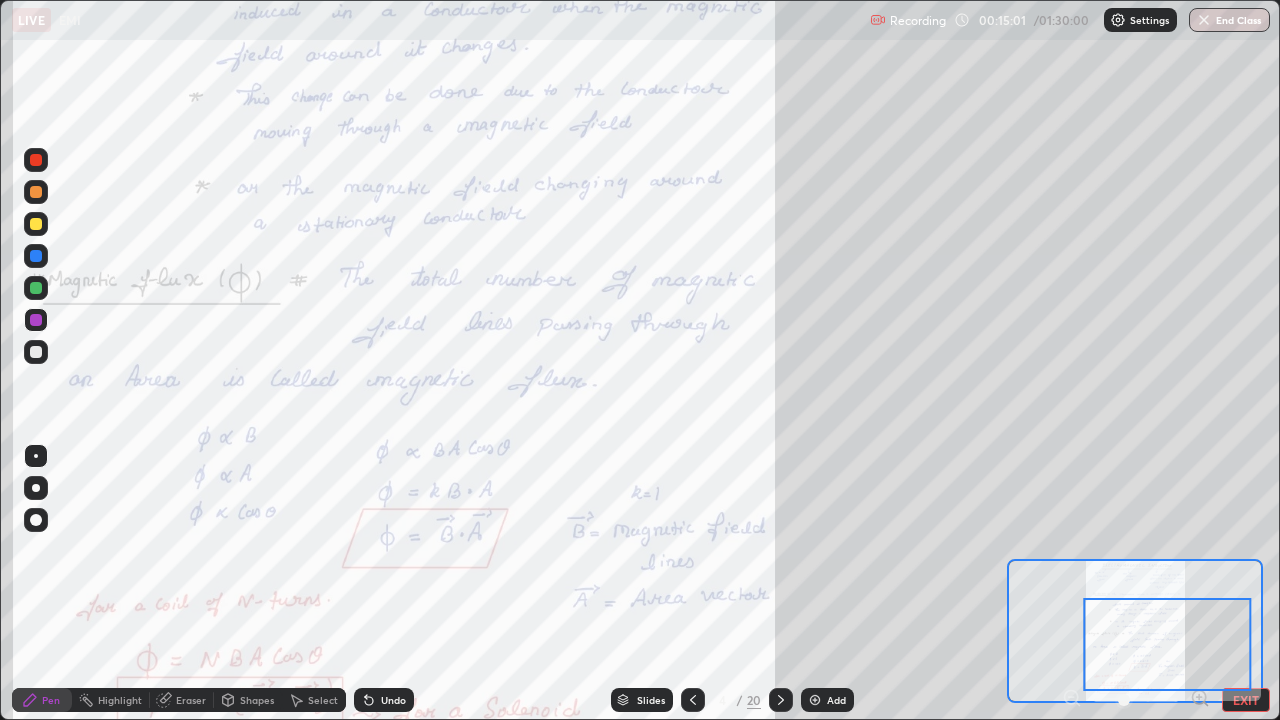 click at bounding box center [36, 320] 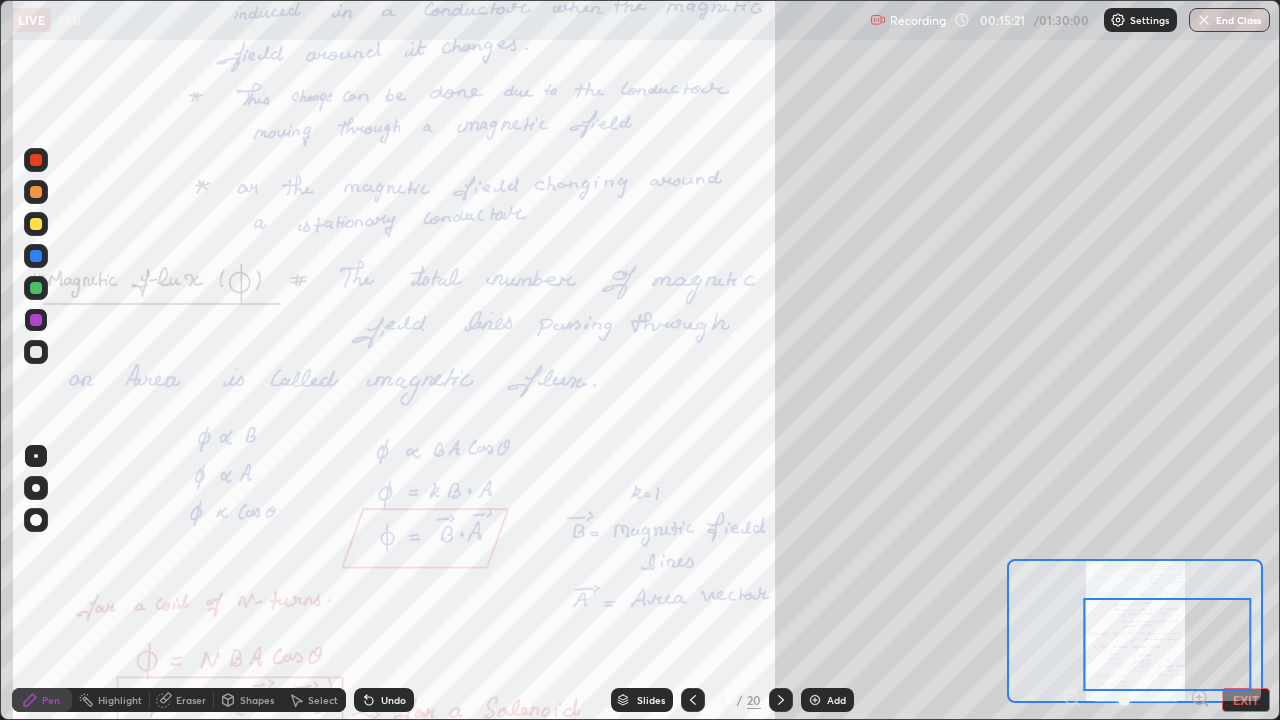 click at bounding box center (36, 224) 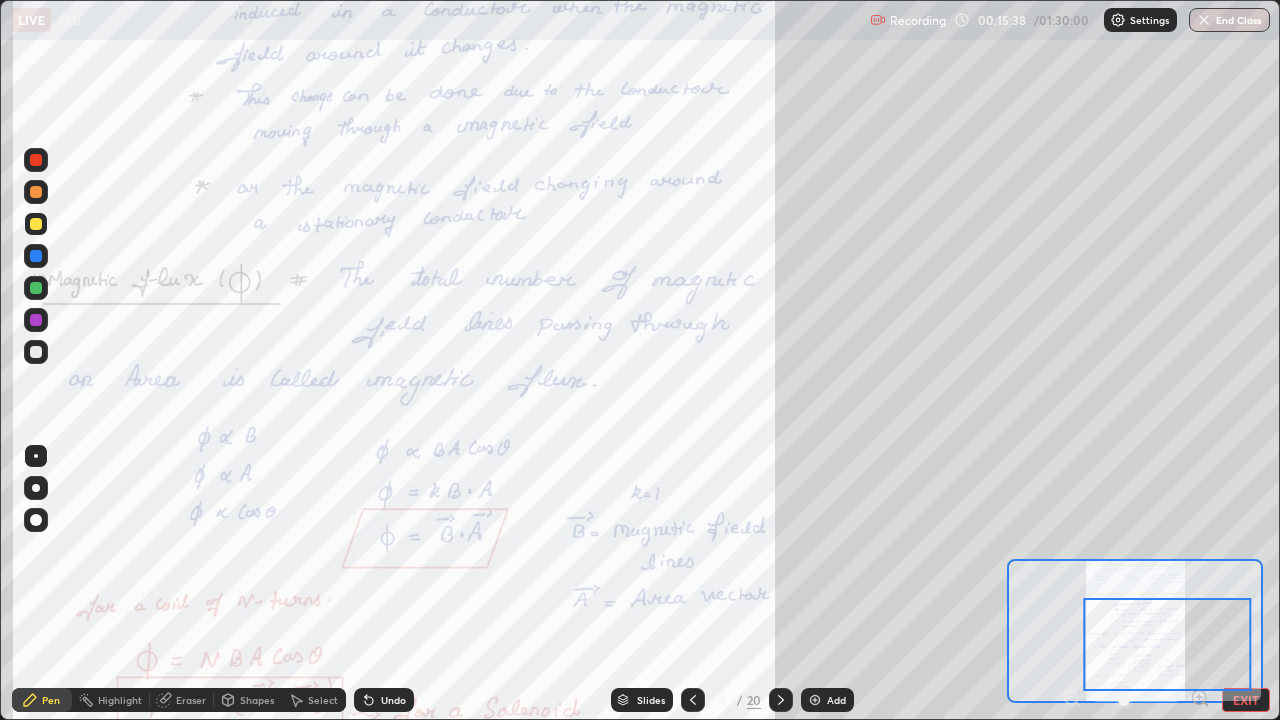 click at bounding box center [36, 320] 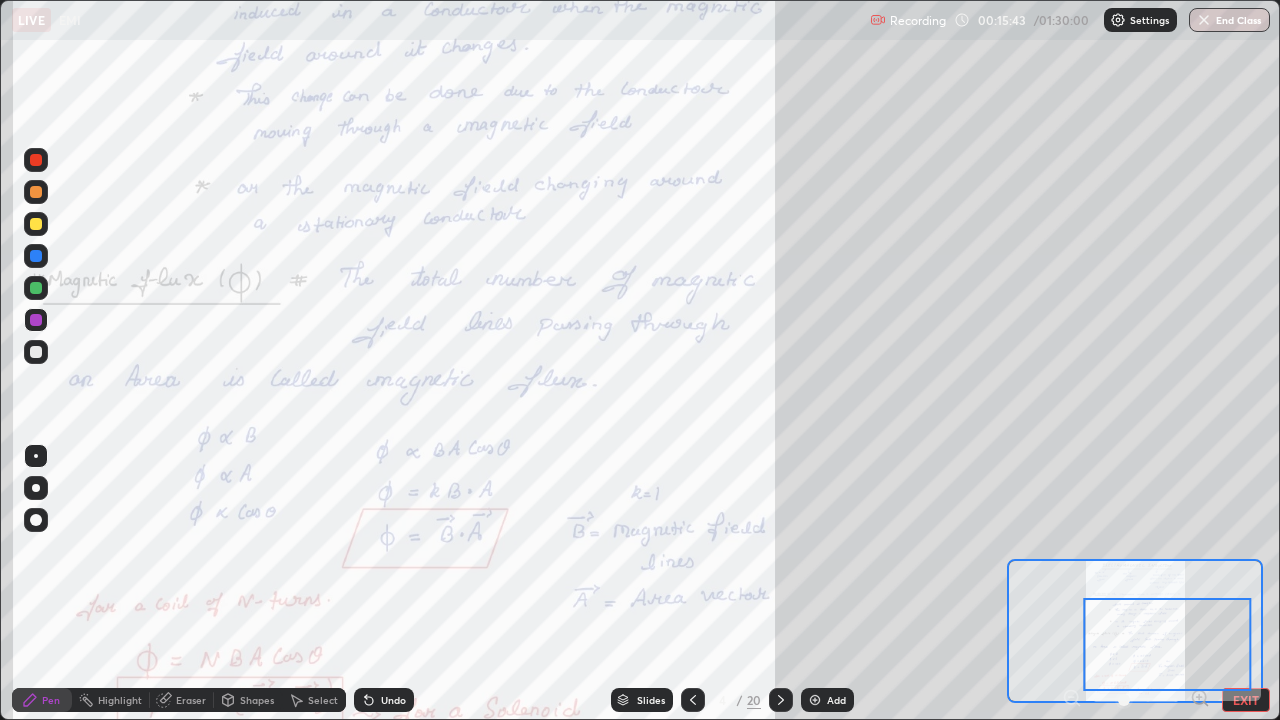 click at bounding box center (36, 224) 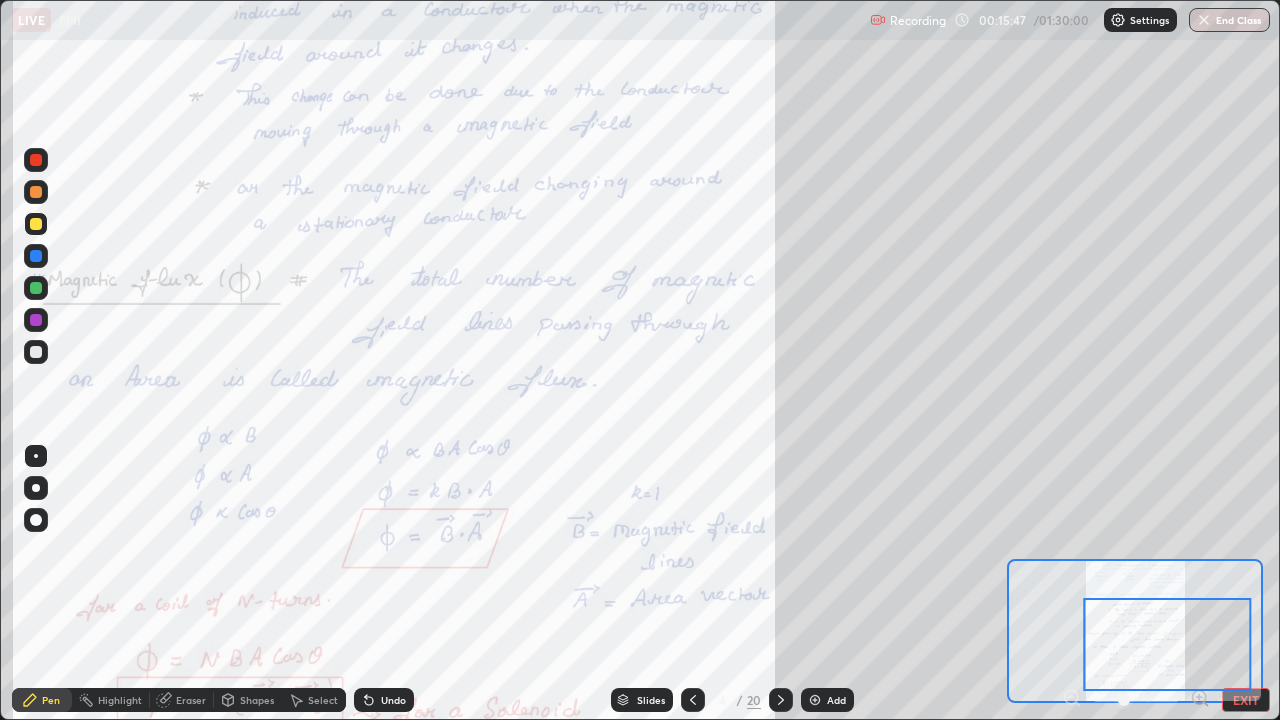 click at bounding box center (36, 224) 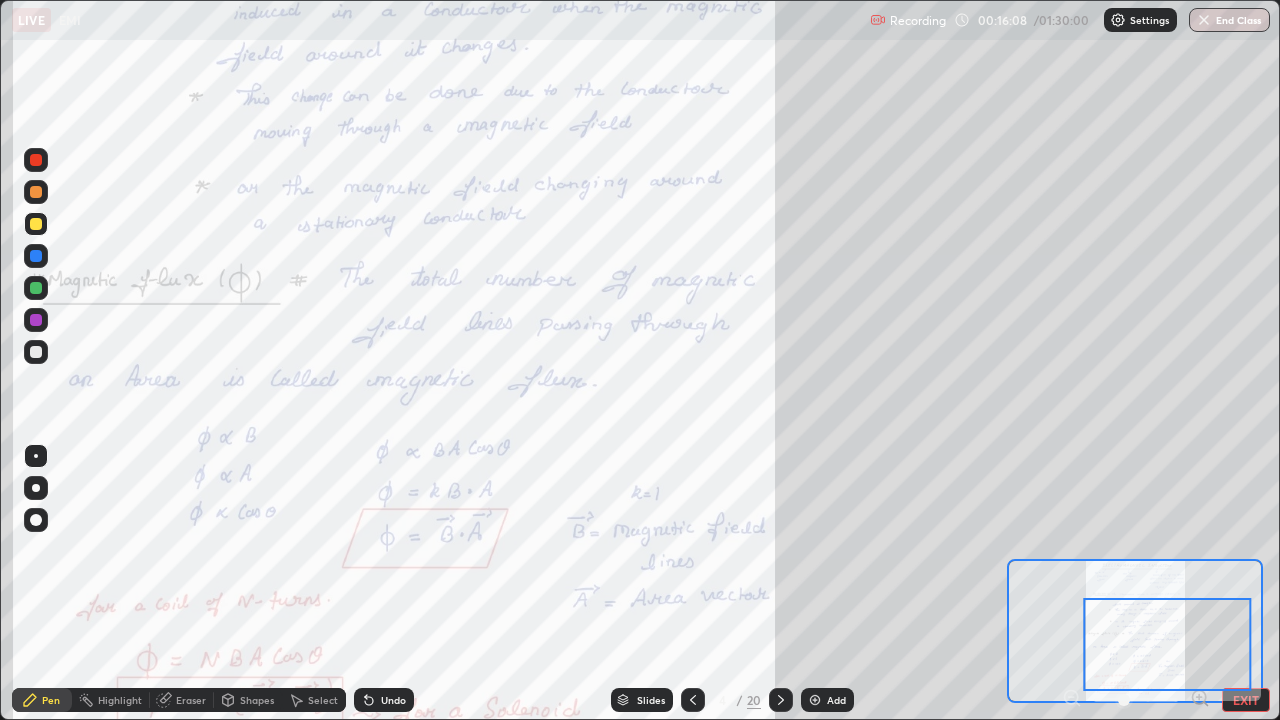 click at bounding box center (36, 320) 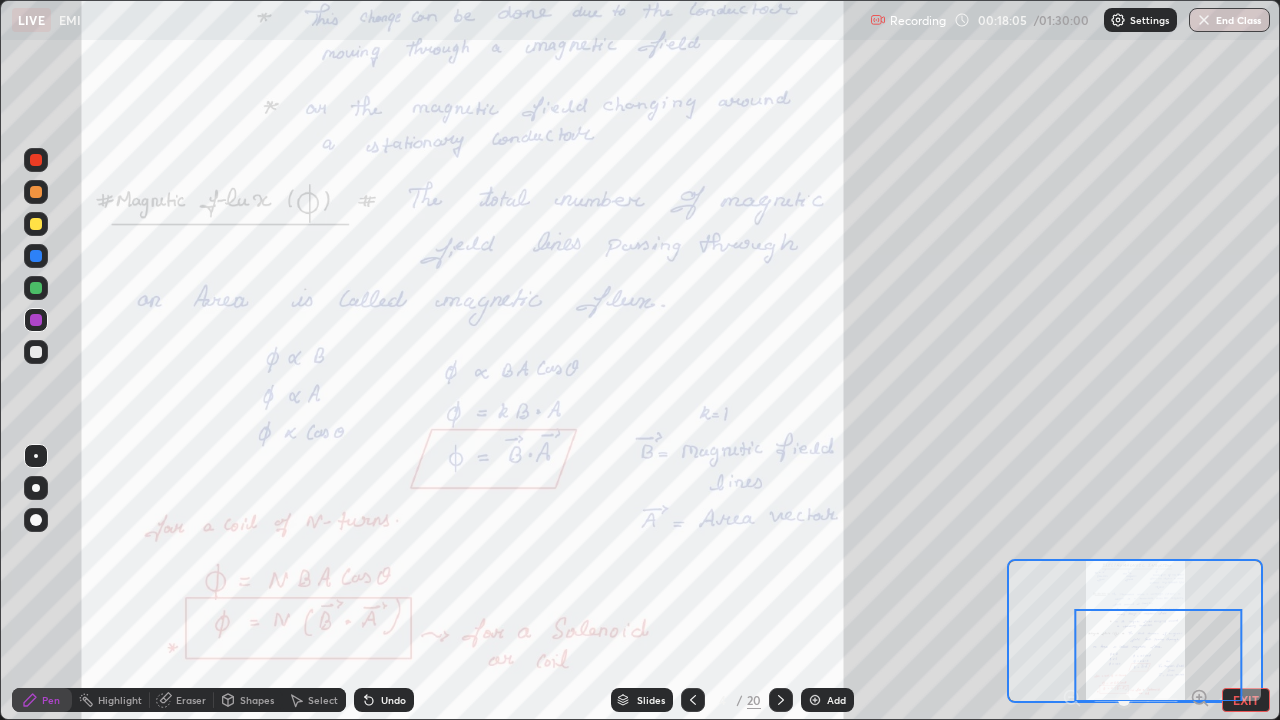 click on "Eraser" at bounding box center (191, 700) 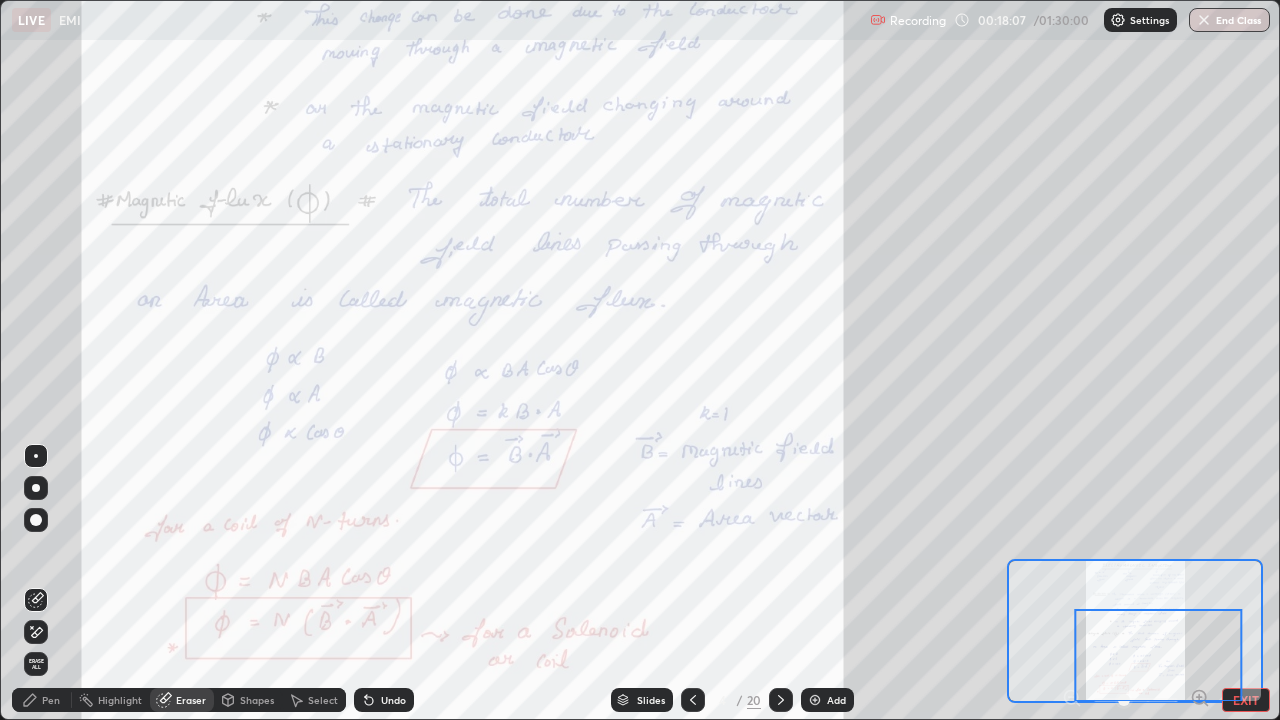 click at bounding box center (36, 520) 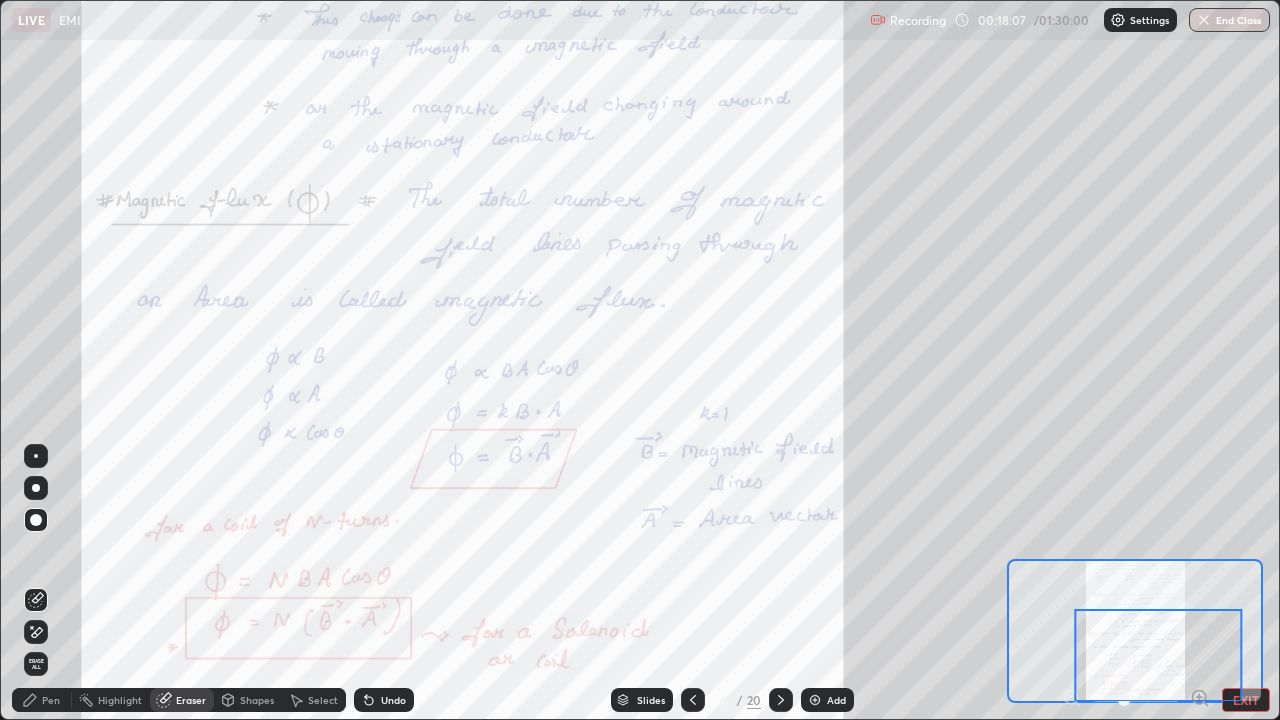 click at bounding box center [36, 520] 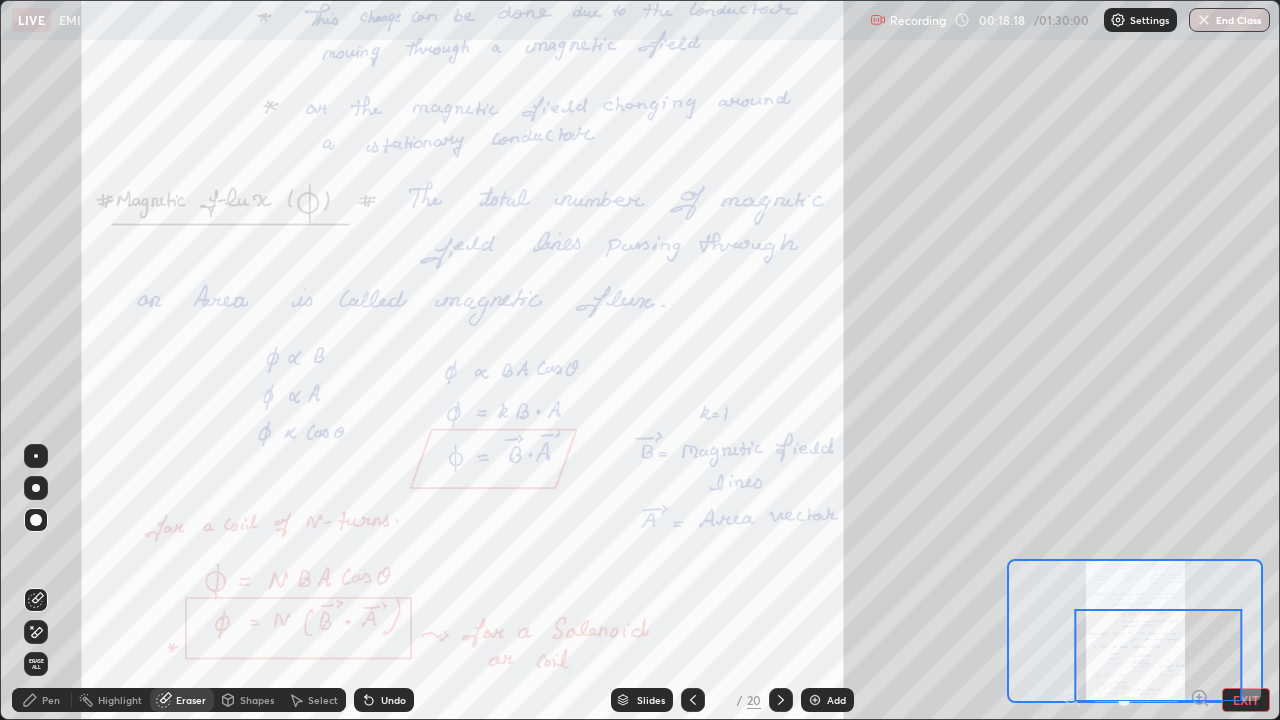 click on "Pen" at bounding box center [51, 700] 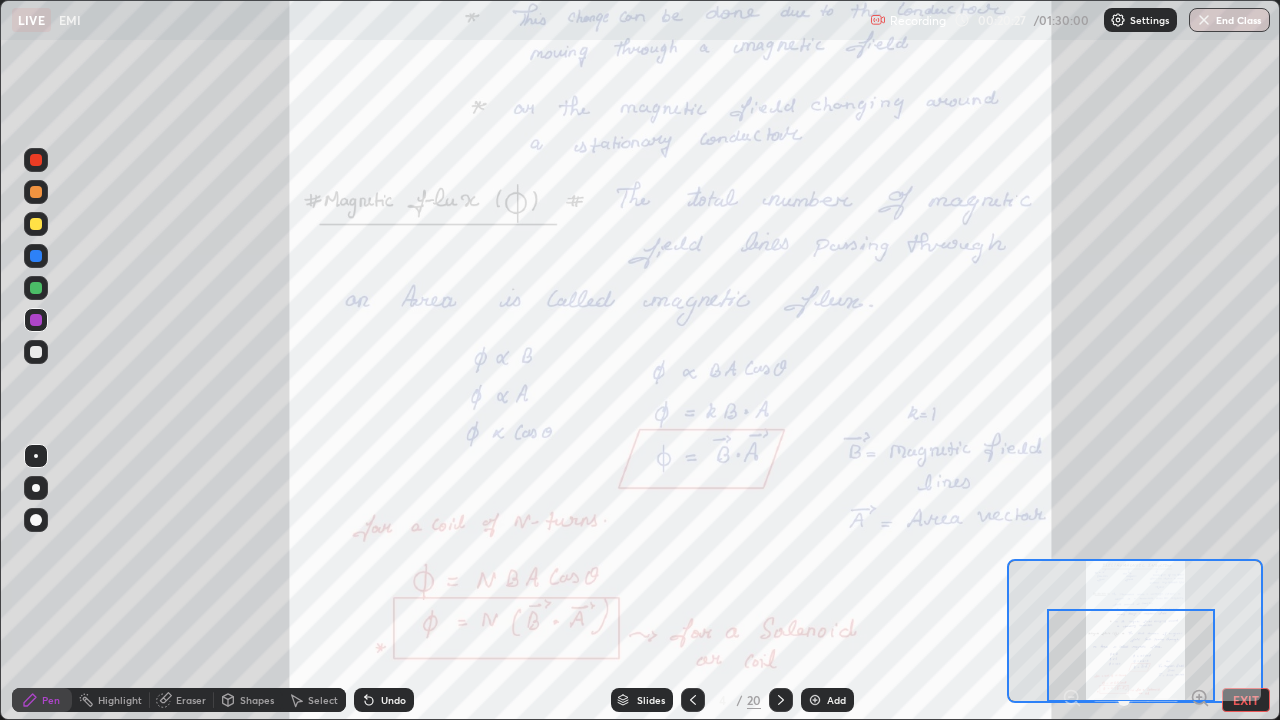 click 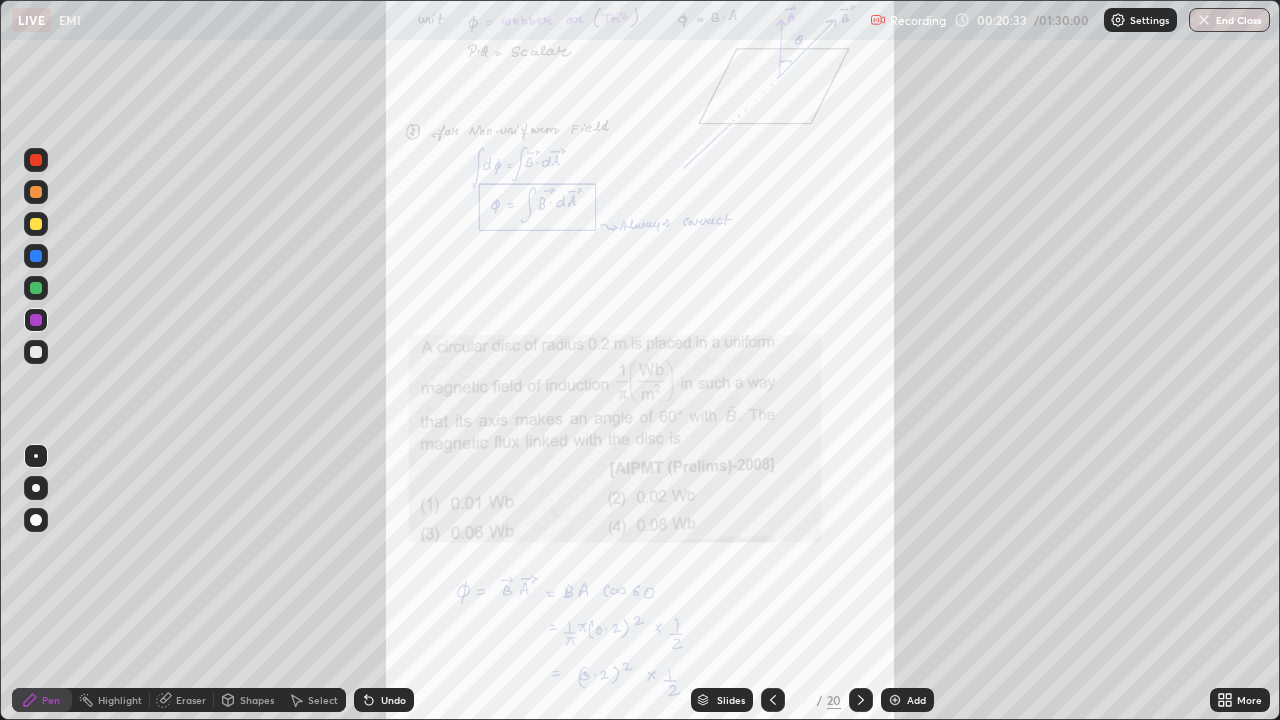 click 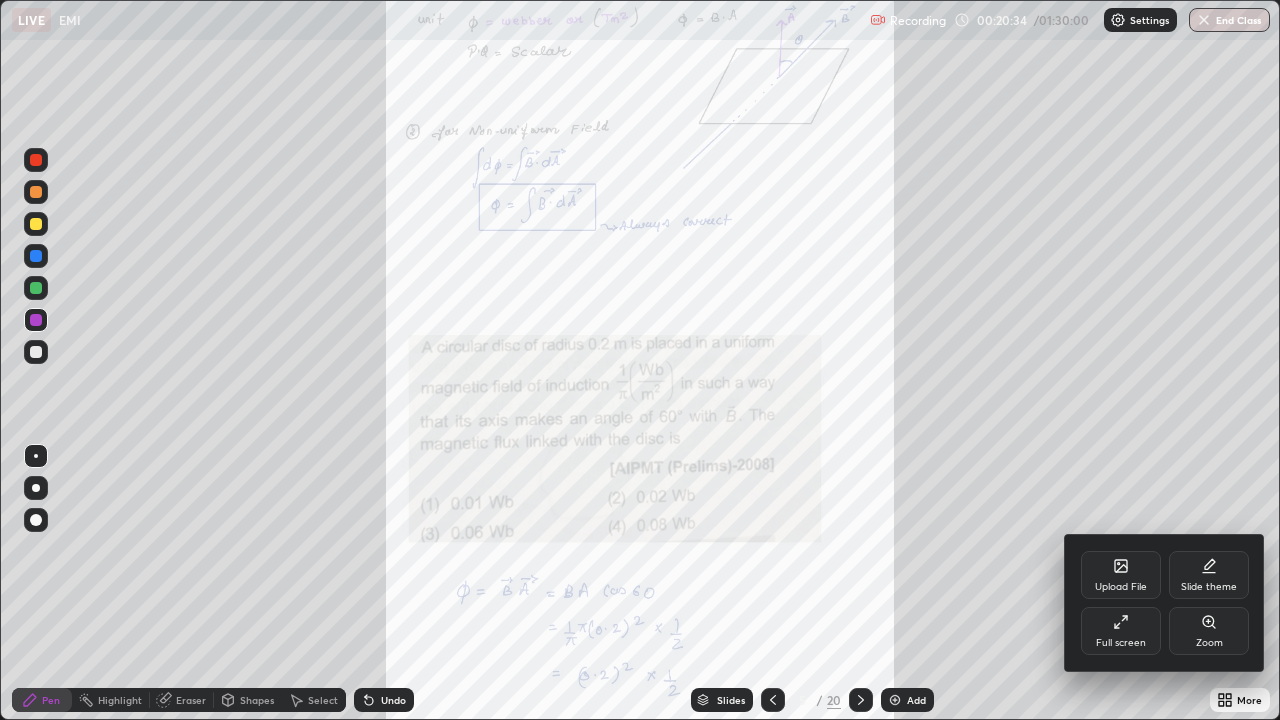 click on "Zoom" at bounding box center [1209, 631] 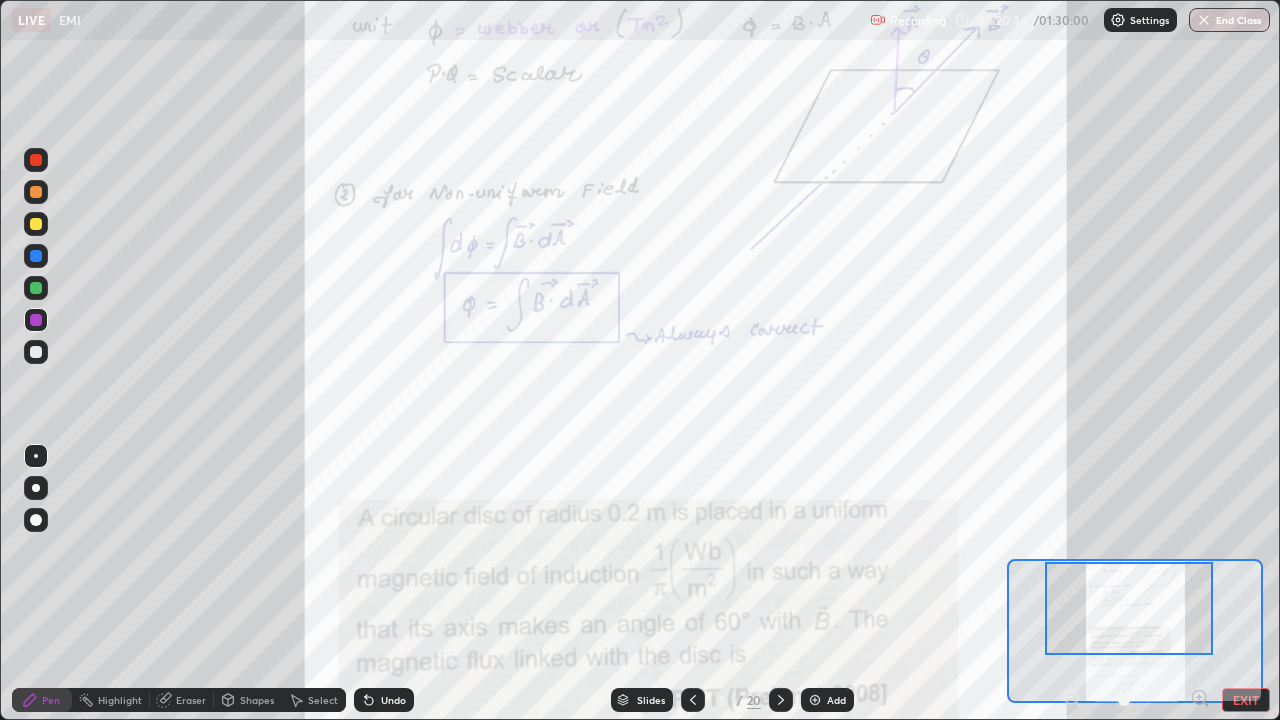click at bounding box center [1129, 608] 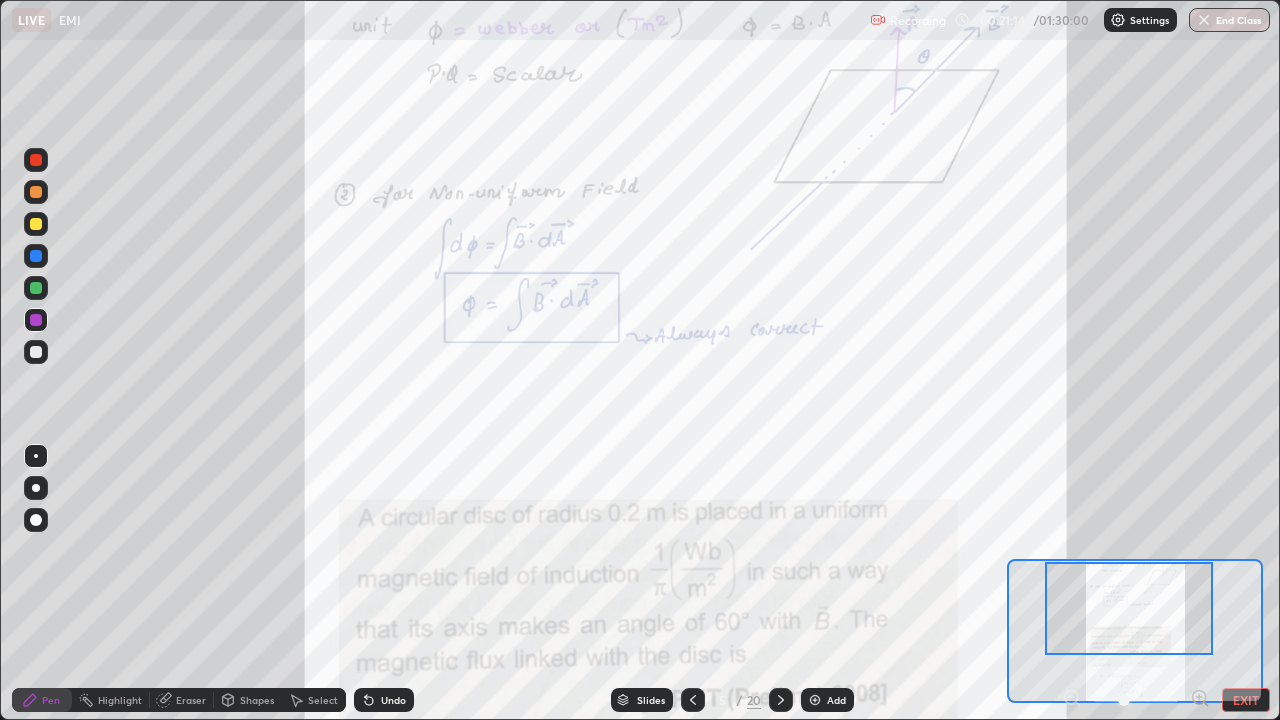 click at bounding box center (36, 320) 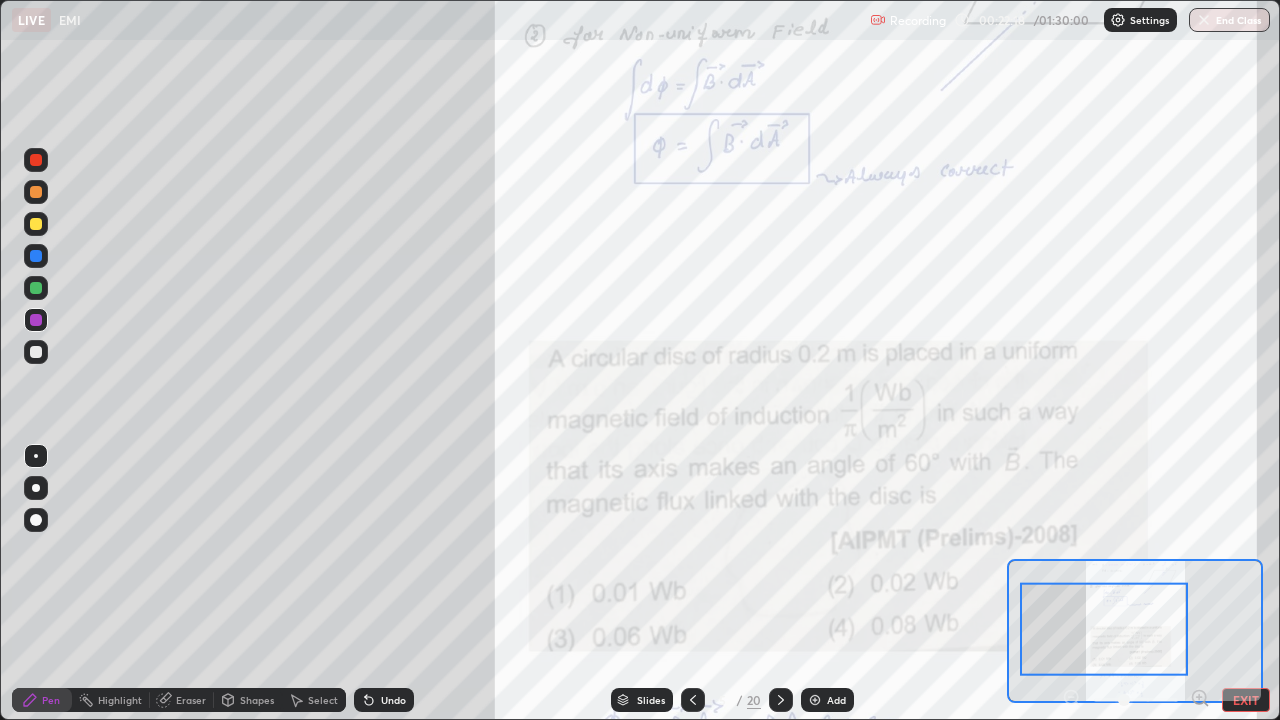 click at bounding box center (36, 288) 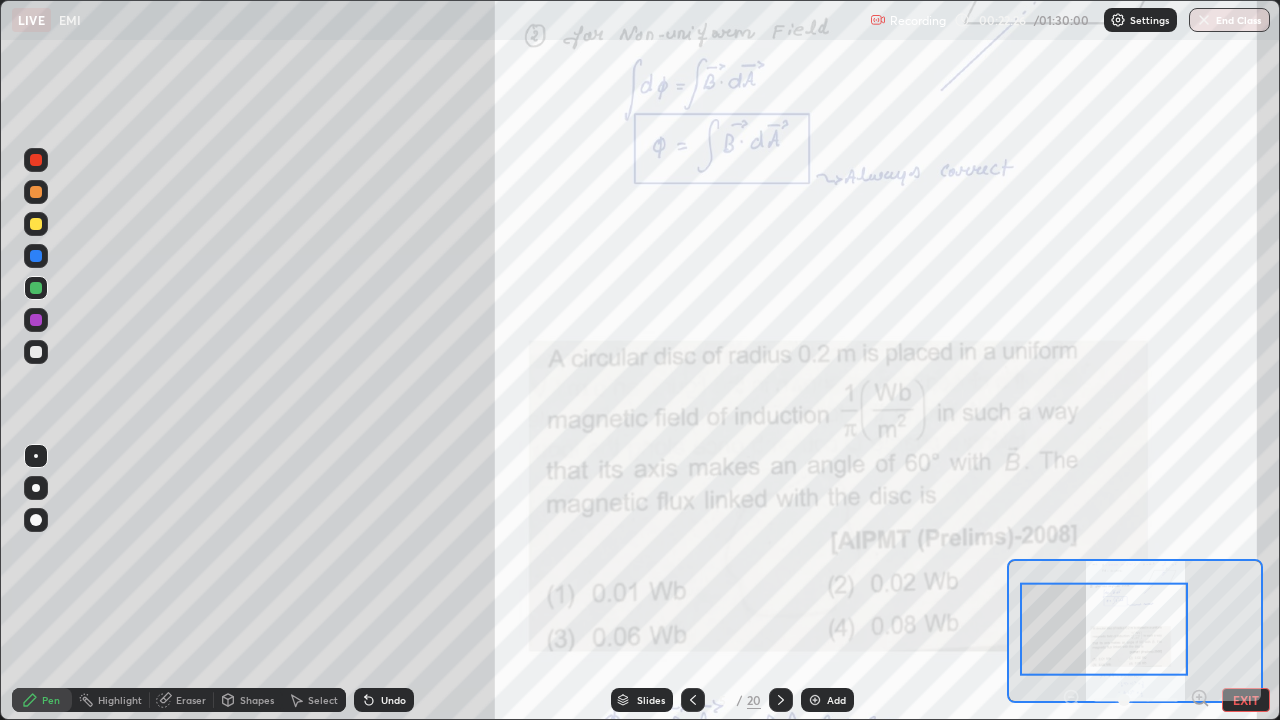 click at bounding box center (36, 320) 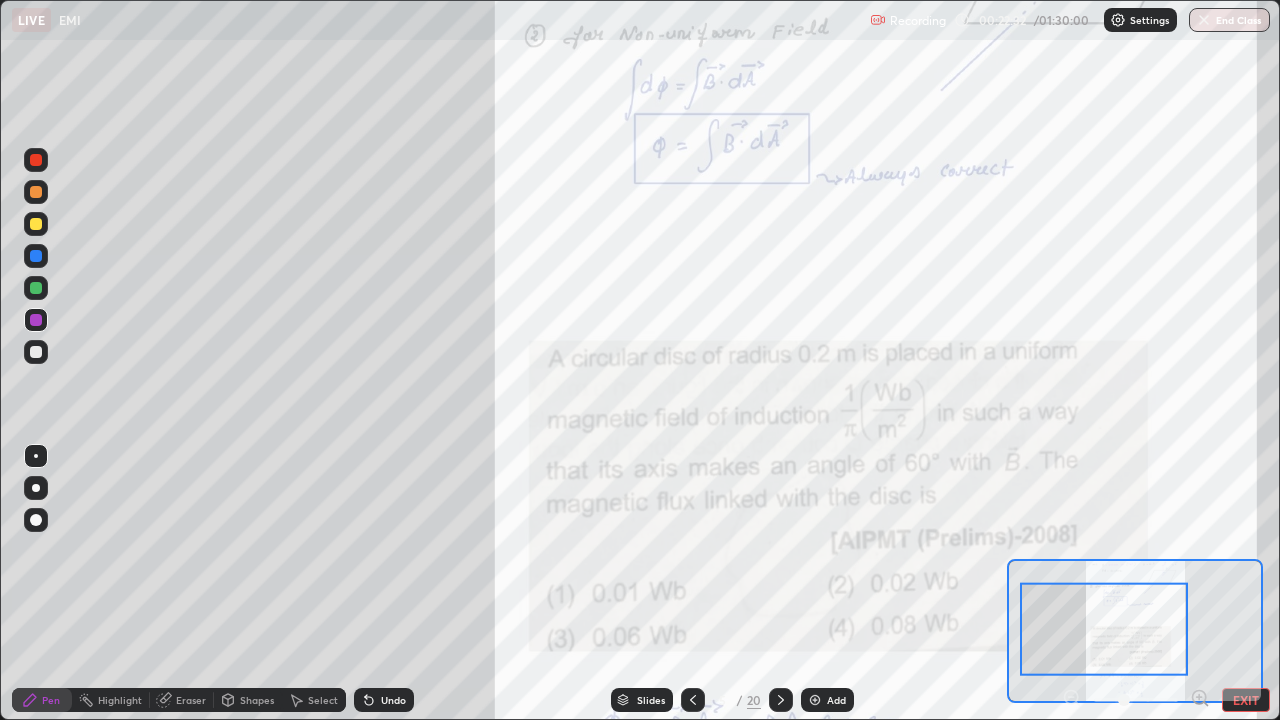 click at bounding box center [36, 288] 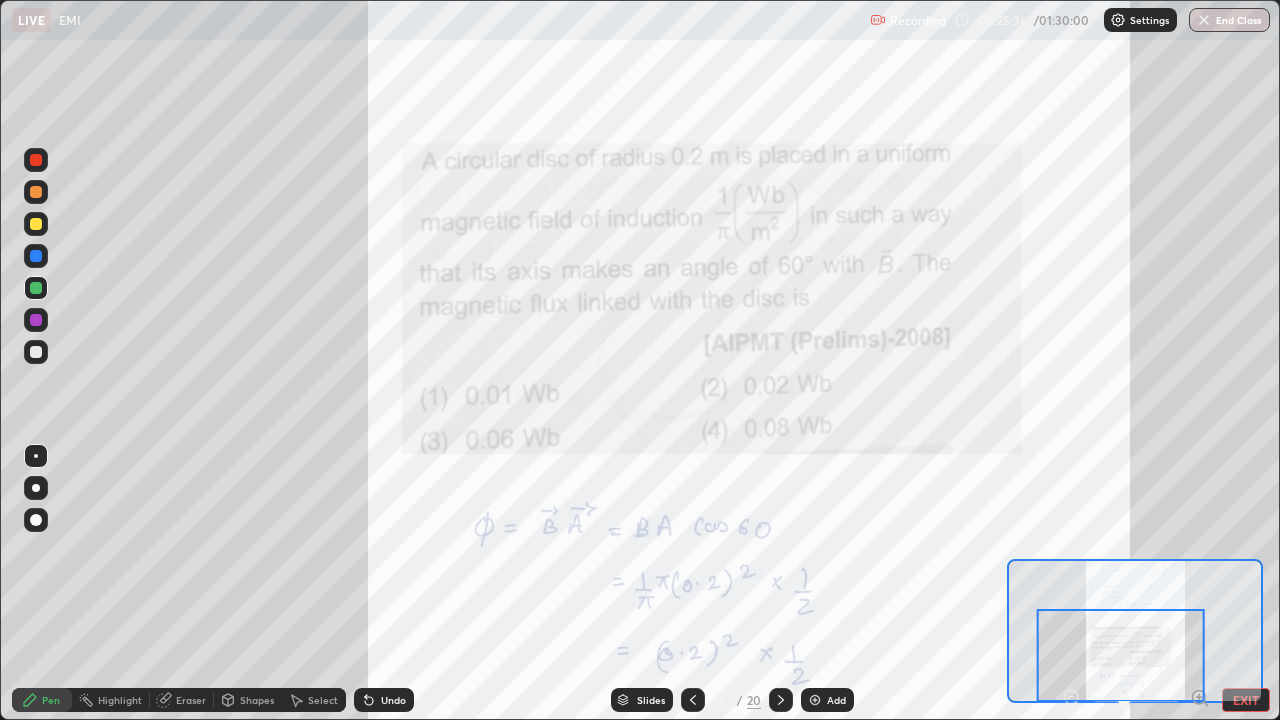 click 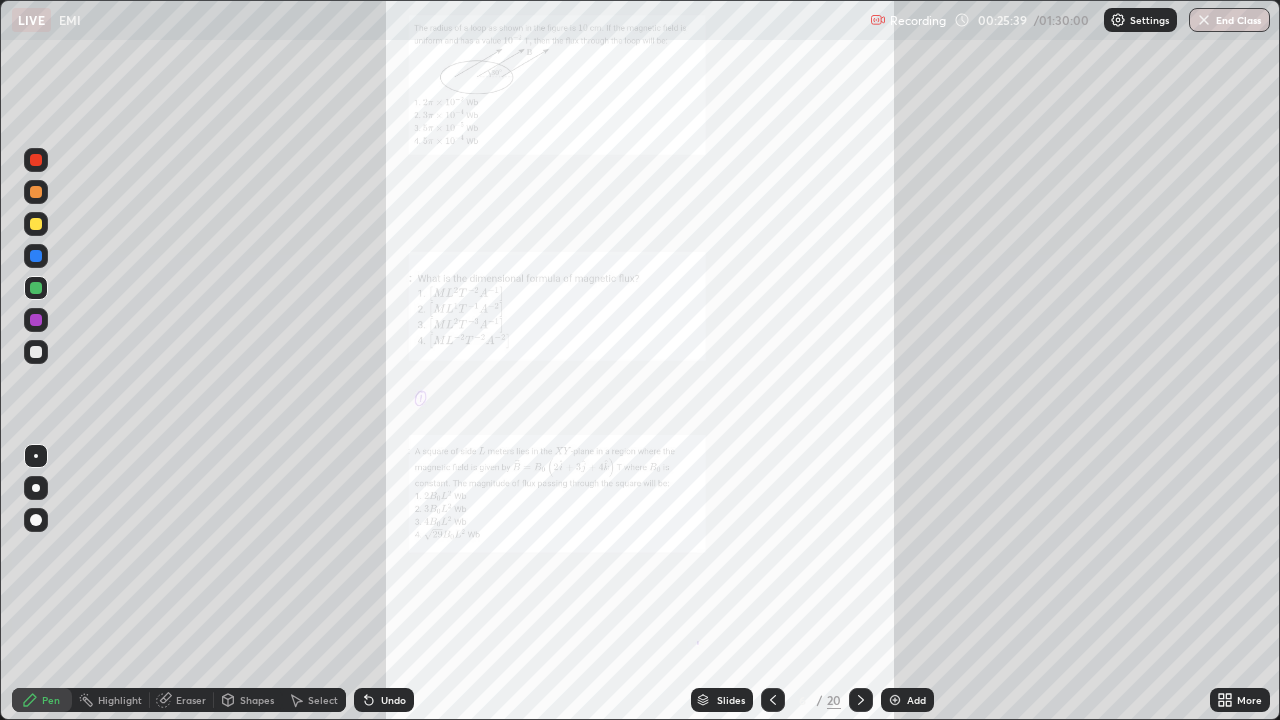 click 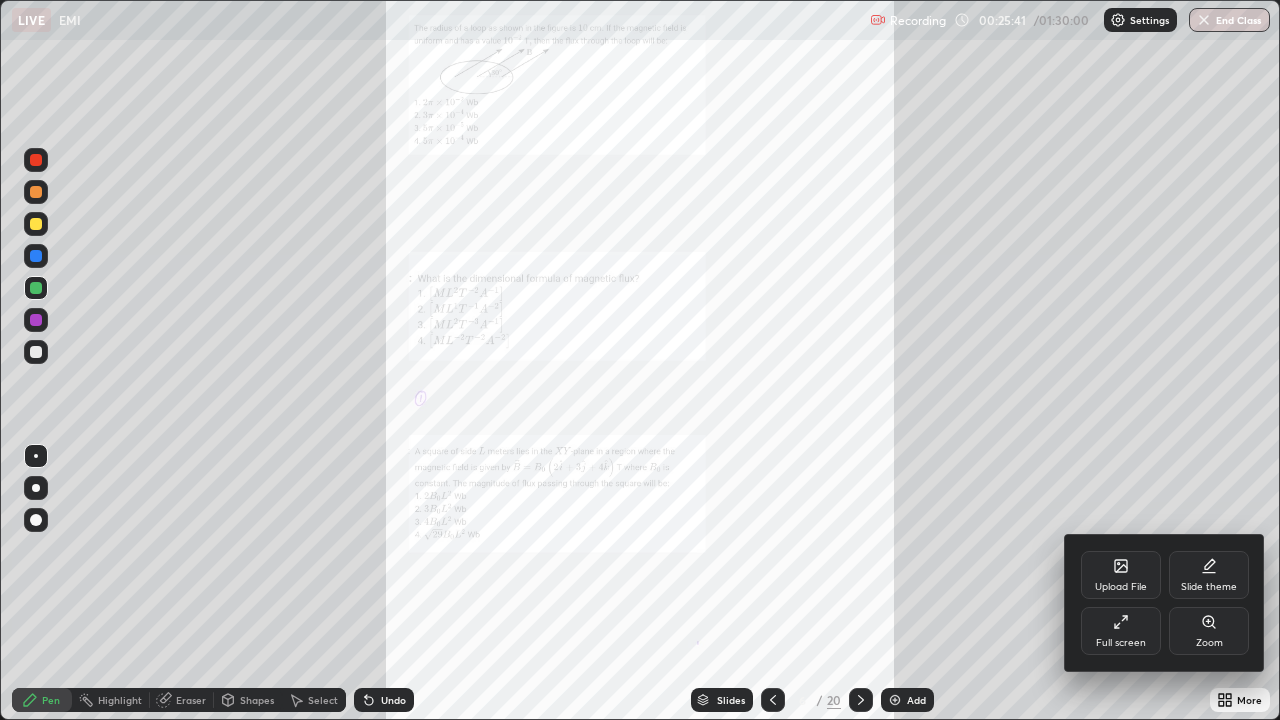 click on "Zoom" at bounding box center [1209, 631] 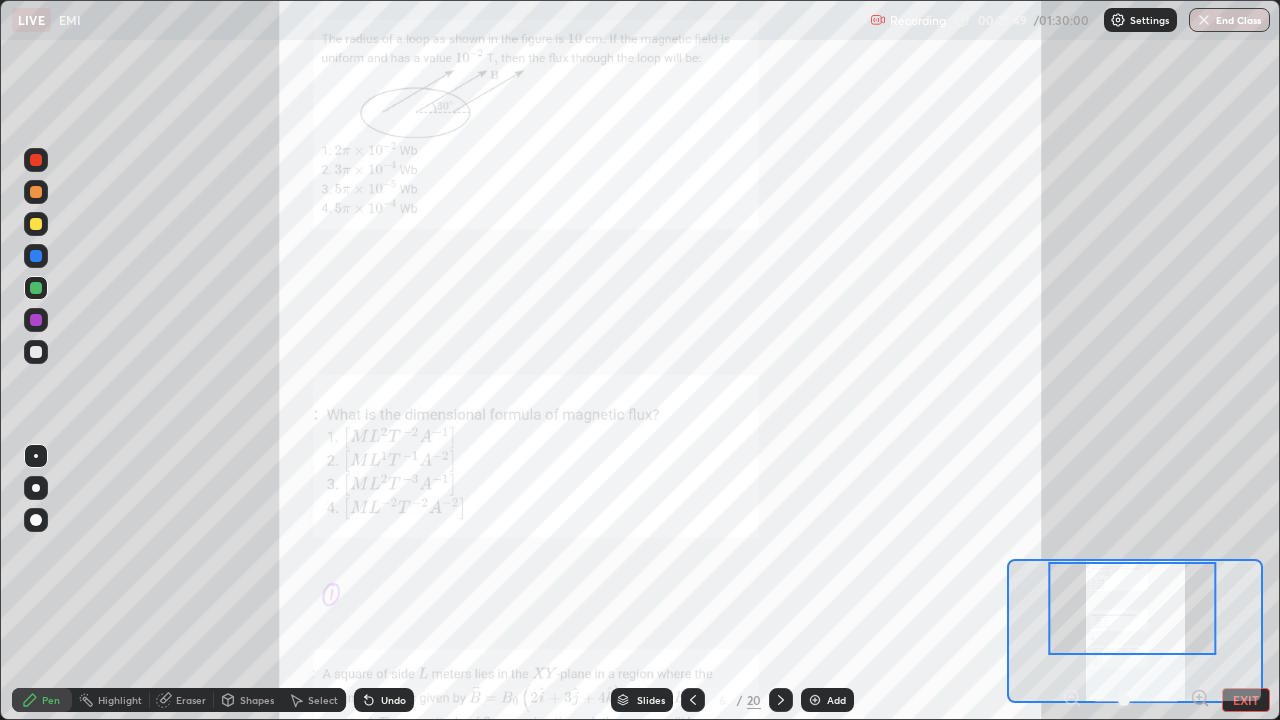 click 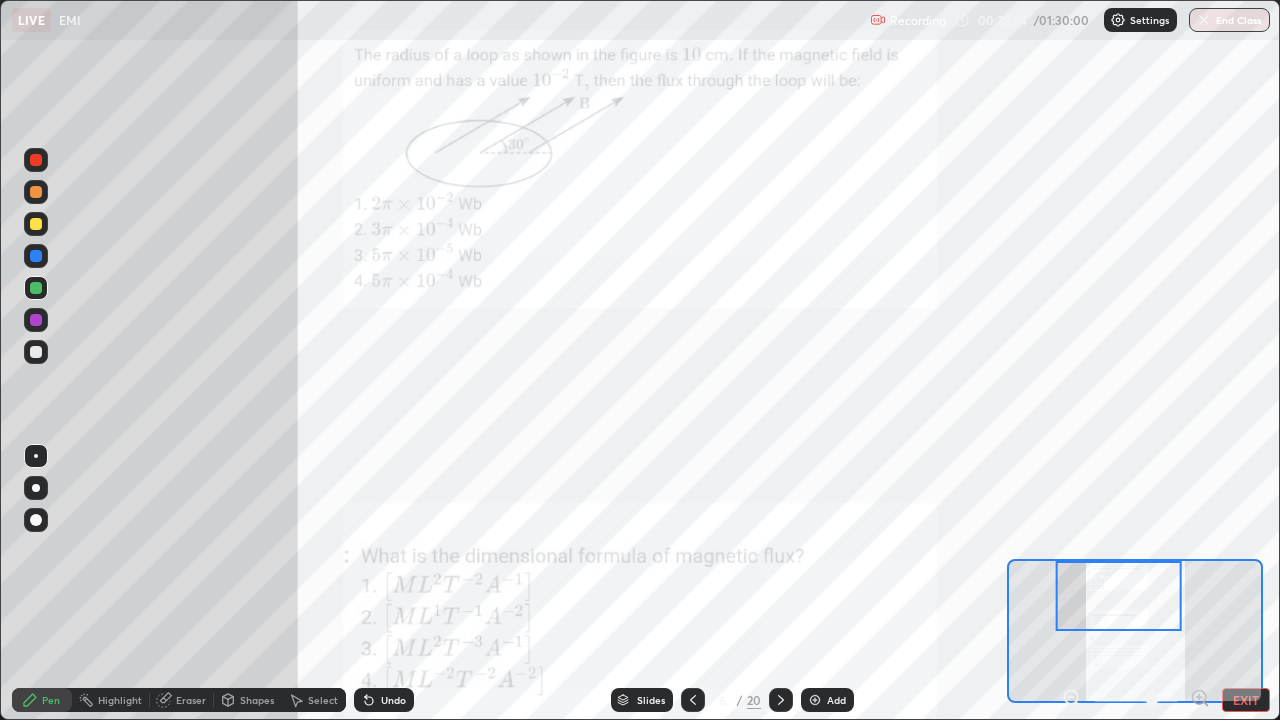 click 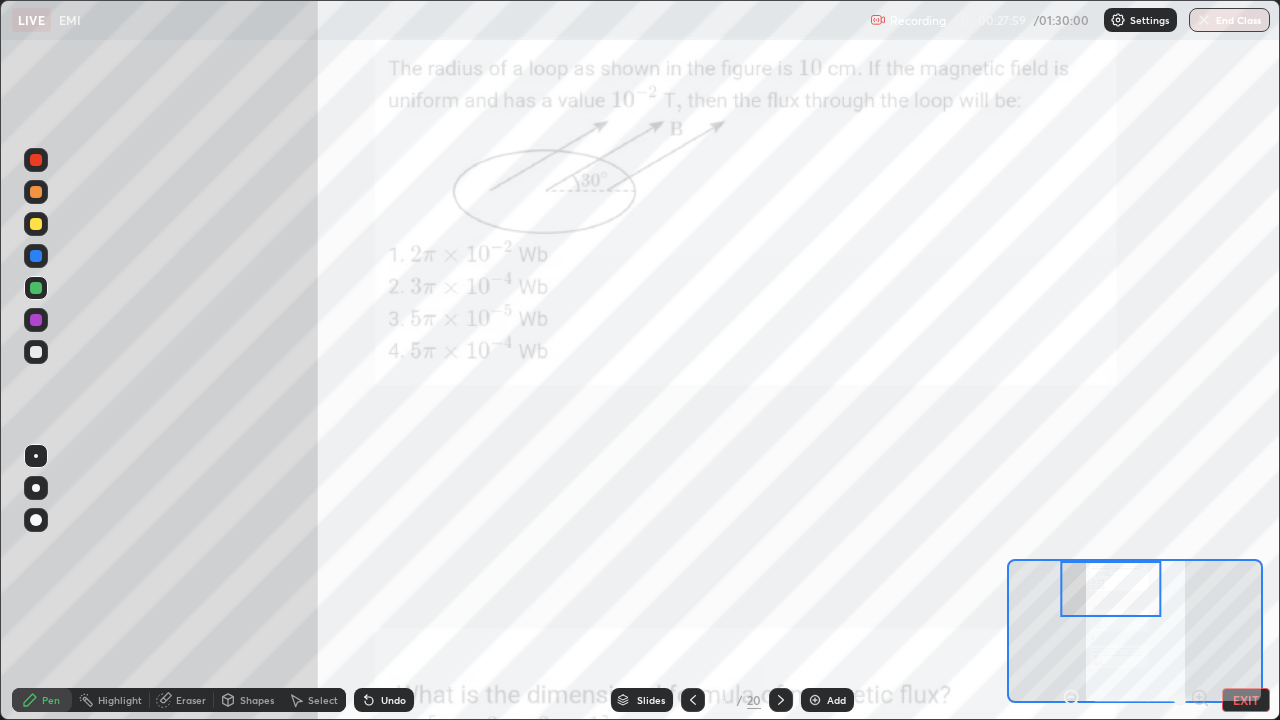 click at bounding box center (36, 320) 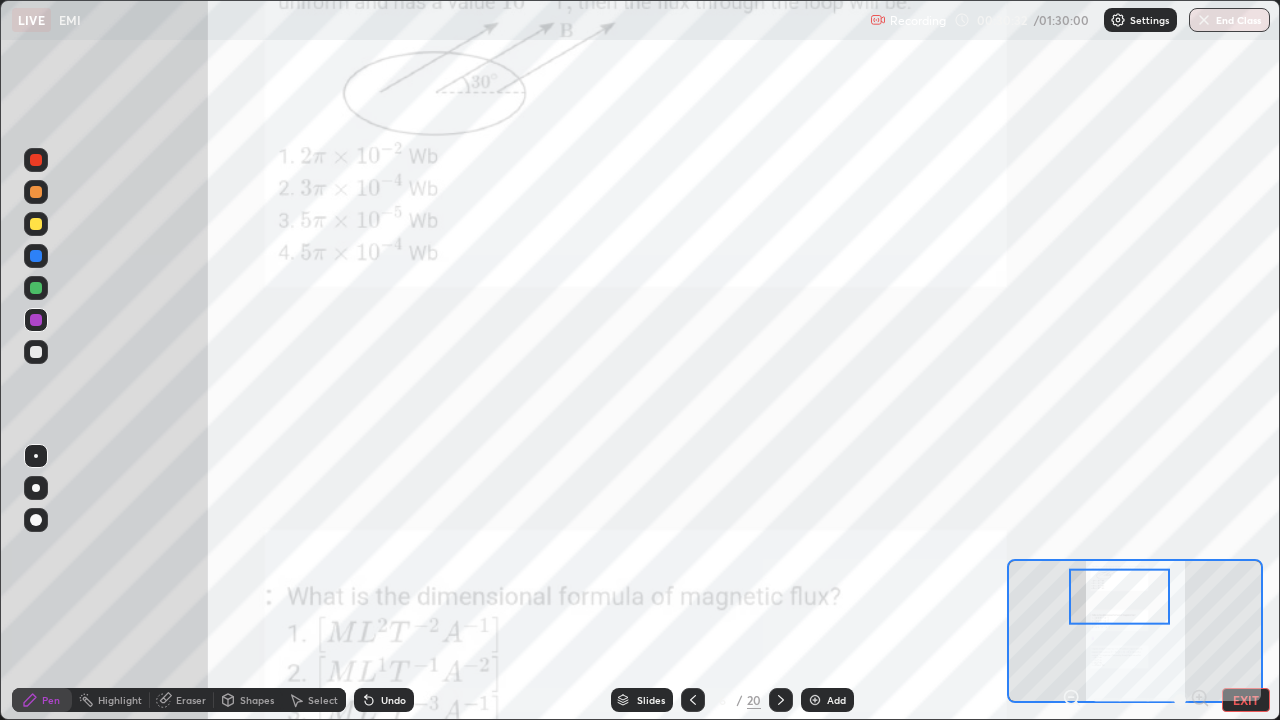 click at bounding box center (1119, 597) 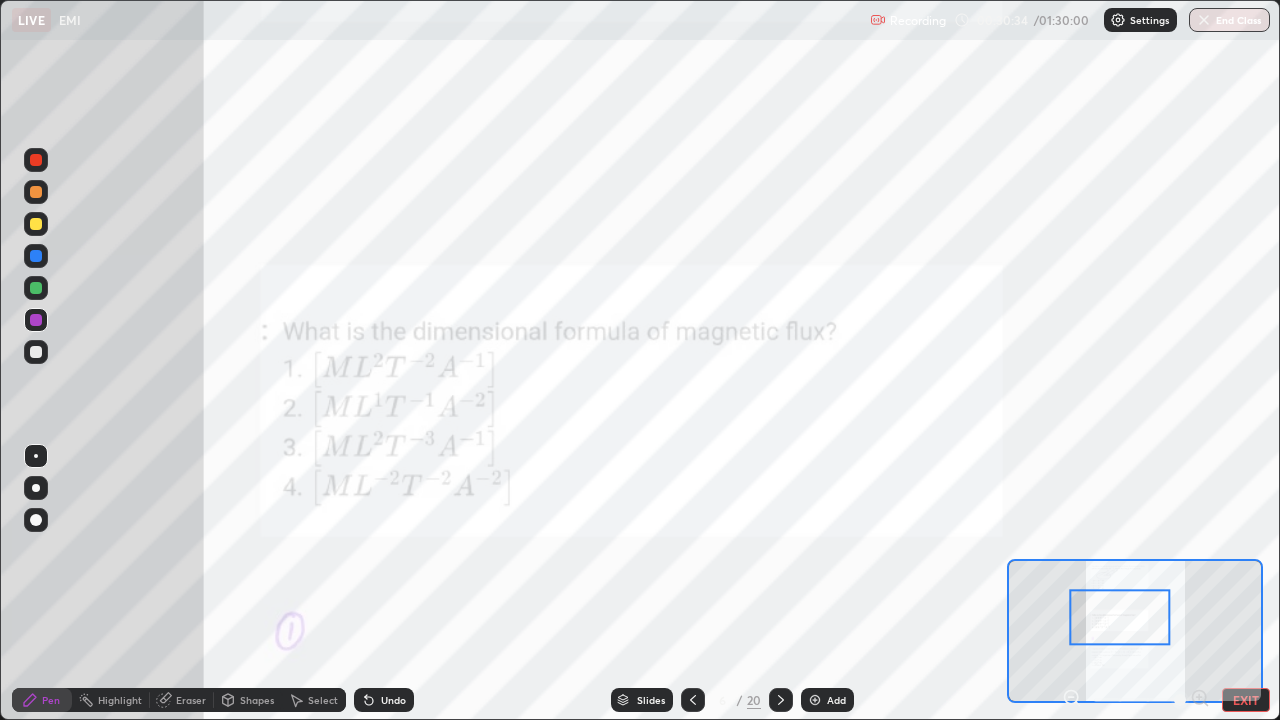 click at bounding box center [1119, 618] 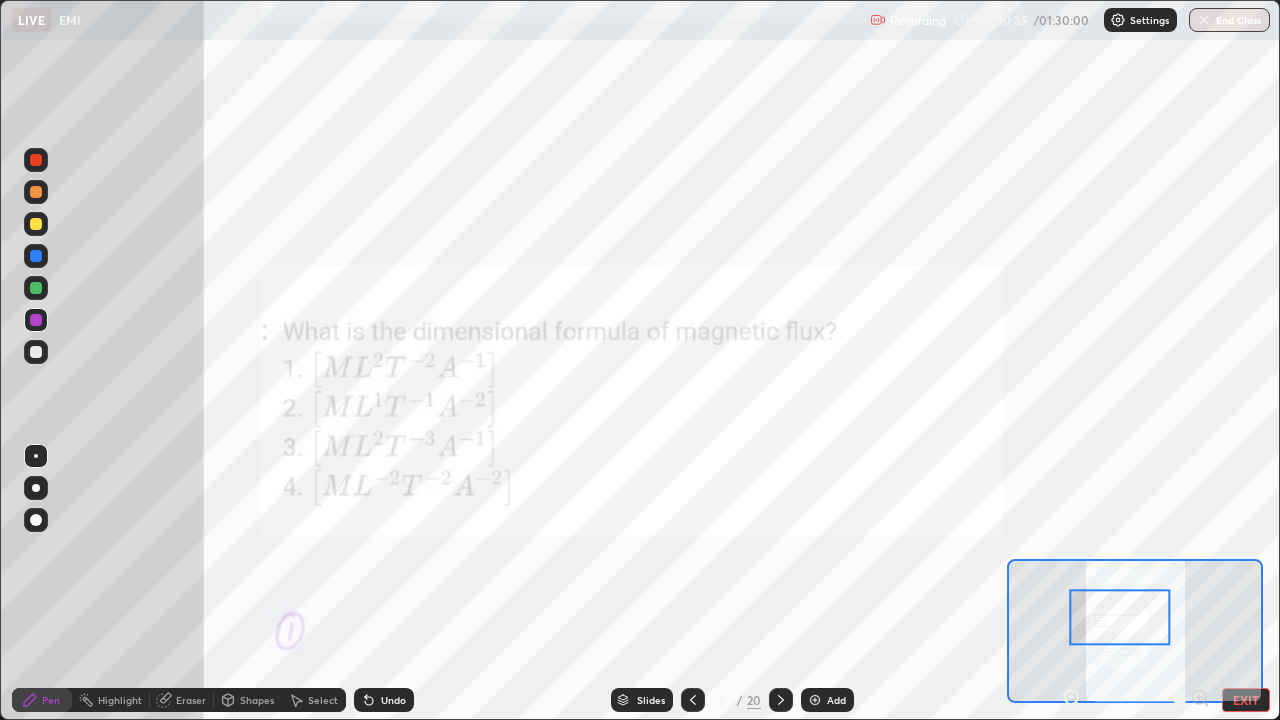 click at bounding box center (1119, 618) 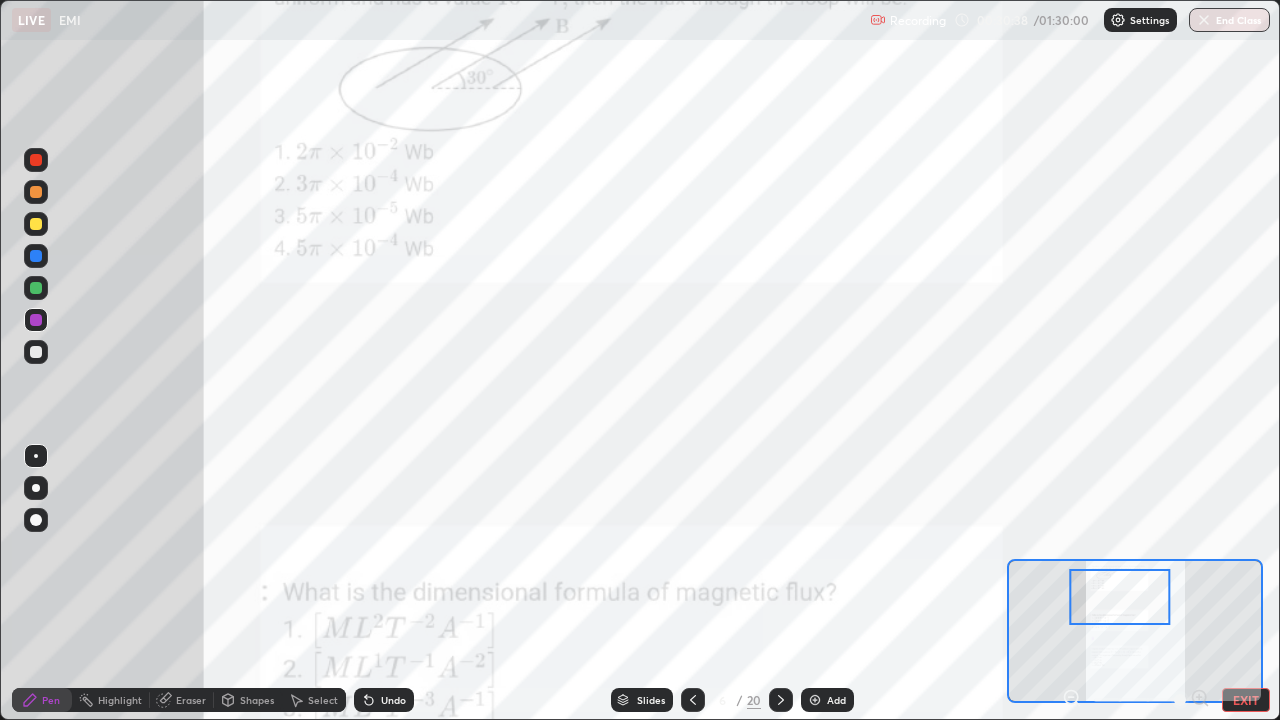 click at bounding box center (1119, 597) 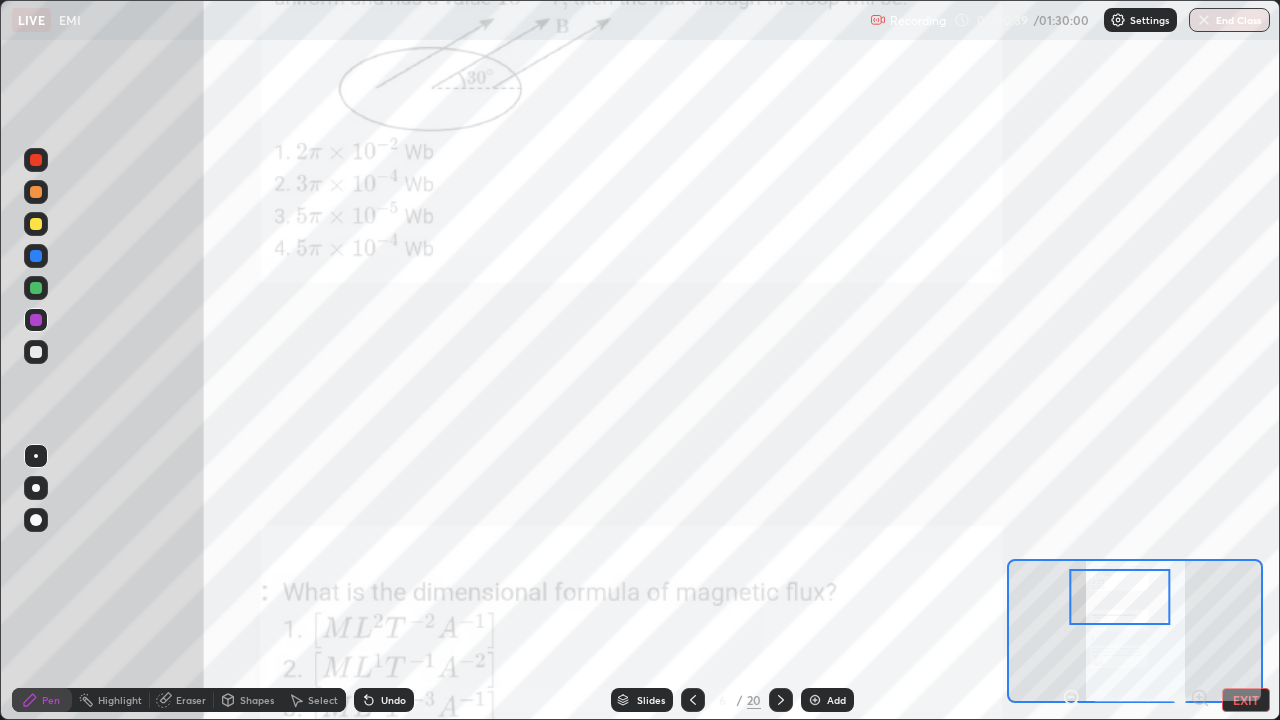 click at bounding box center (1119, 597) 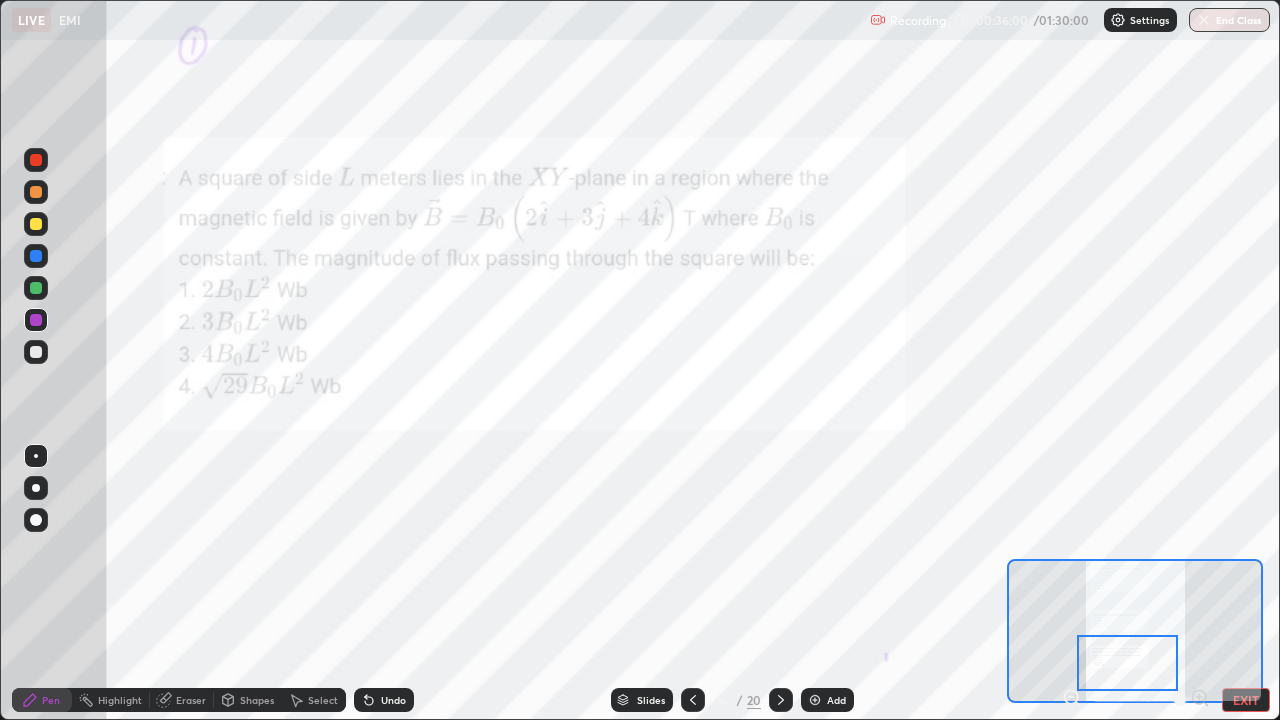 click at bounding box center (36, 288) 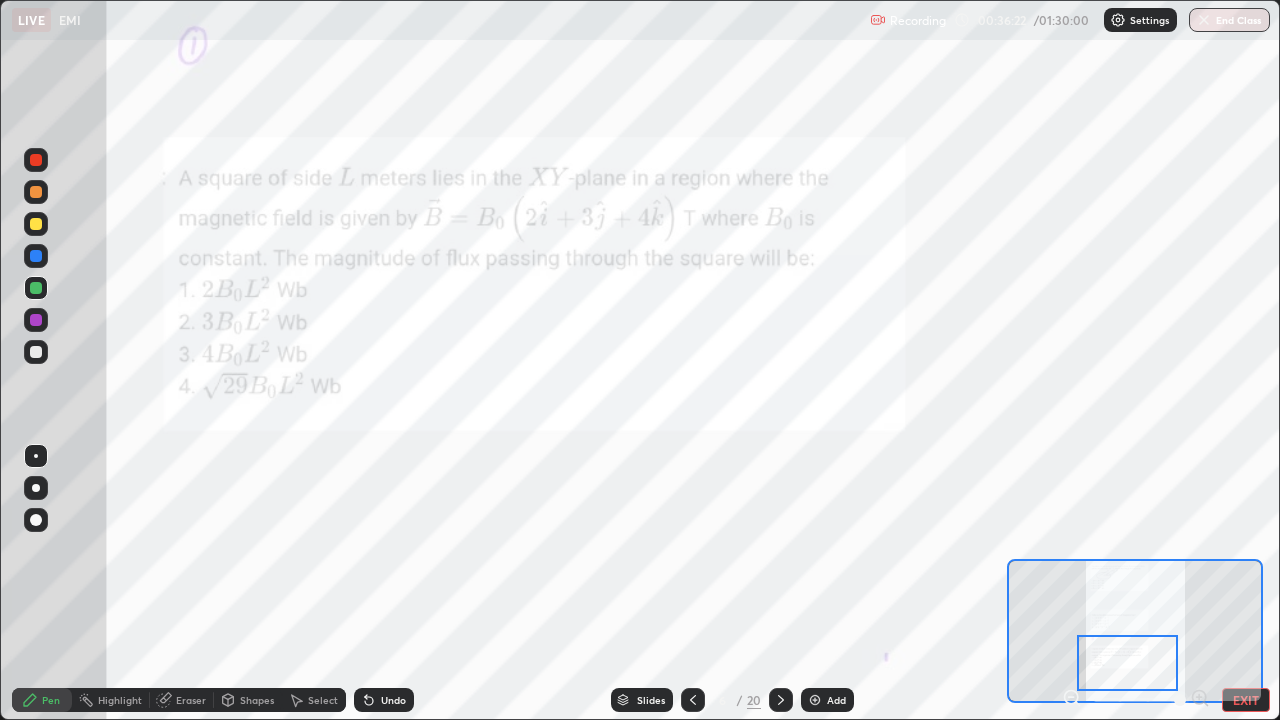click on "Undo" at bounding box center (384, 700) 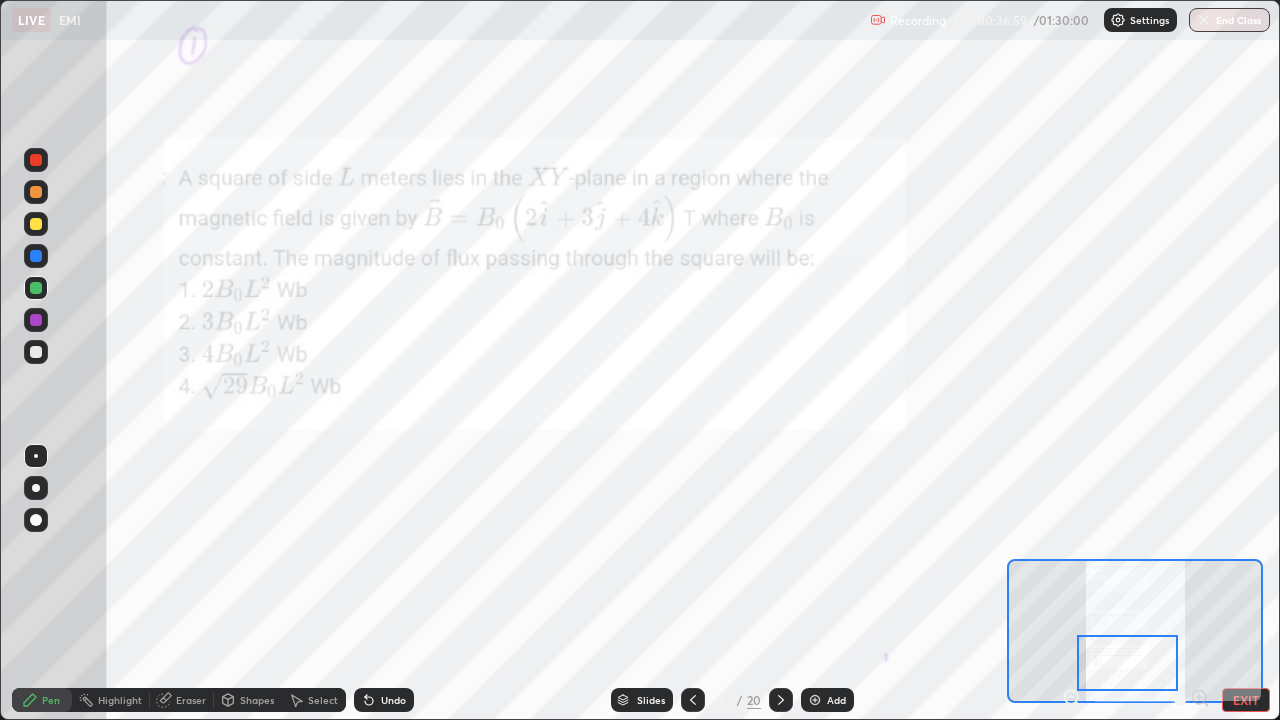 click at bounding box center [36, 160] 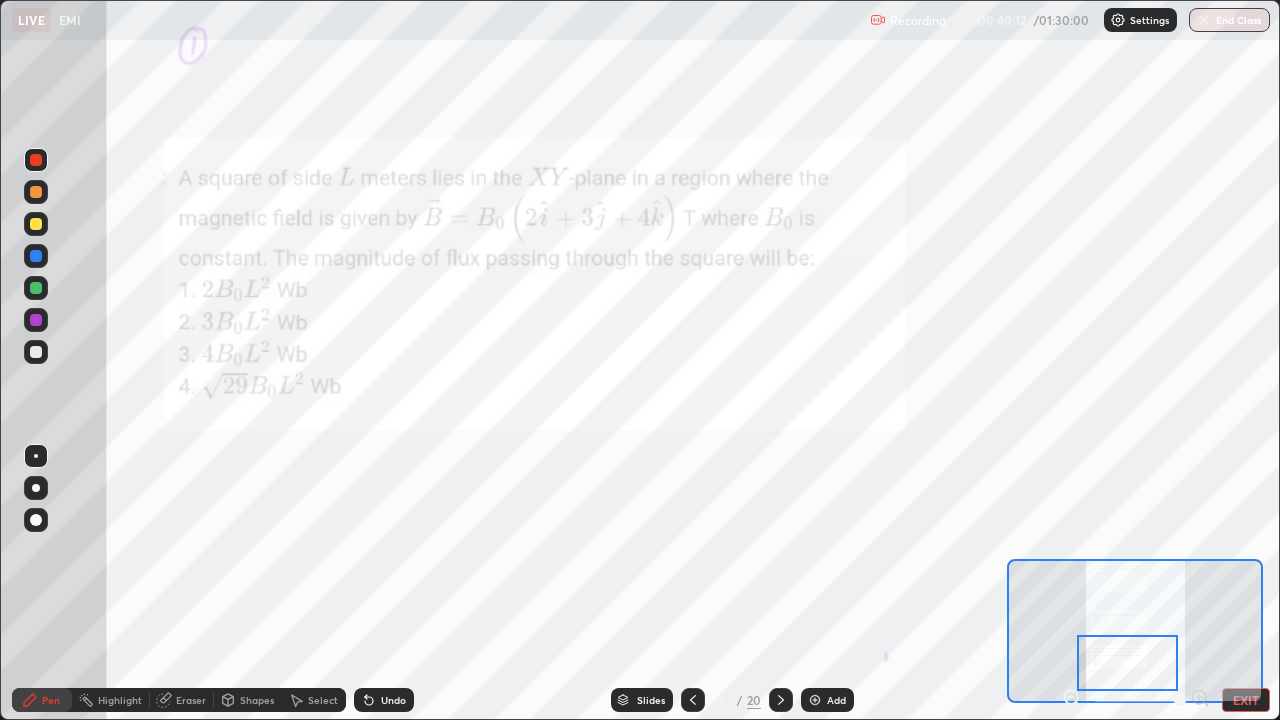 click on "Eraser" at bounding box center [191, 700] 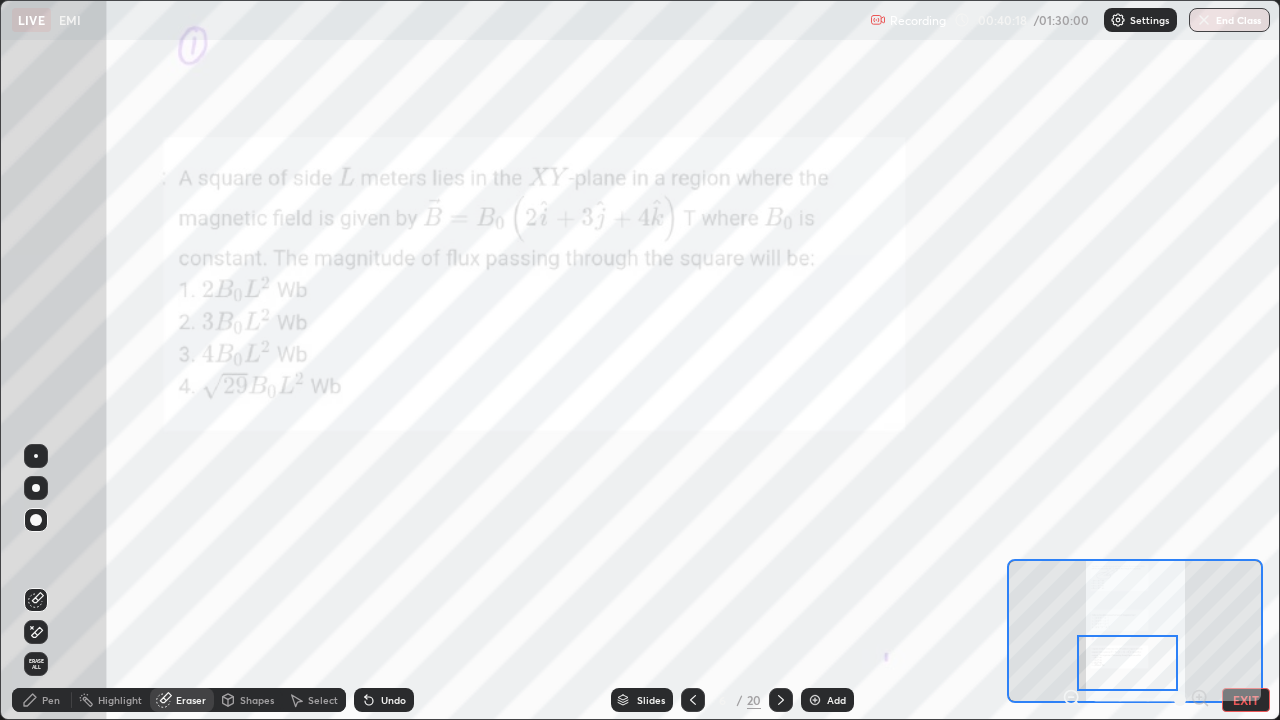 click on "Pen" at bounding box center (51, 700) 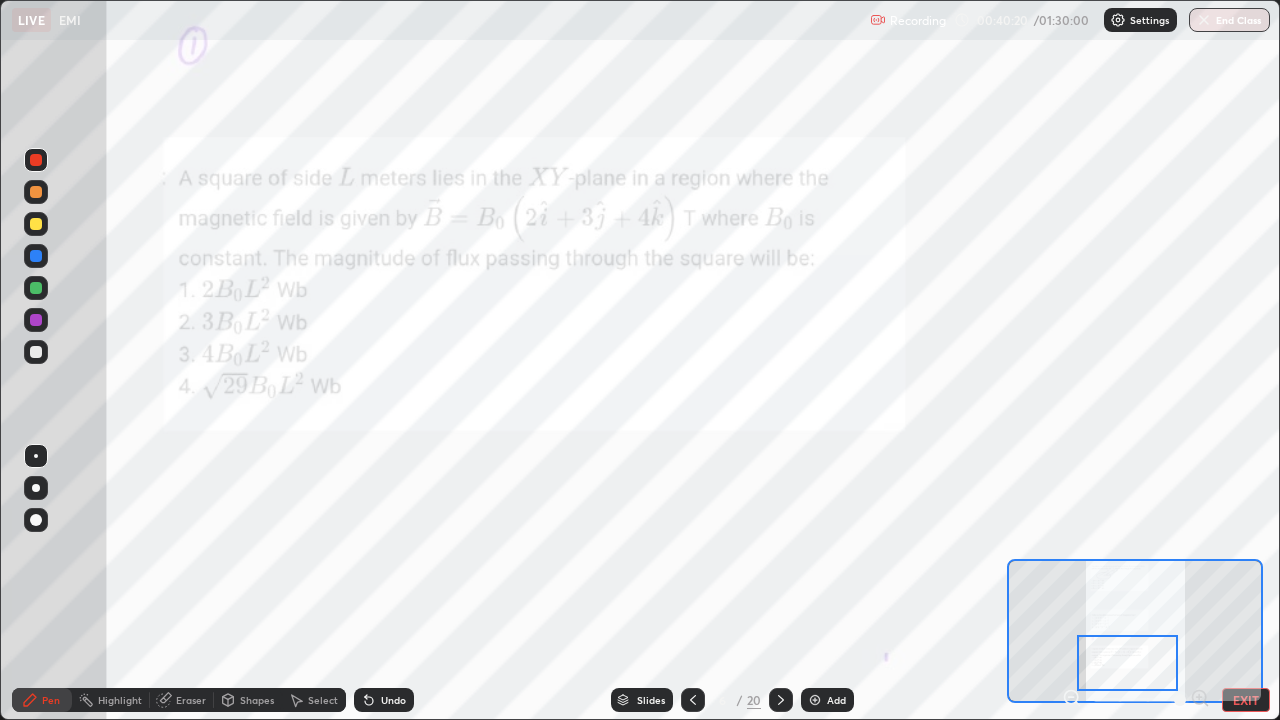 click at bounding box center (36, 320) 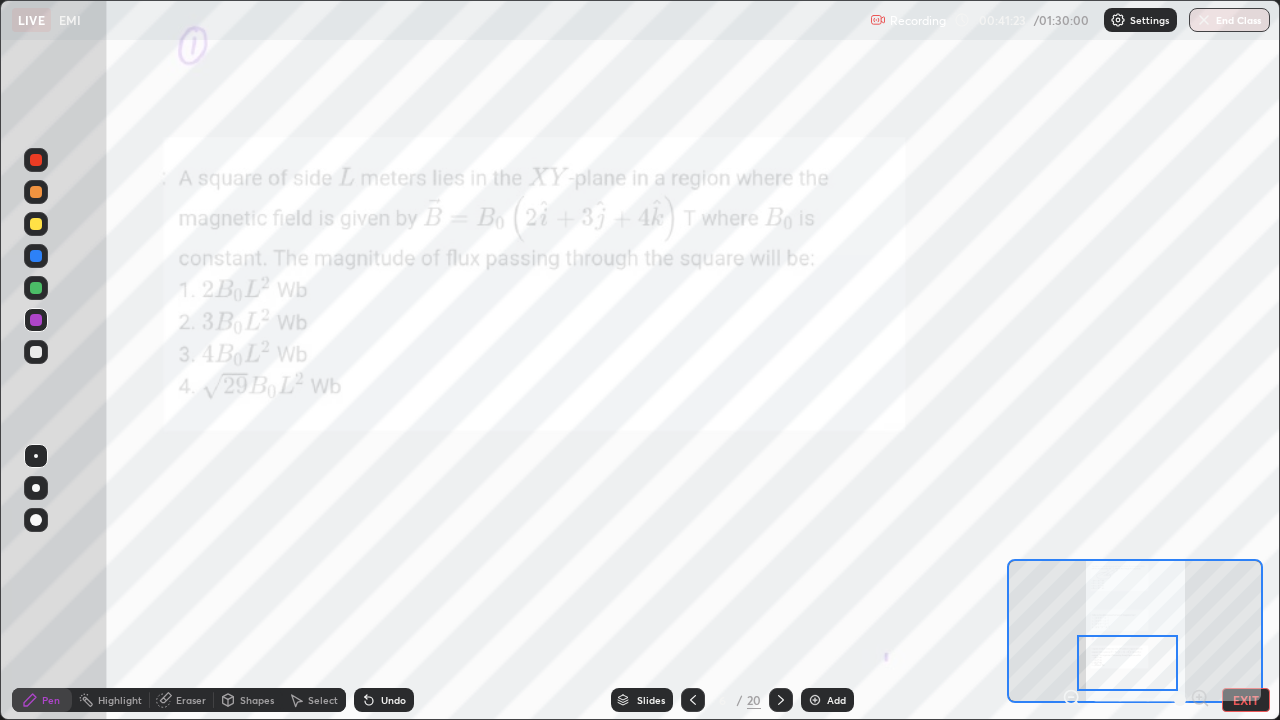 click on "Eraser" at bounding box center (191, 700) 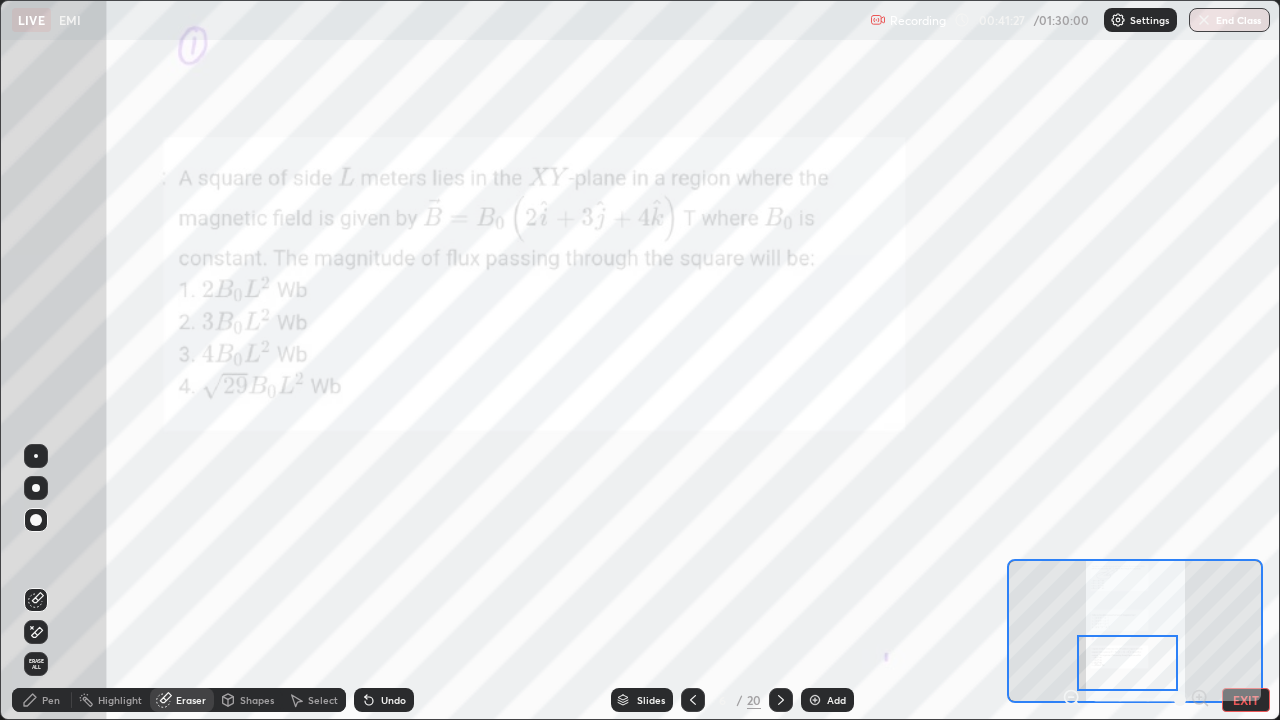 click on "Pen" at bounding box center (51, 700) 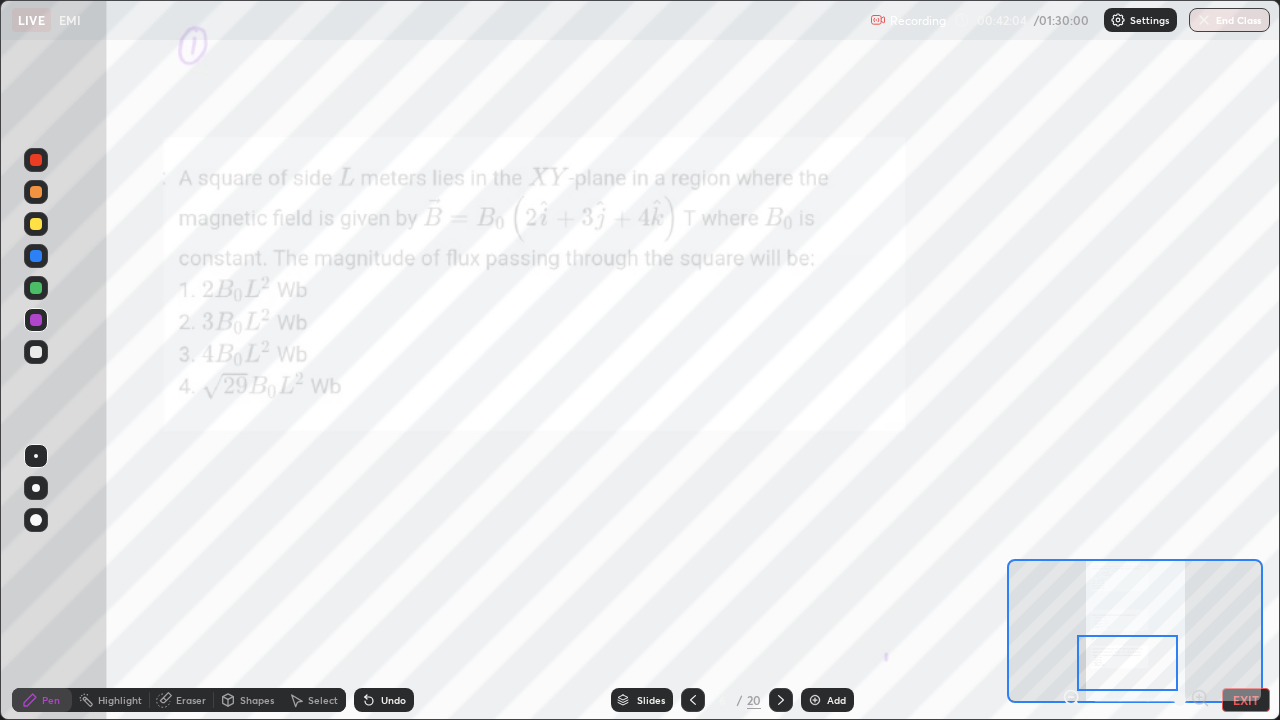 click on "LIVE EMI Recording 00:42:04 /  01:30:00 Settings End Class Setting up your live class EMI • L22 of Course On Physics for NEET EXCEL 1 2026 [FIRST] [LAST] Pen Highlight Eraser Shapes Select Undo Slides 6 / 20 Add EXIT No doubts shared Encourage your learners to ask a doubt for better clarity" at bounding box center (640, 360) 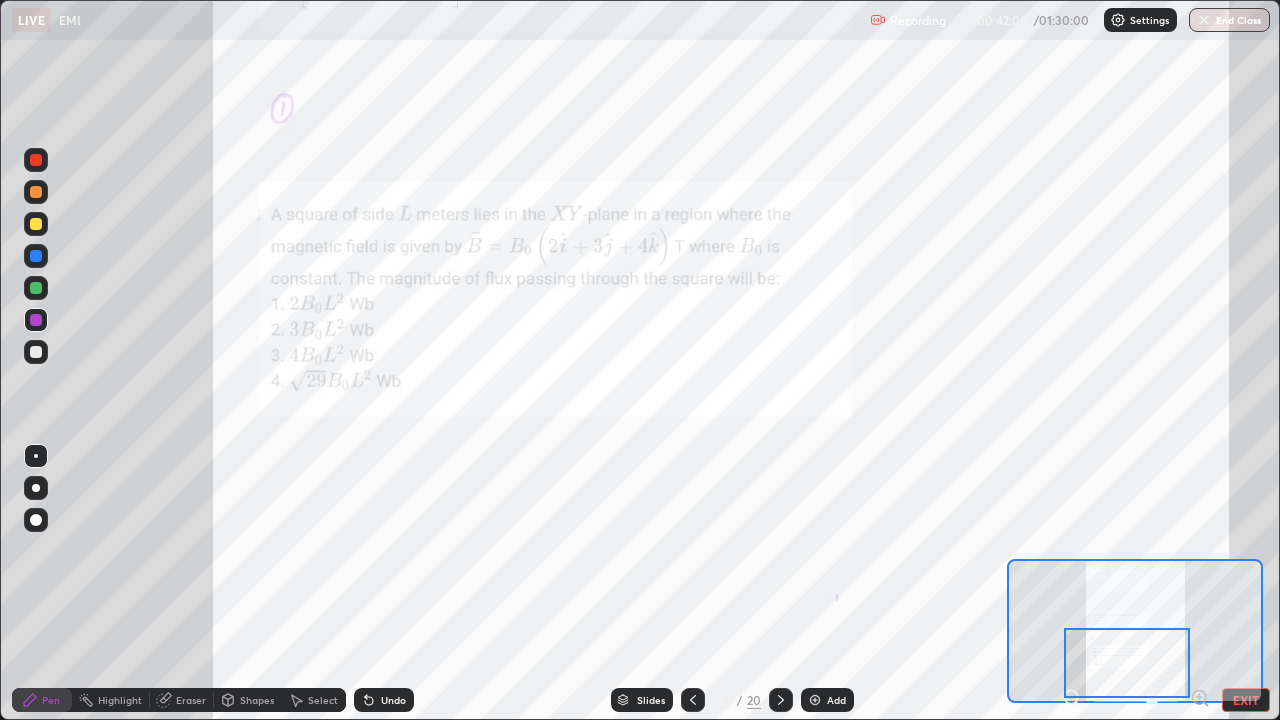 click 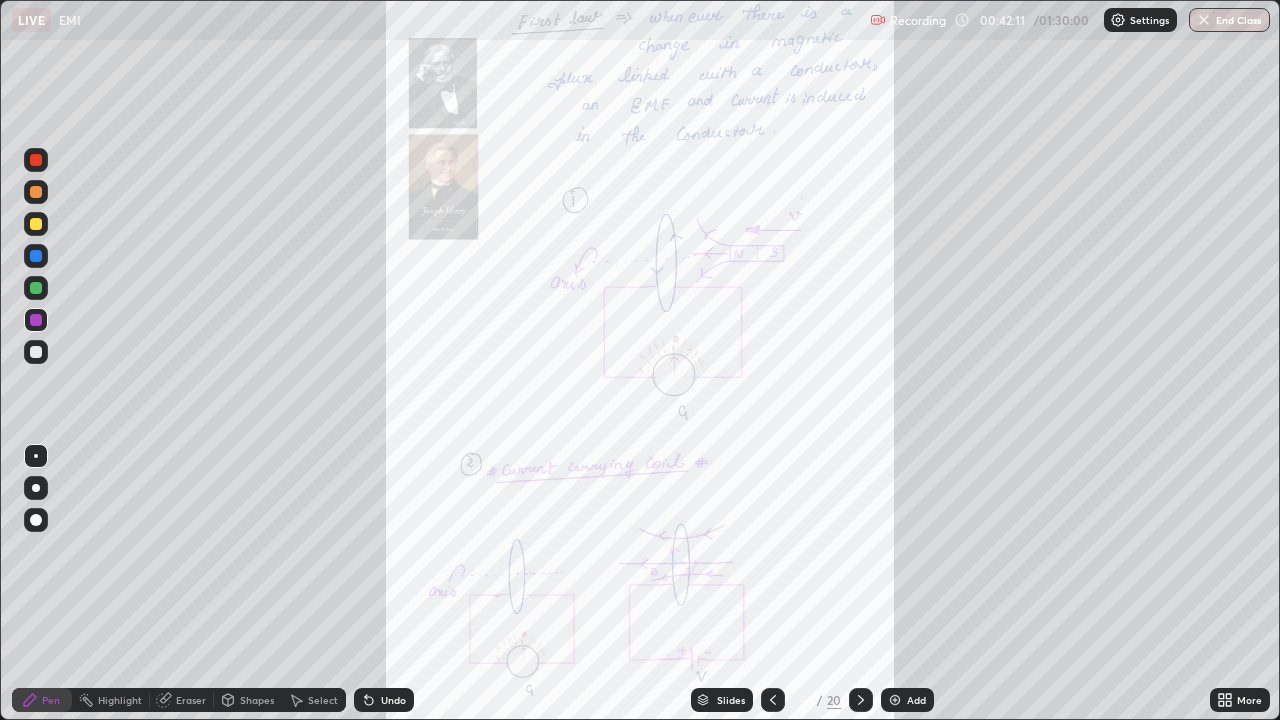 click on "More" at bounding box center (1249, 700) 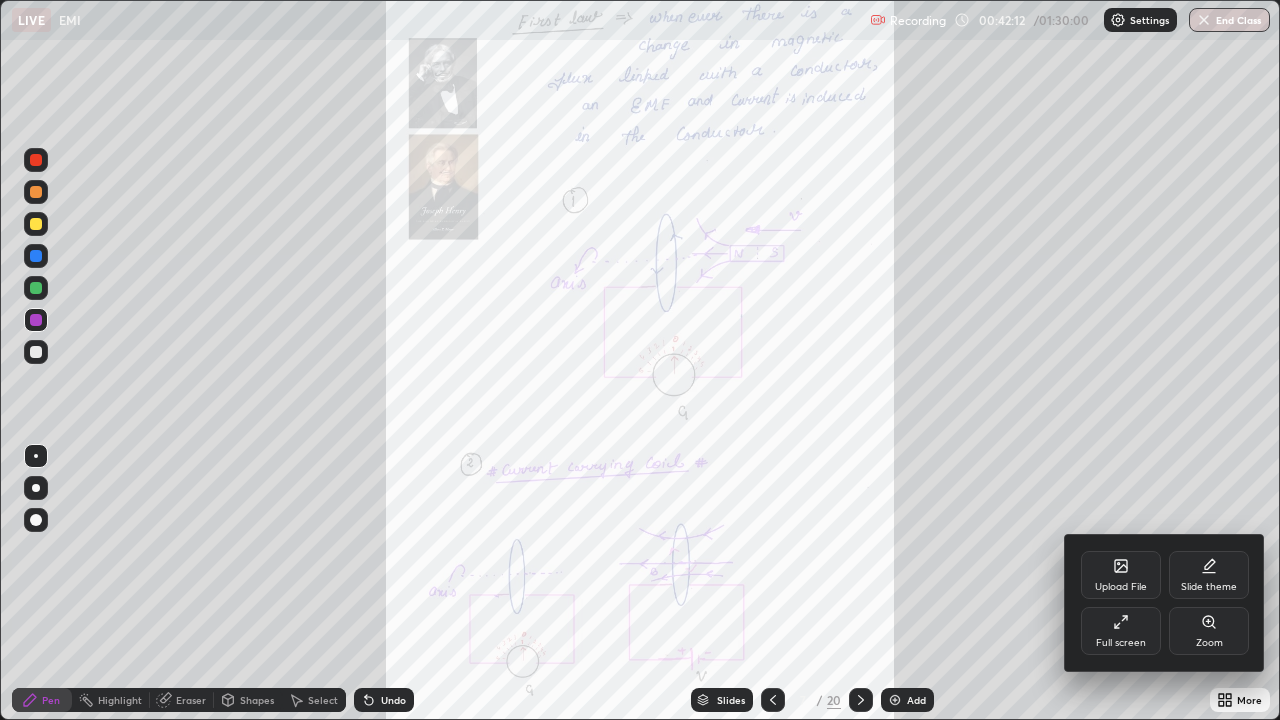 click 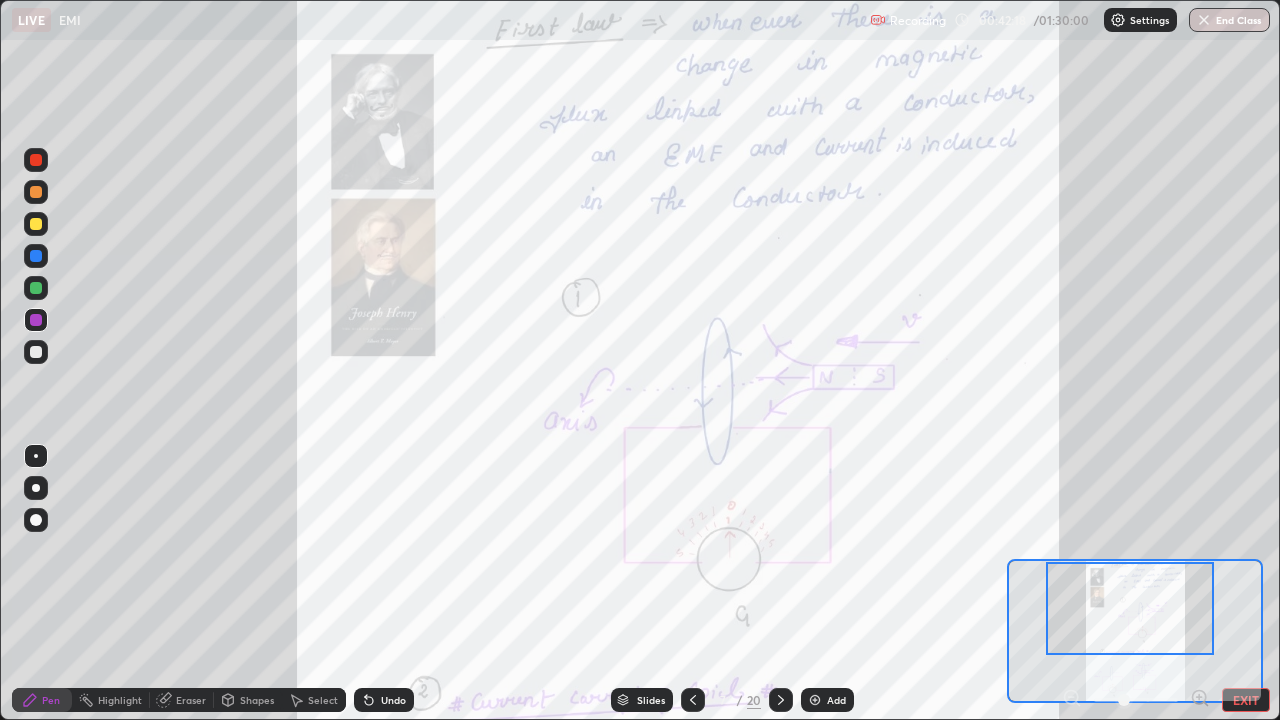 click 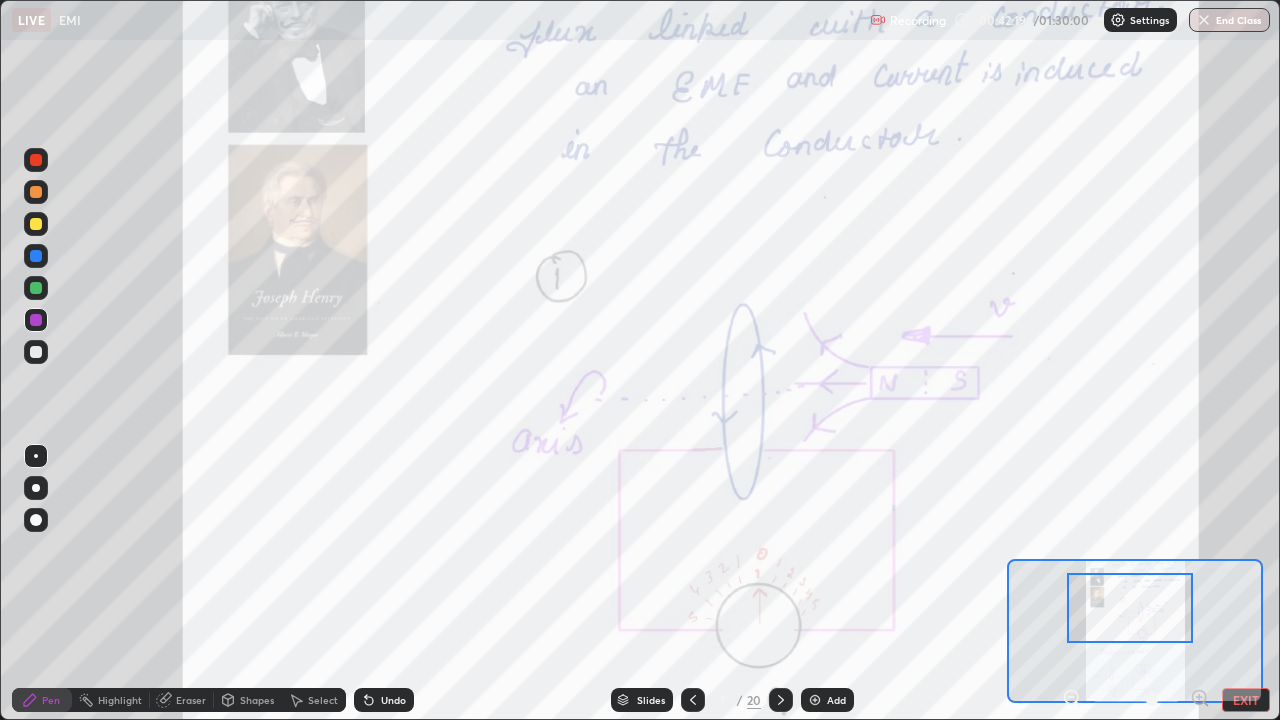 click 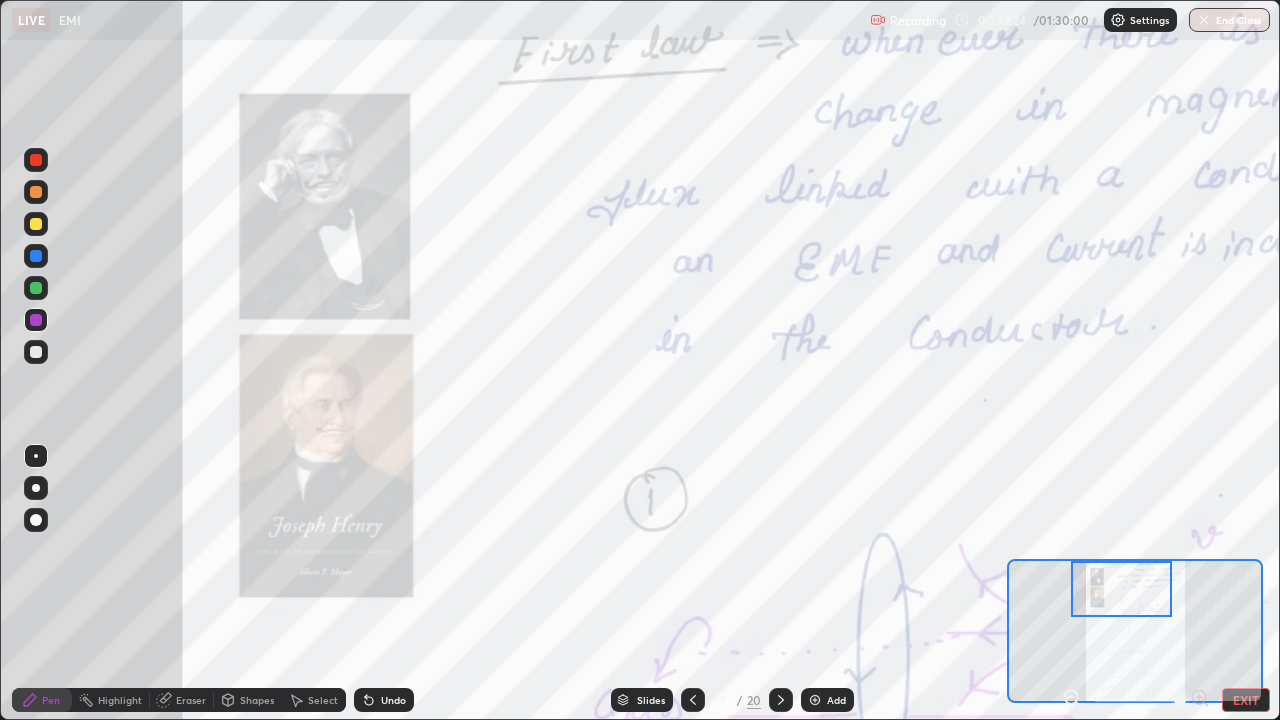 click 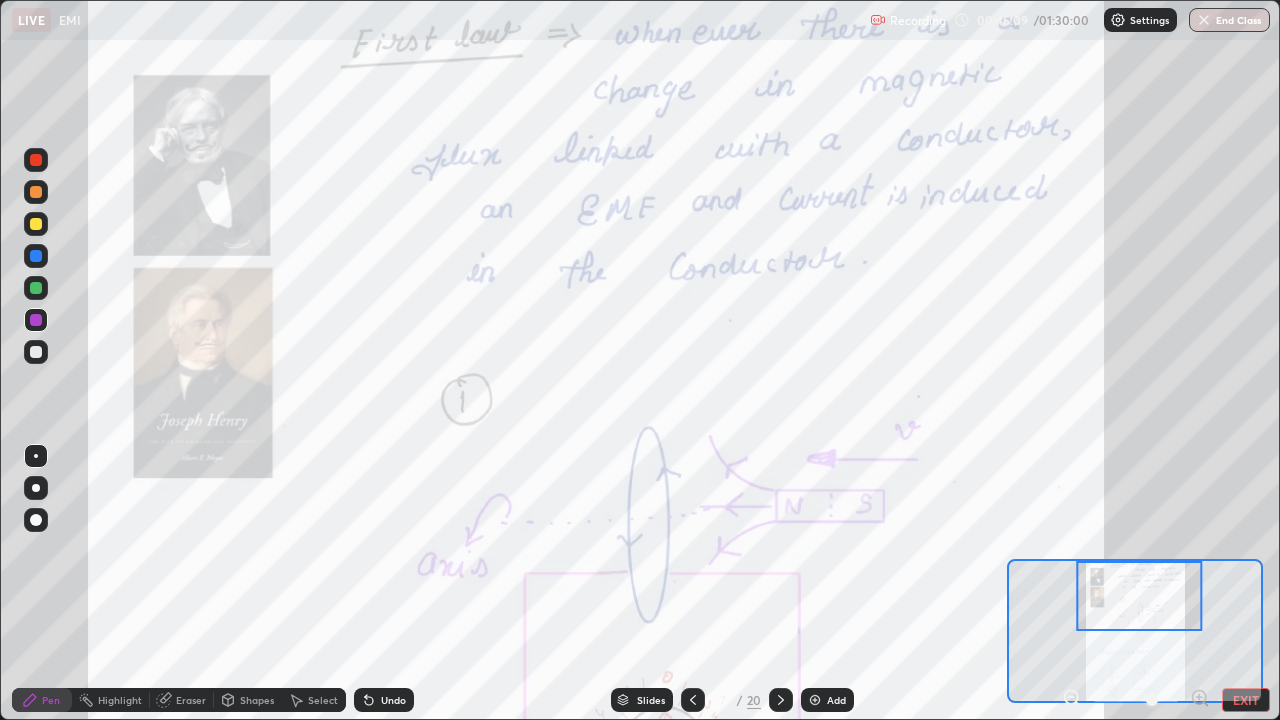 click 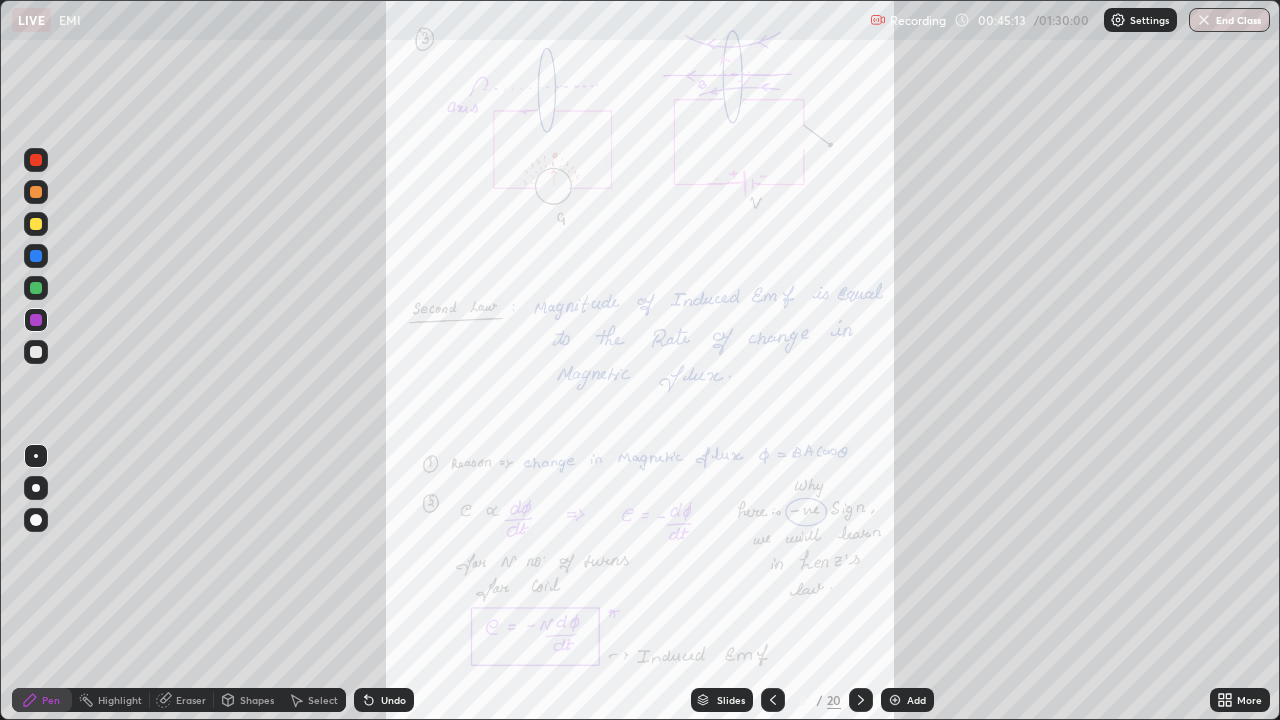 click 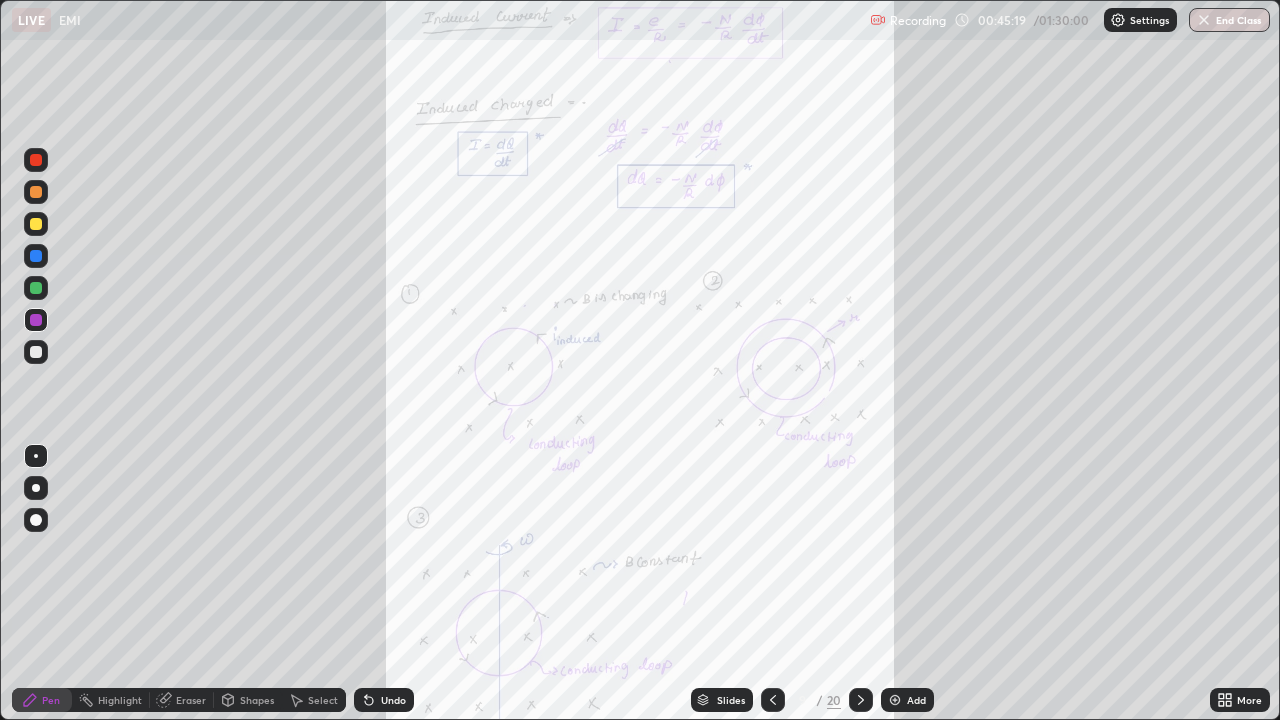 click on "More" at bounding box center (1240, 700) 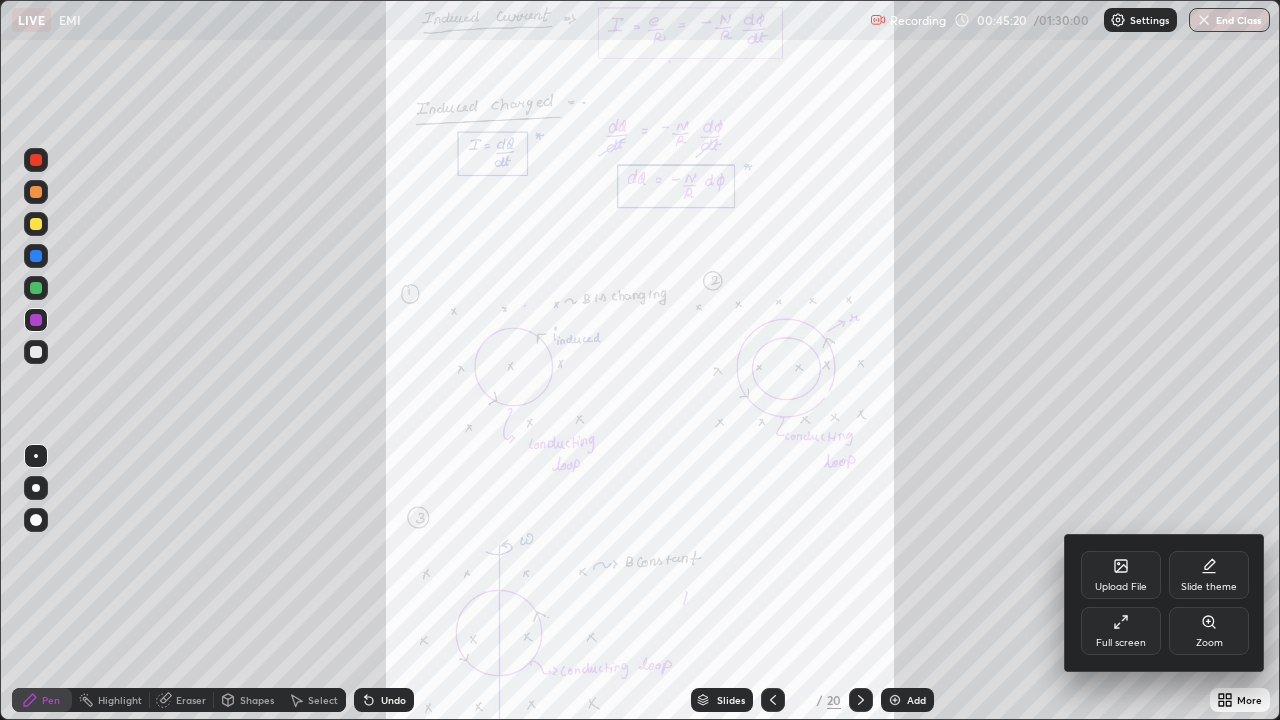 click on "Zoom" at bounding box center (1209, 631) 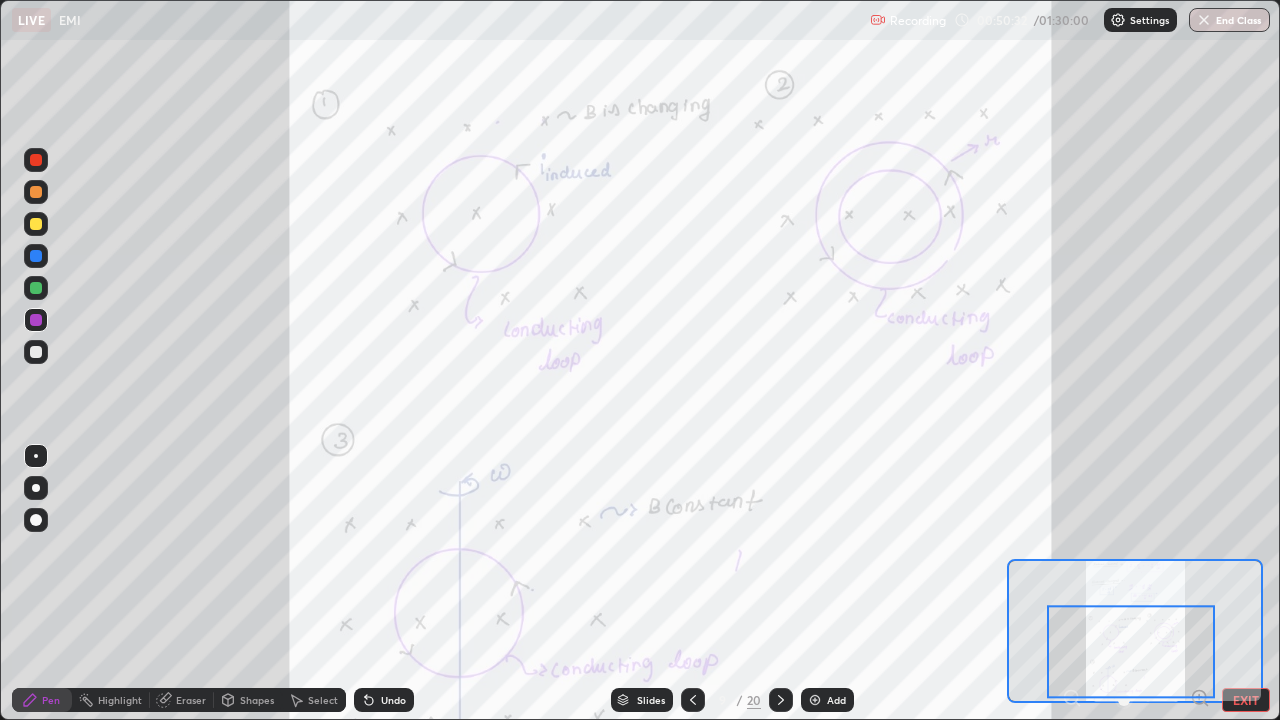 click at bounding box center [36, 352] 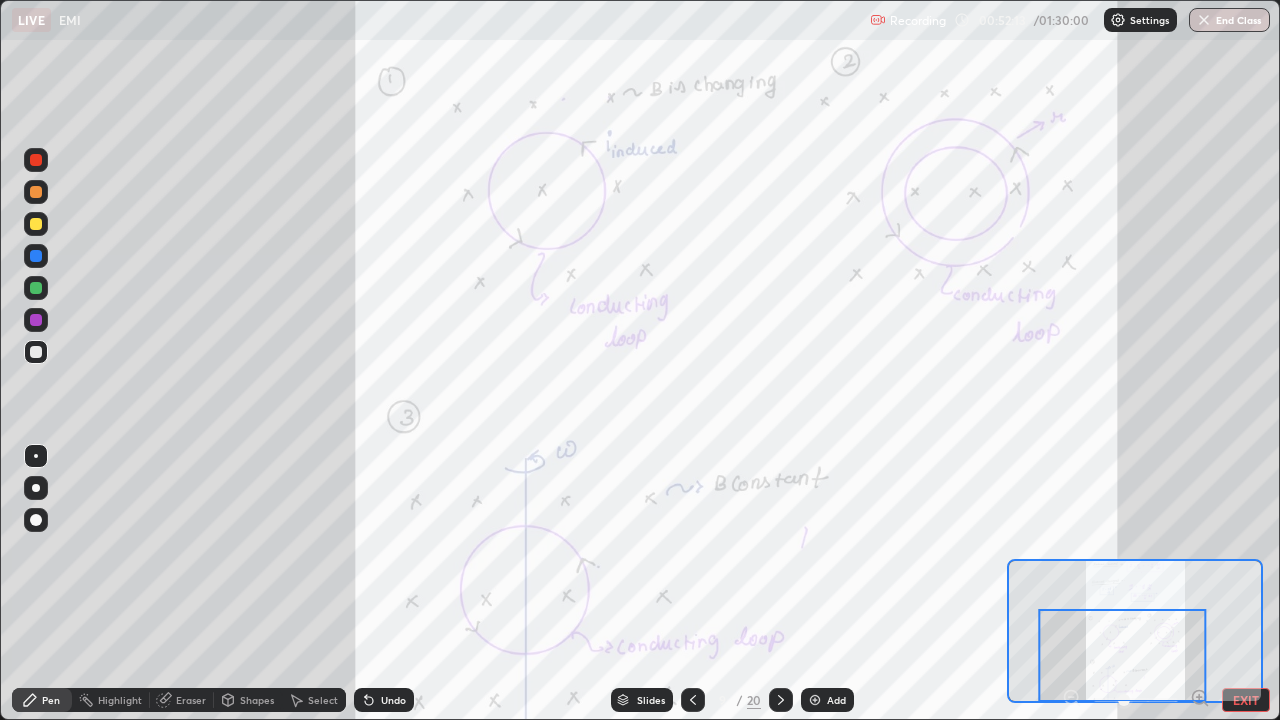 click 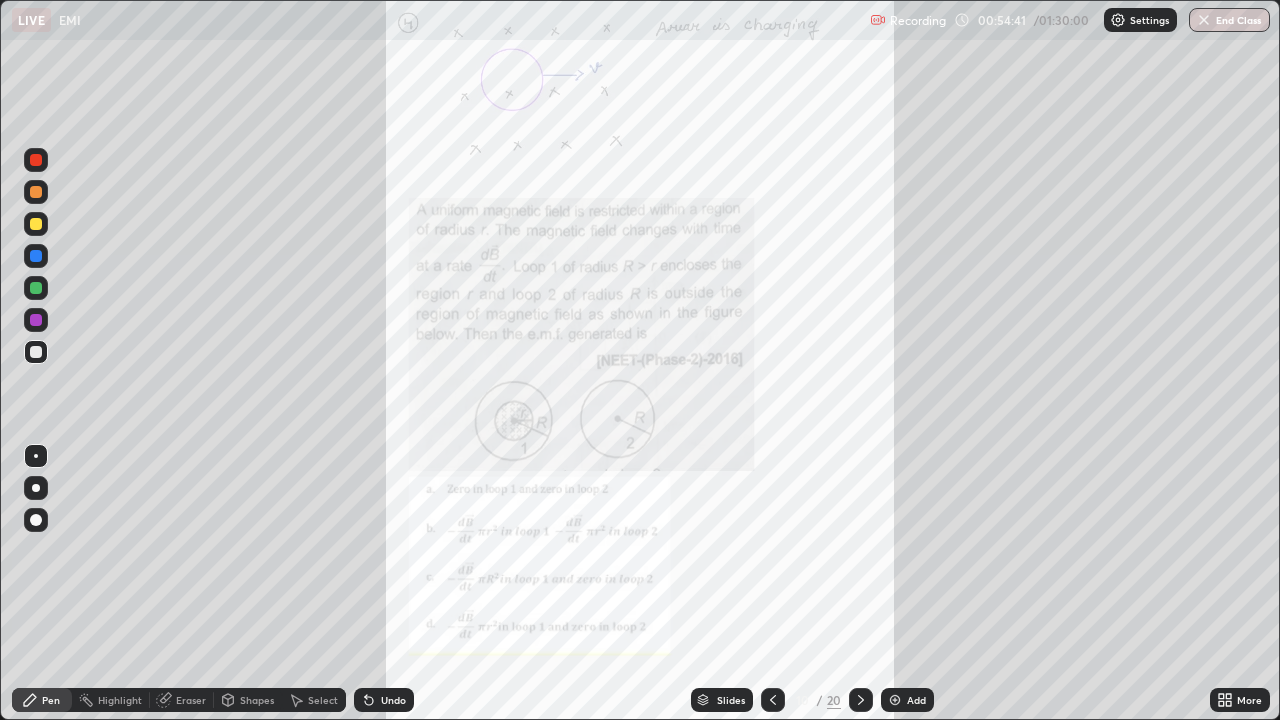 click on "Slides" at bounding box center (731, 700) 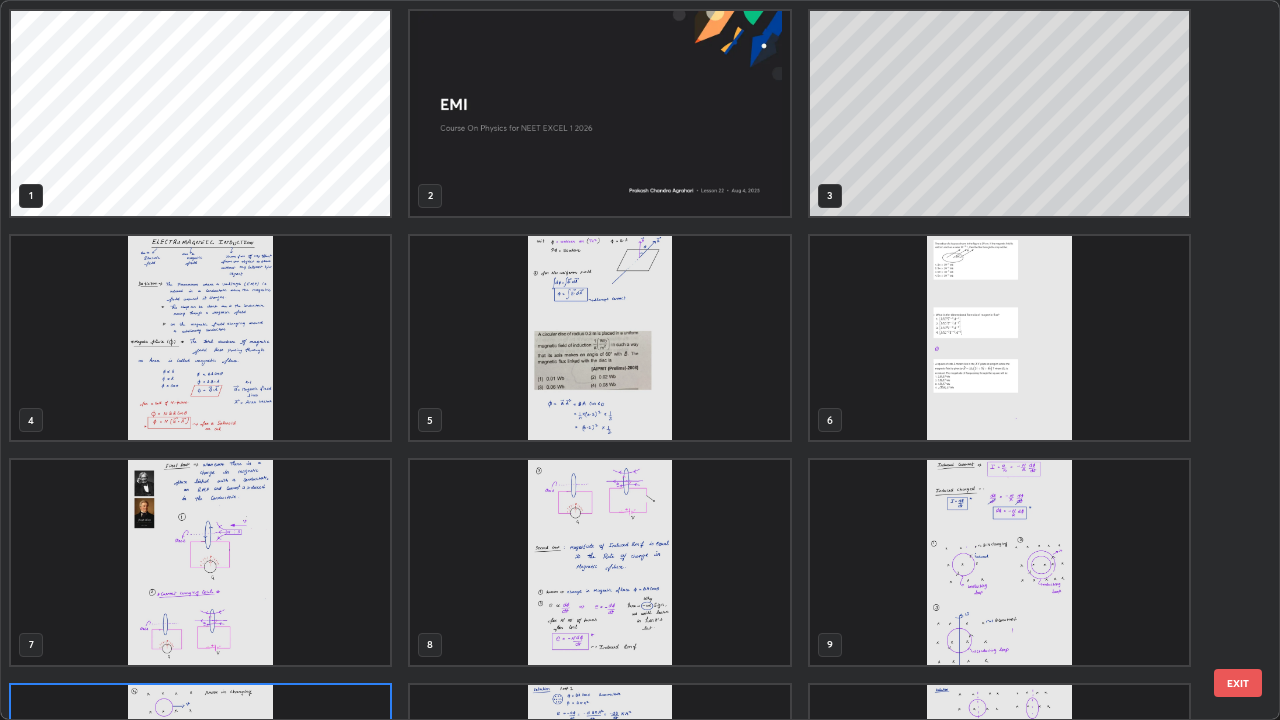 scroll, scrollTop: 180, scrollLeft: 0, axis: vertical 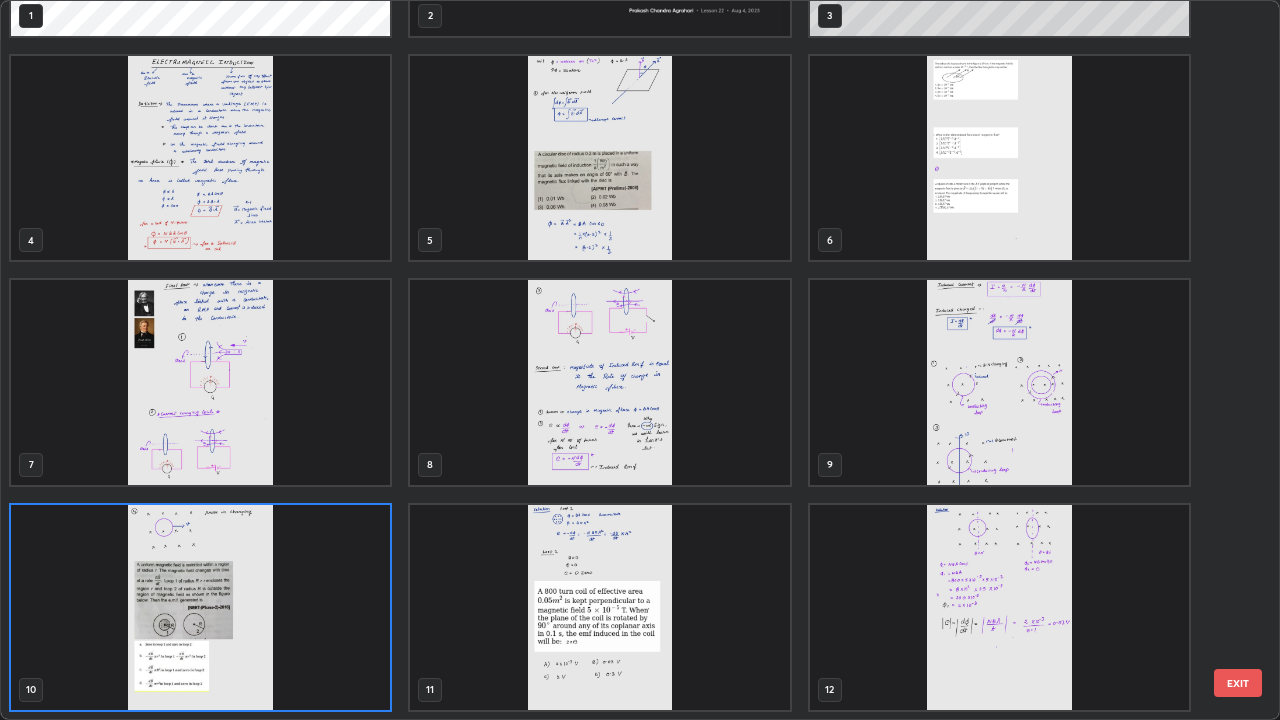 click at bounding box center (200, 382) 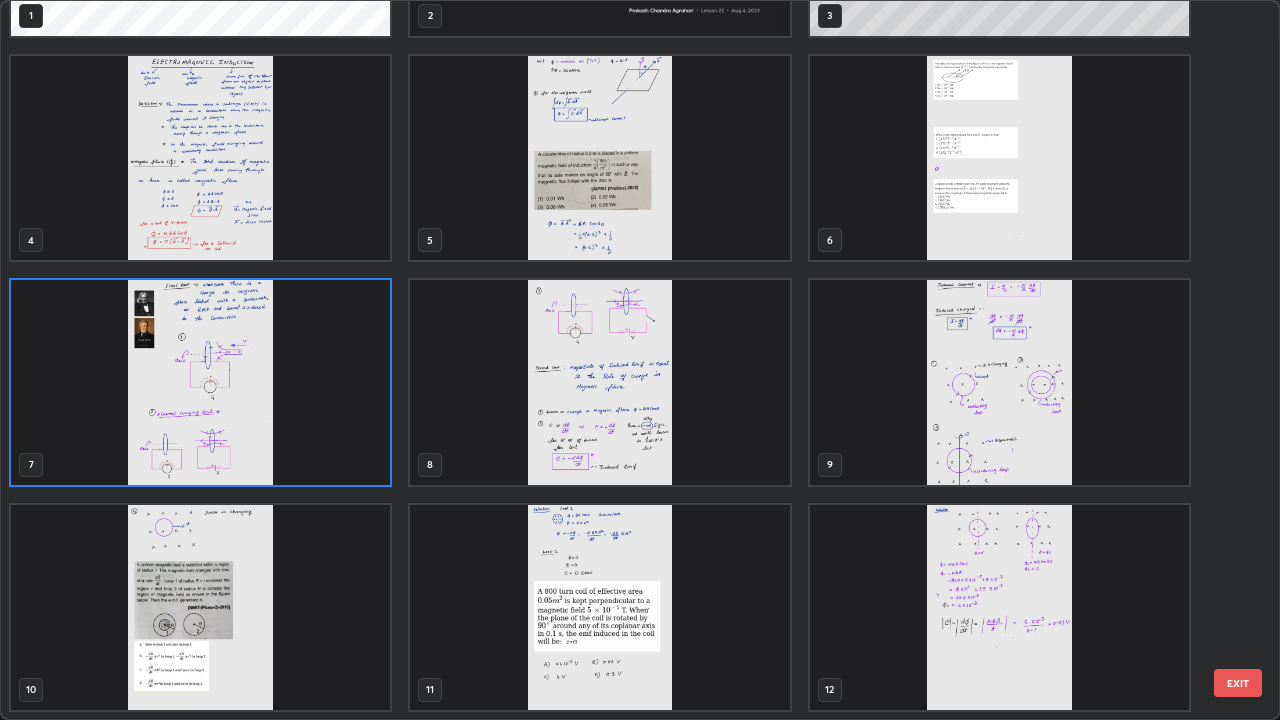 click at bounding box center [200, 382] 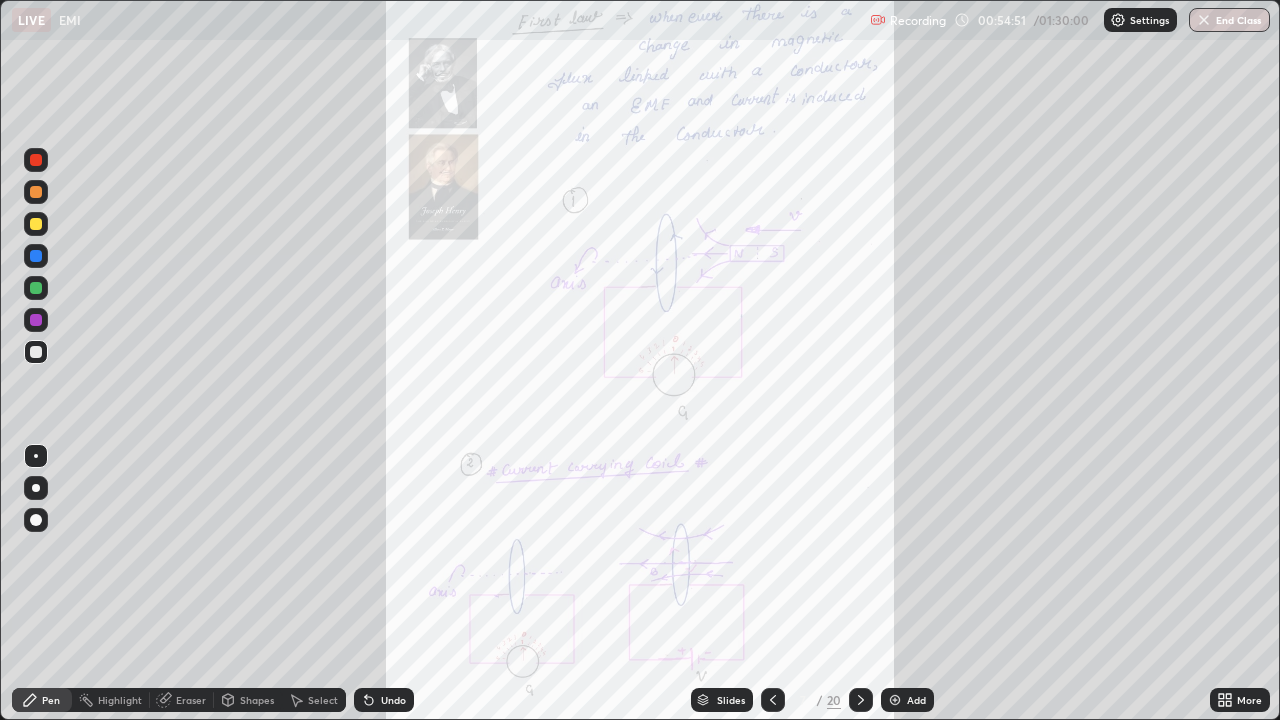 click 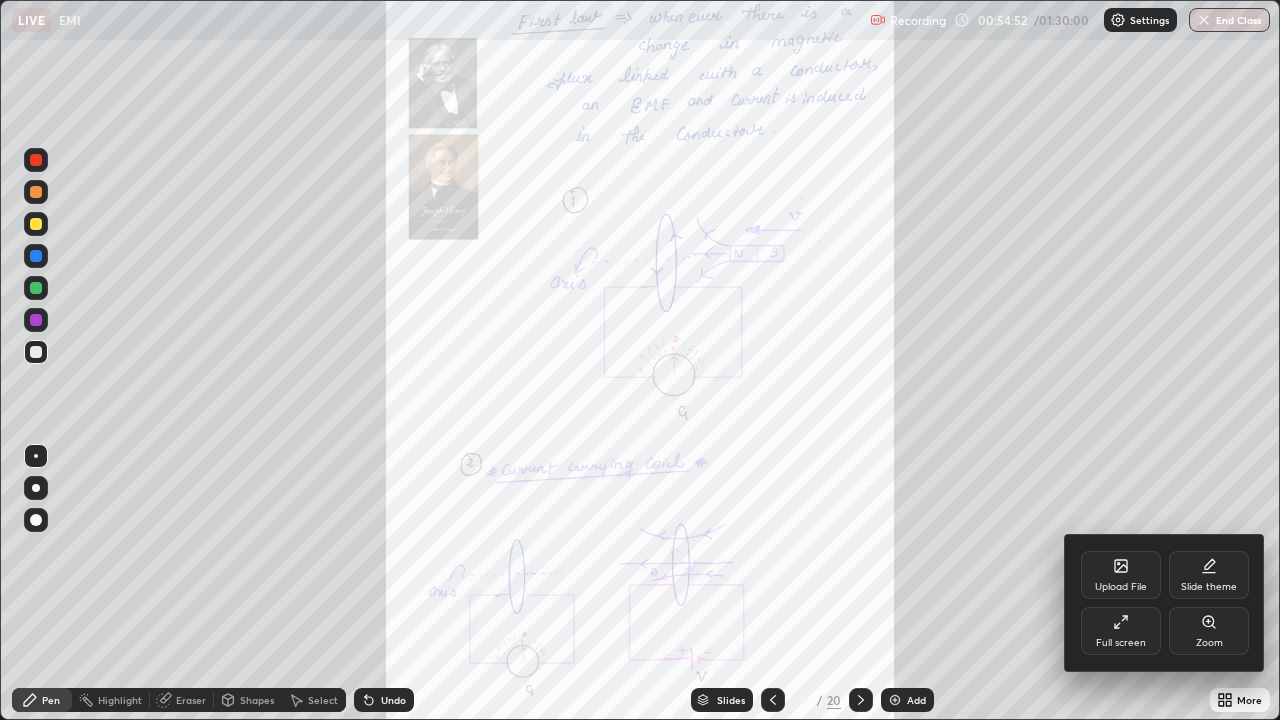 click 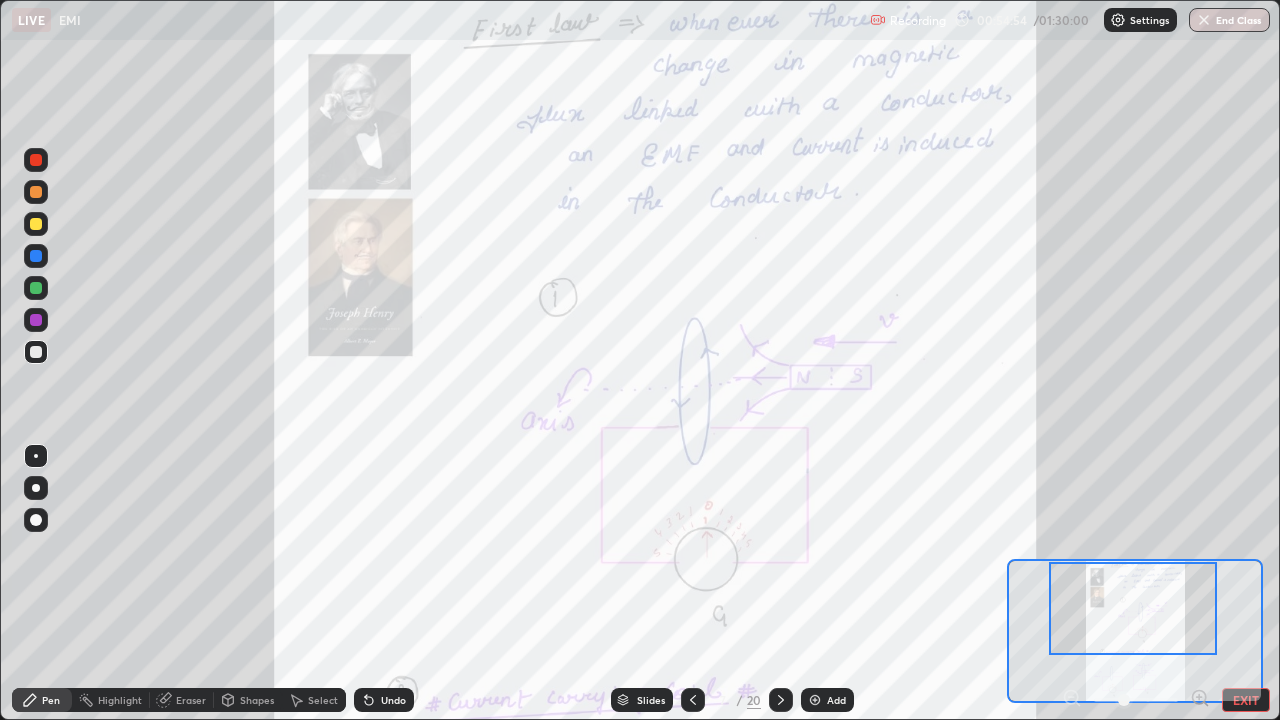 click at bounding box center (1133, 608) 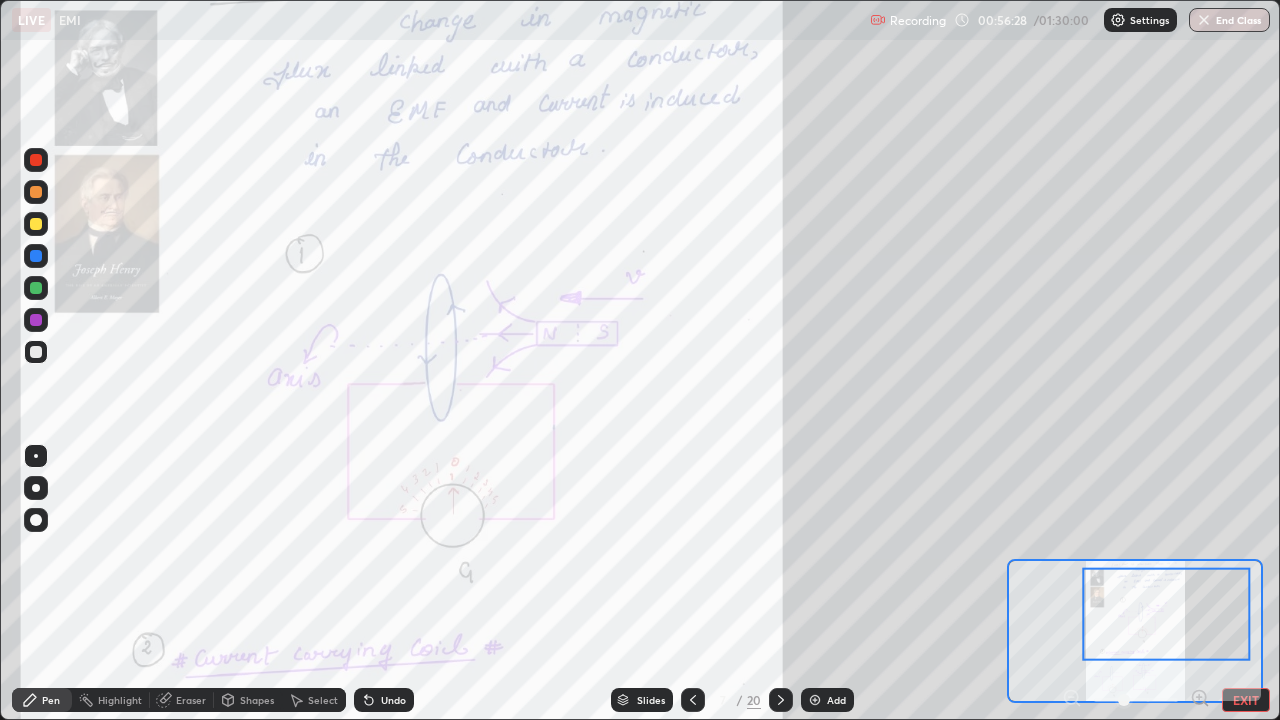 click at bounding box center [36, 320] 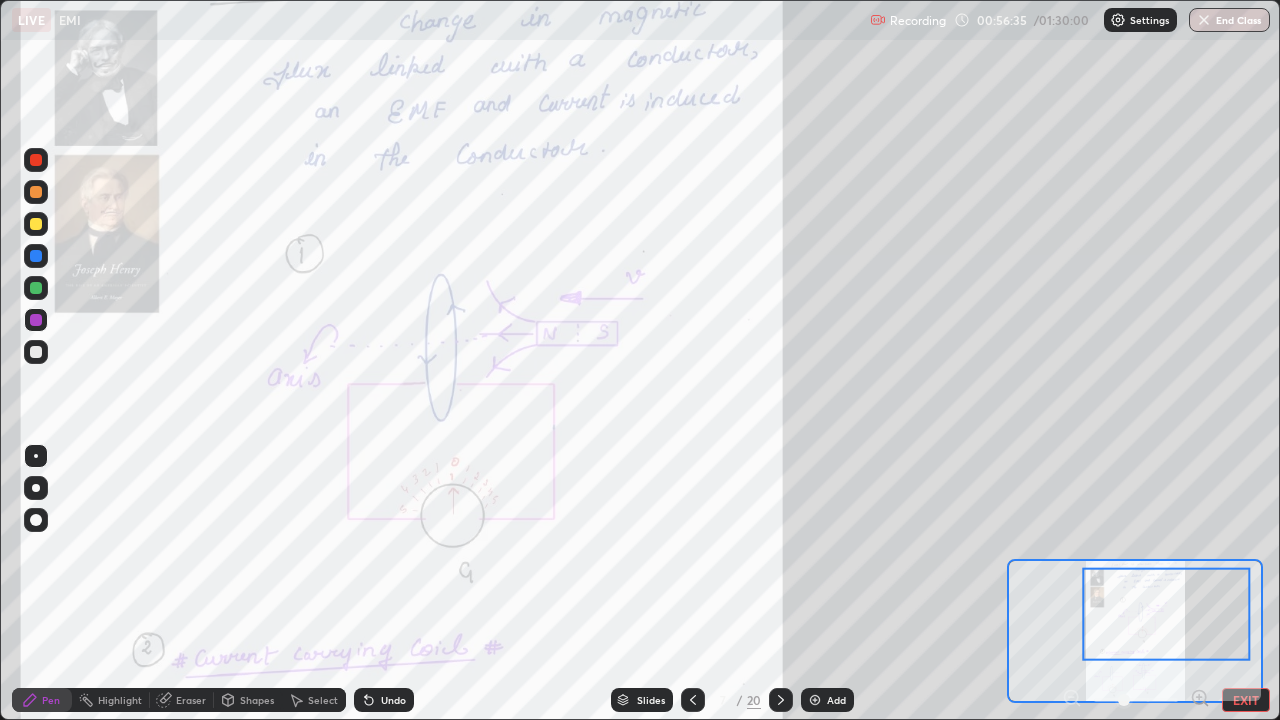 click at bounding box center (36, 288) 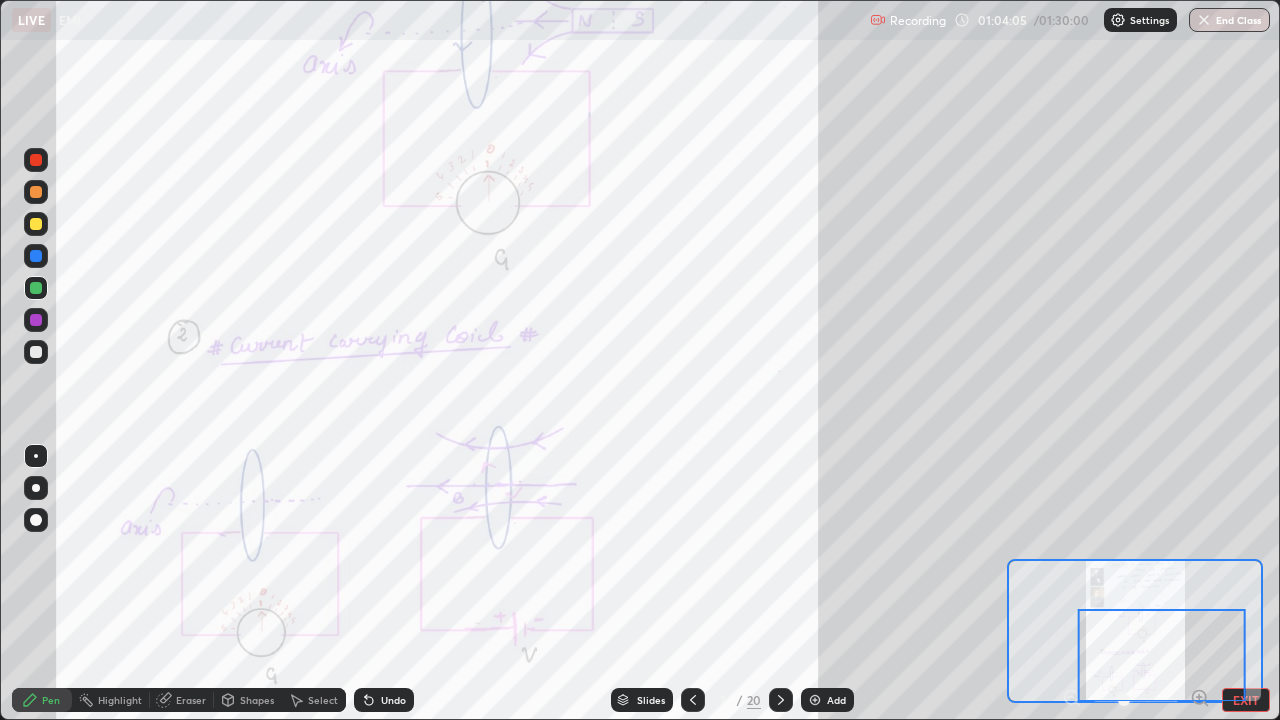 click at bounding box center (781, 700) 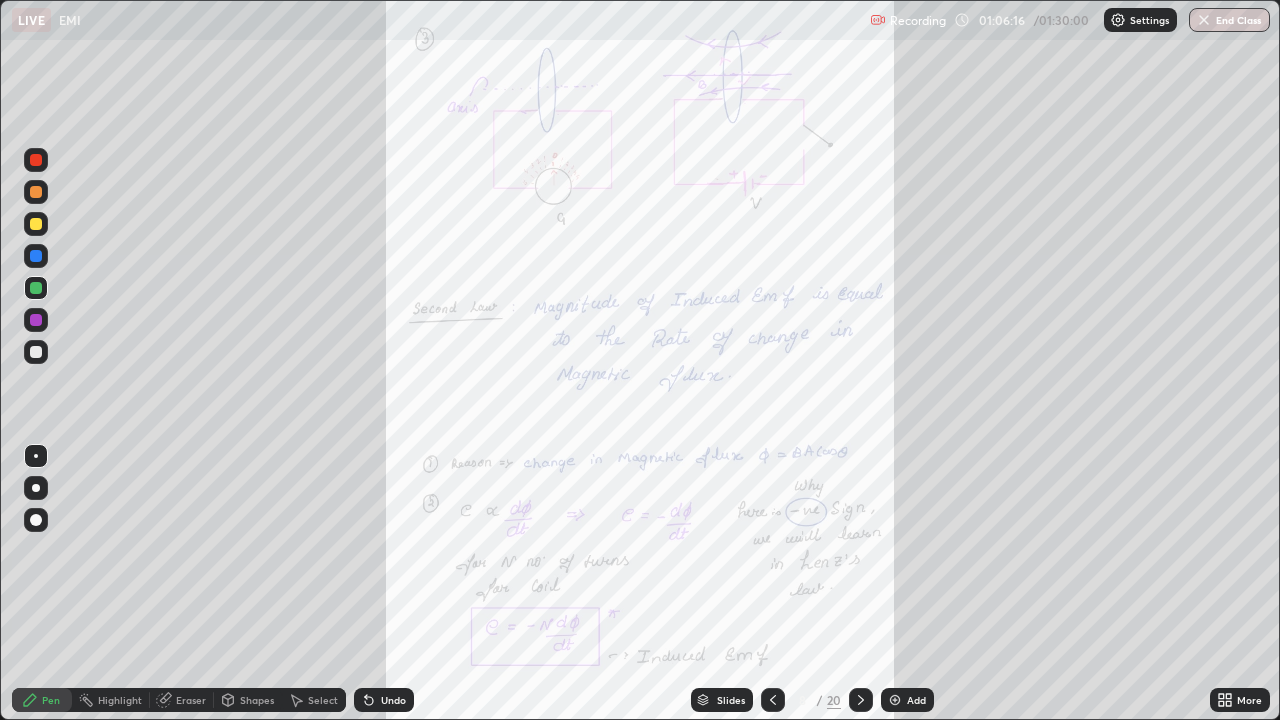 click 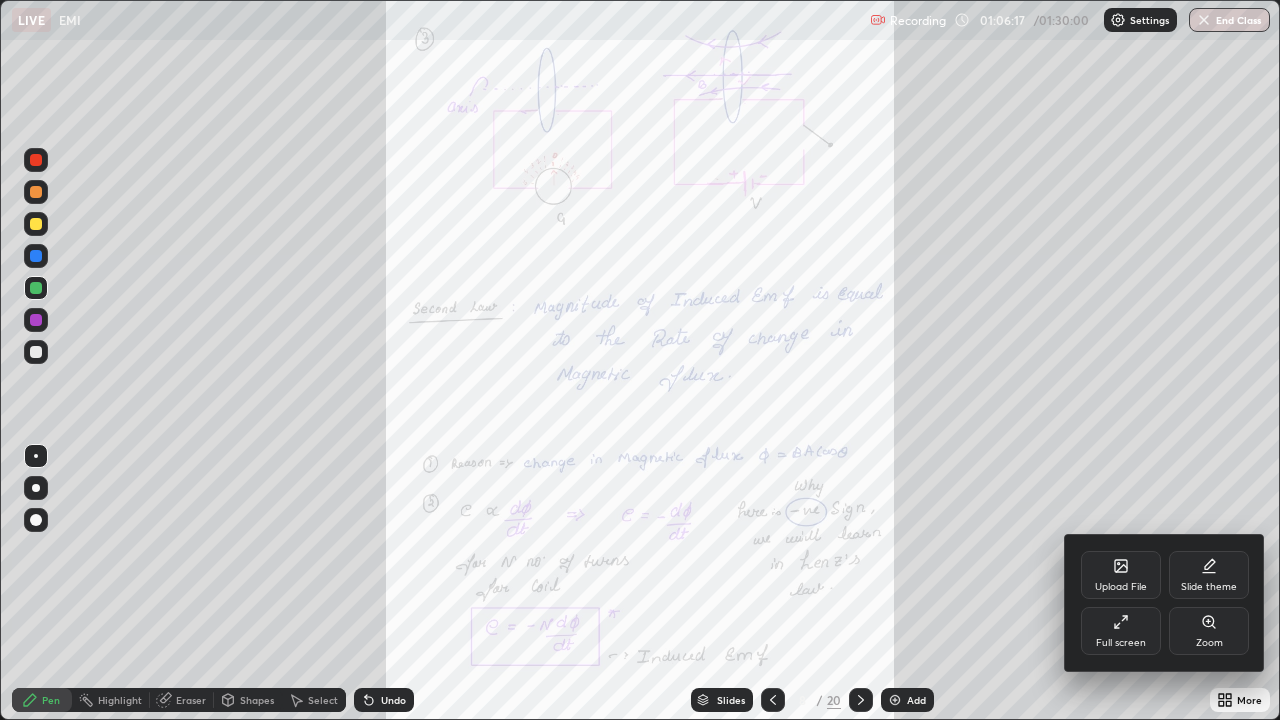 click 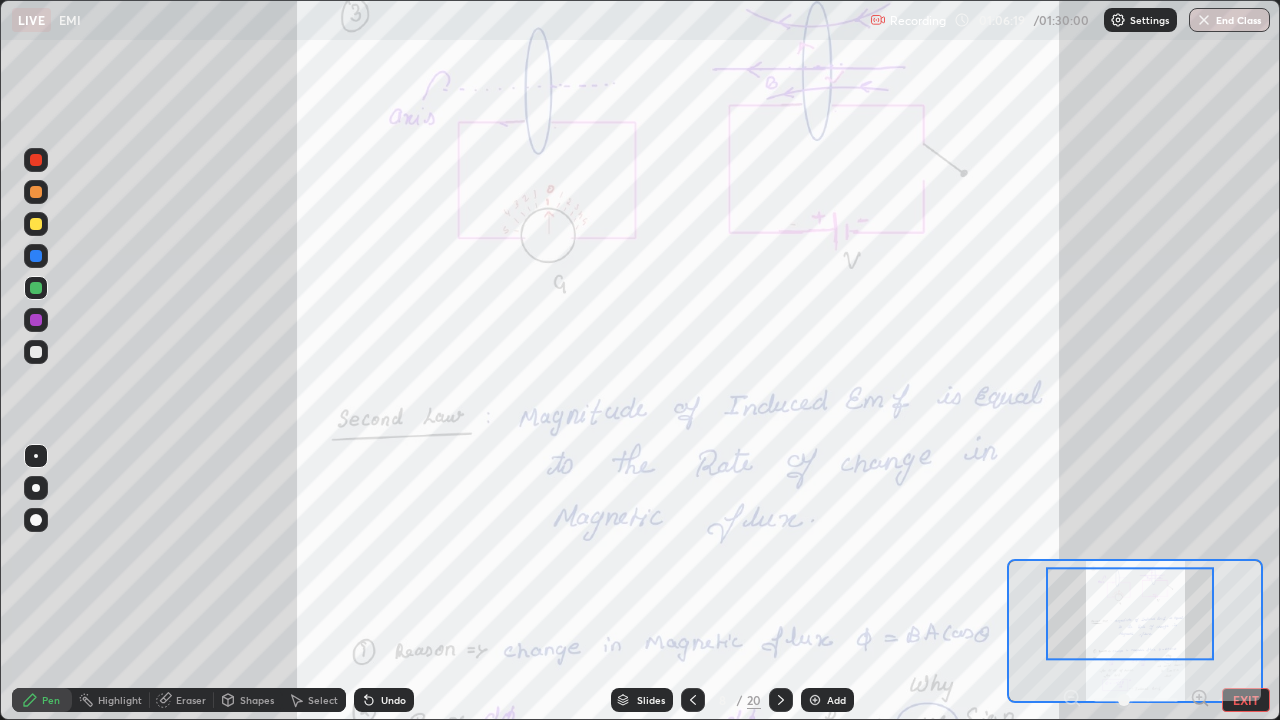 click at bounding box center [1130, 613] 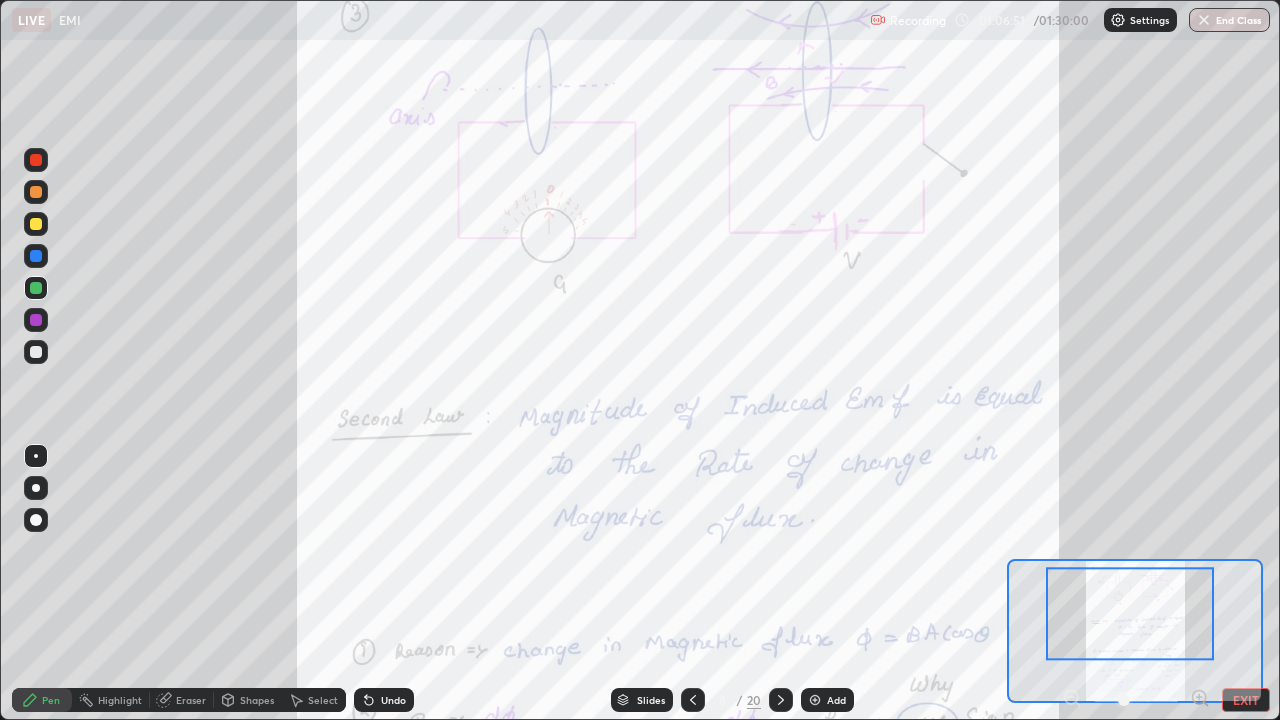 click at bounding box center [36, 320] 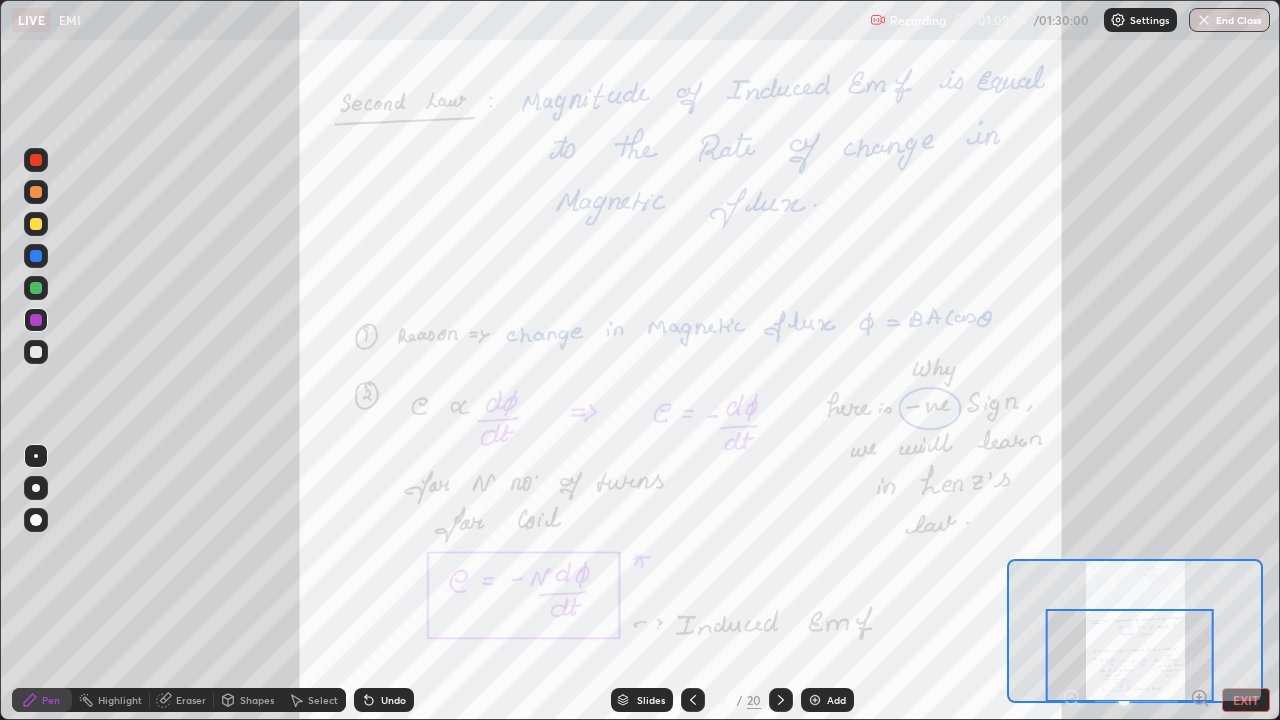 click on "Erase all" at bounding box center (36, 360) 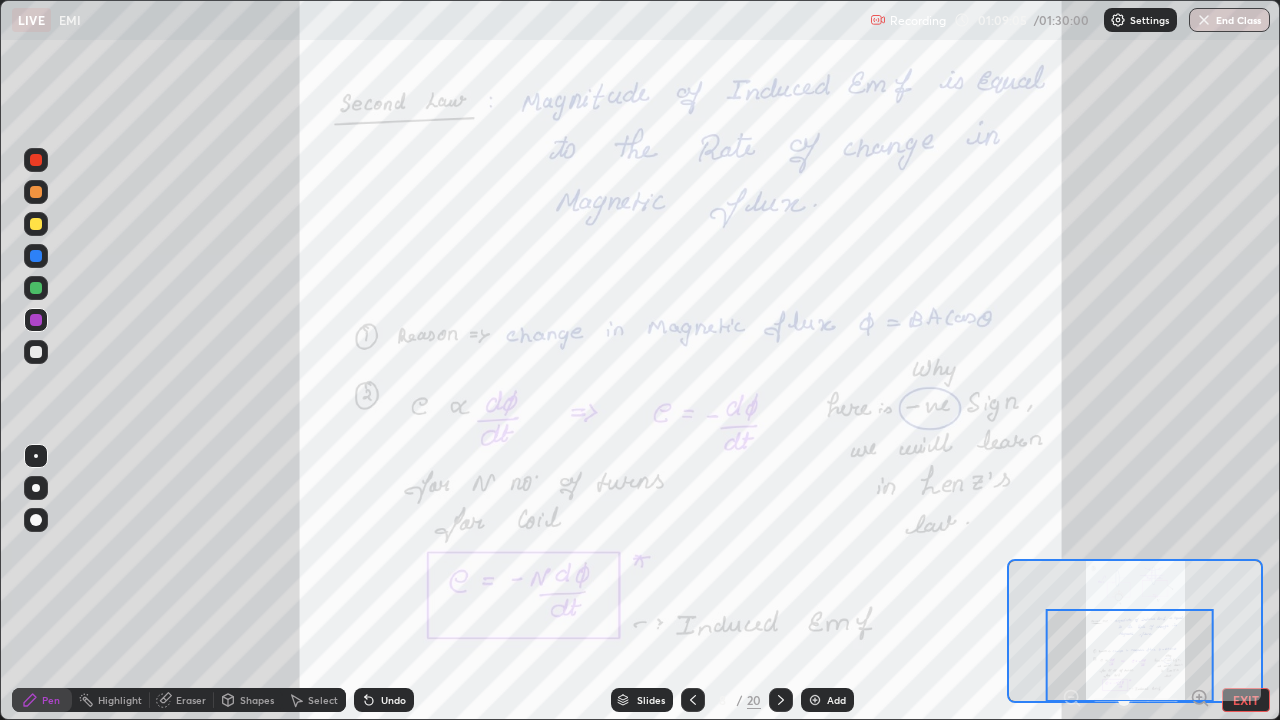 click at bounding box center (36, 288) 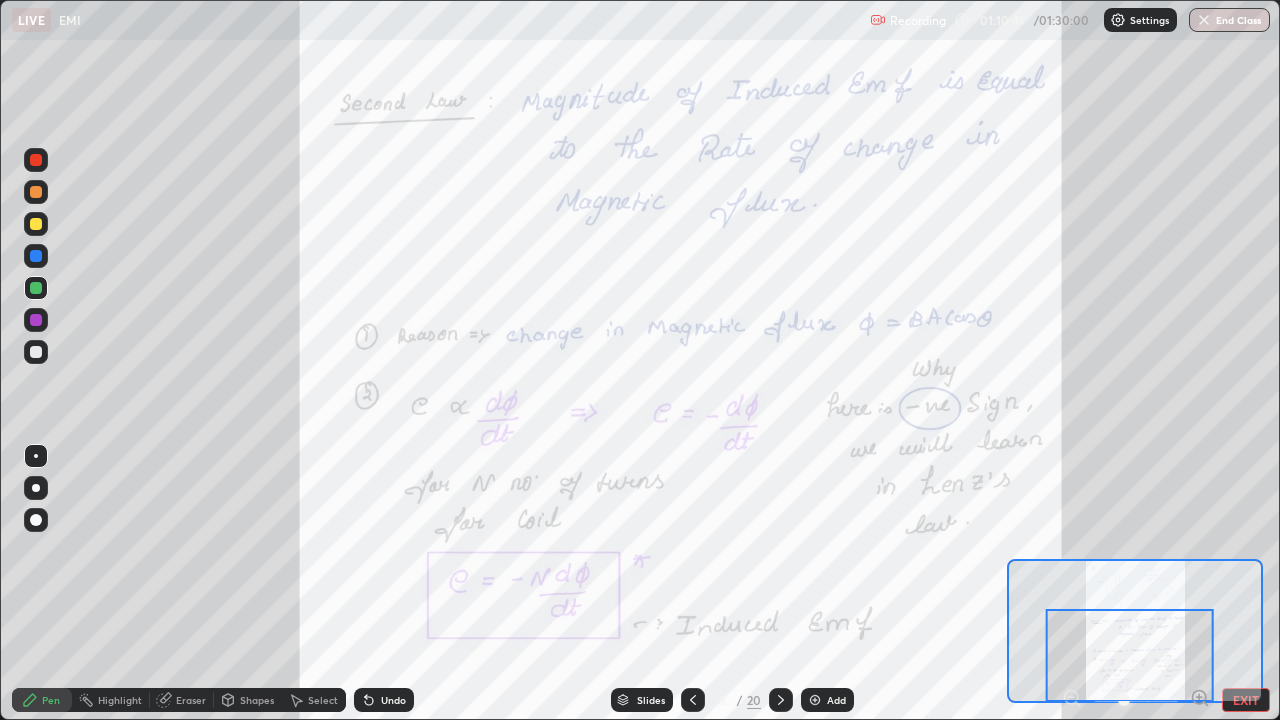 click at bounding box center [1130, 655] 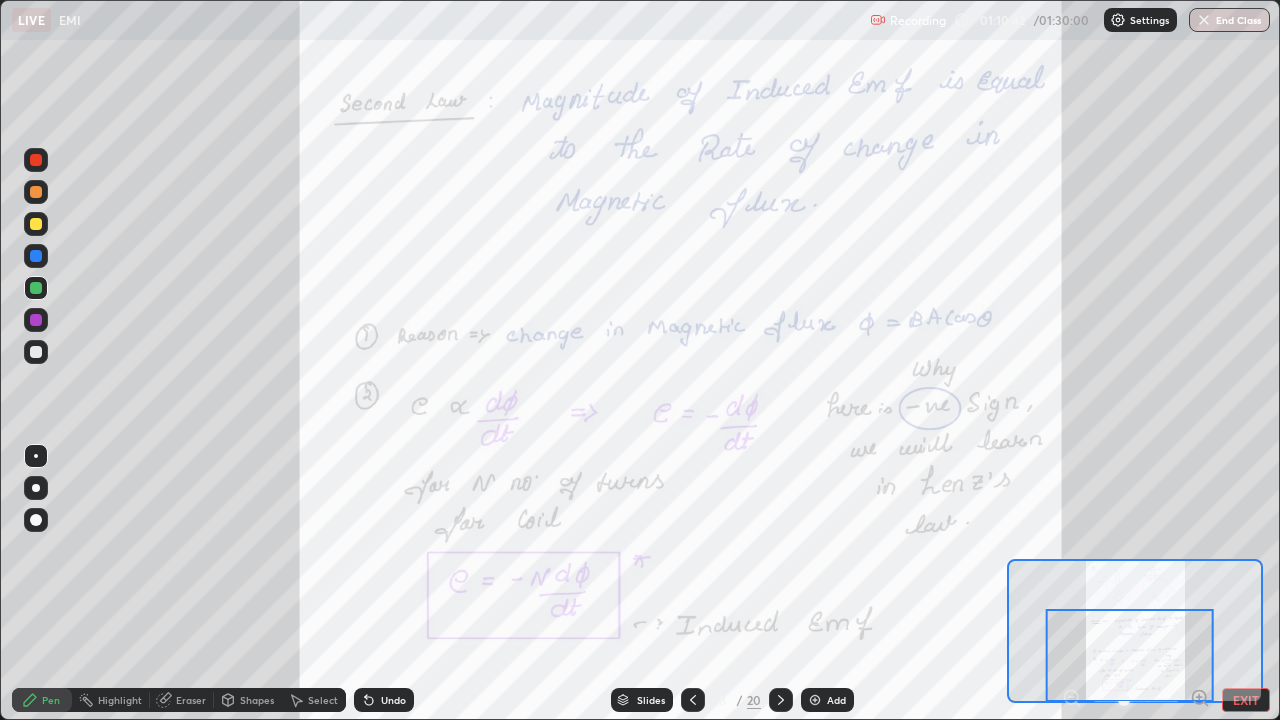 click at bounding box center (1130, 655) 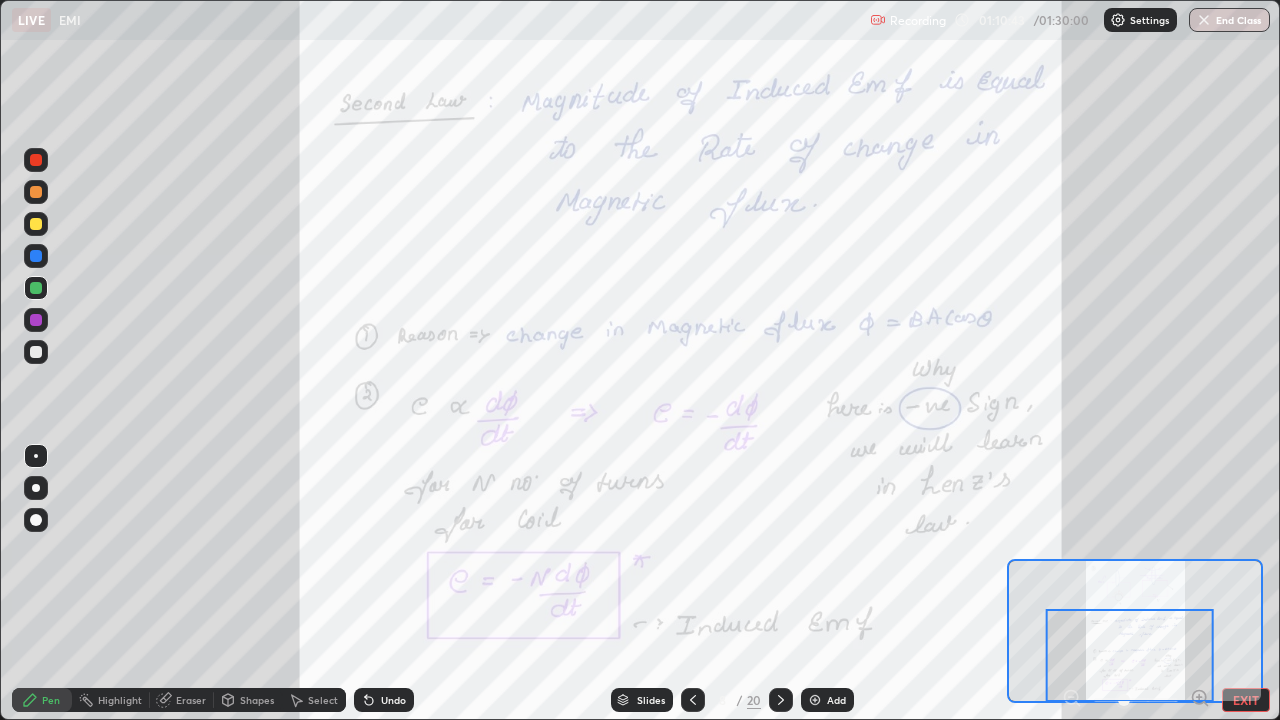 click at bounding box center [1130, 655] 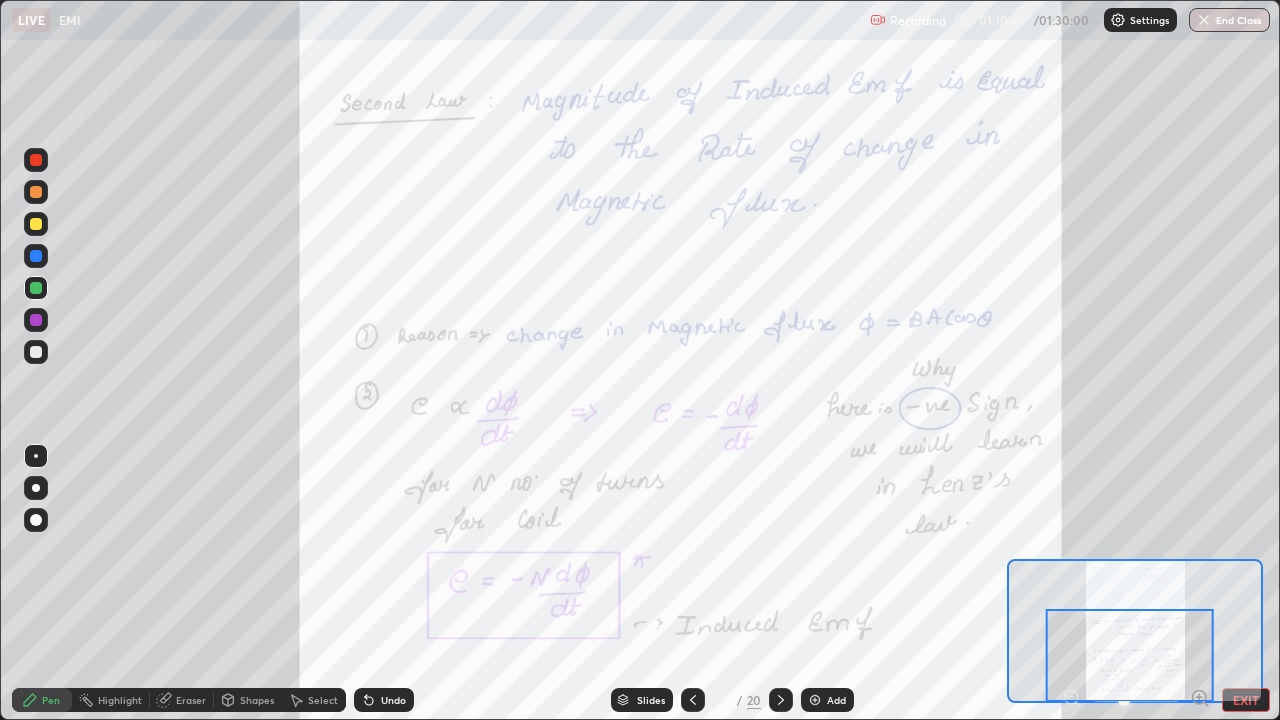 click on "EXIT" at bounding box center [1246, 700] 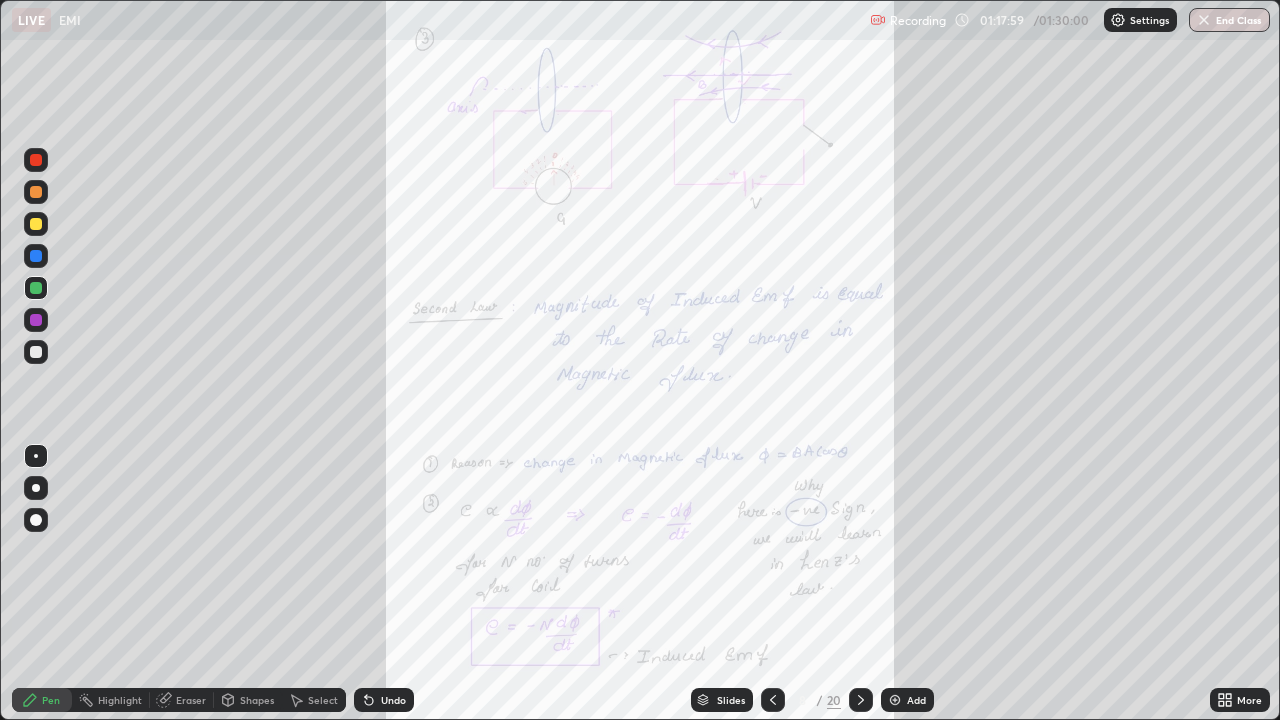 click on "Slides" at bounding box center [731, 700] 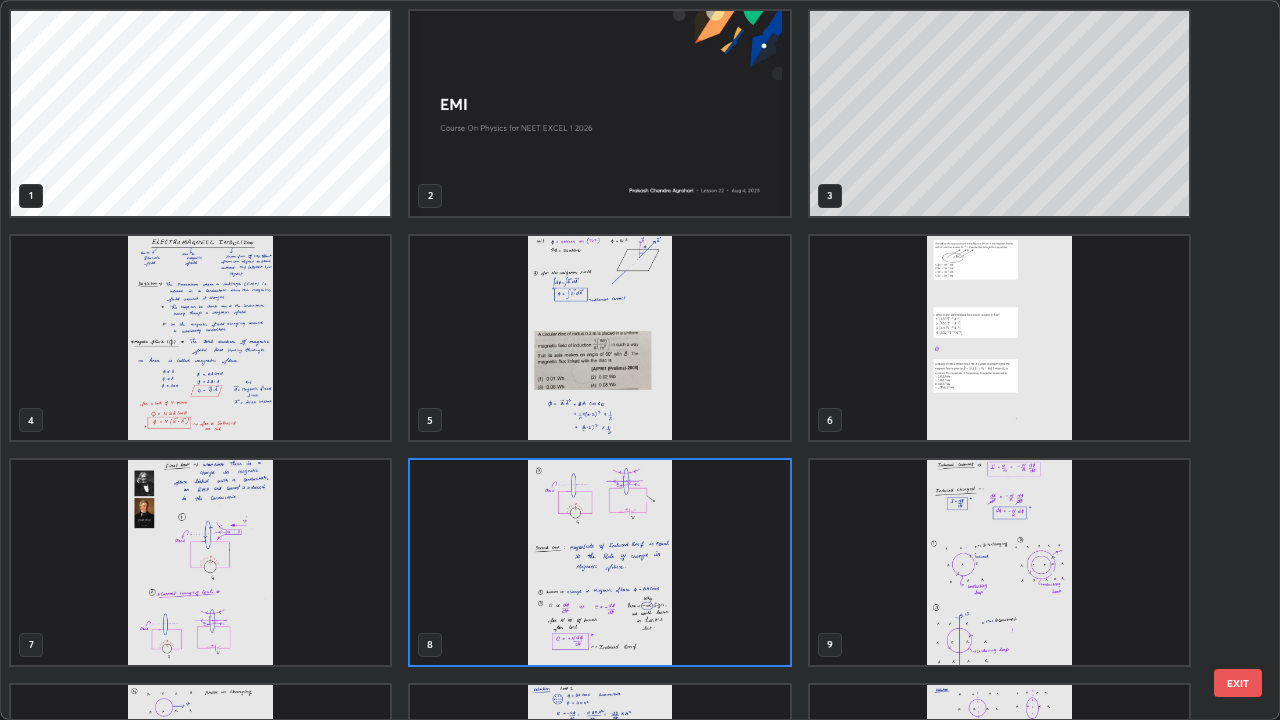 scroll, scrollTop: 7, scrollLeft: 11, axis: both 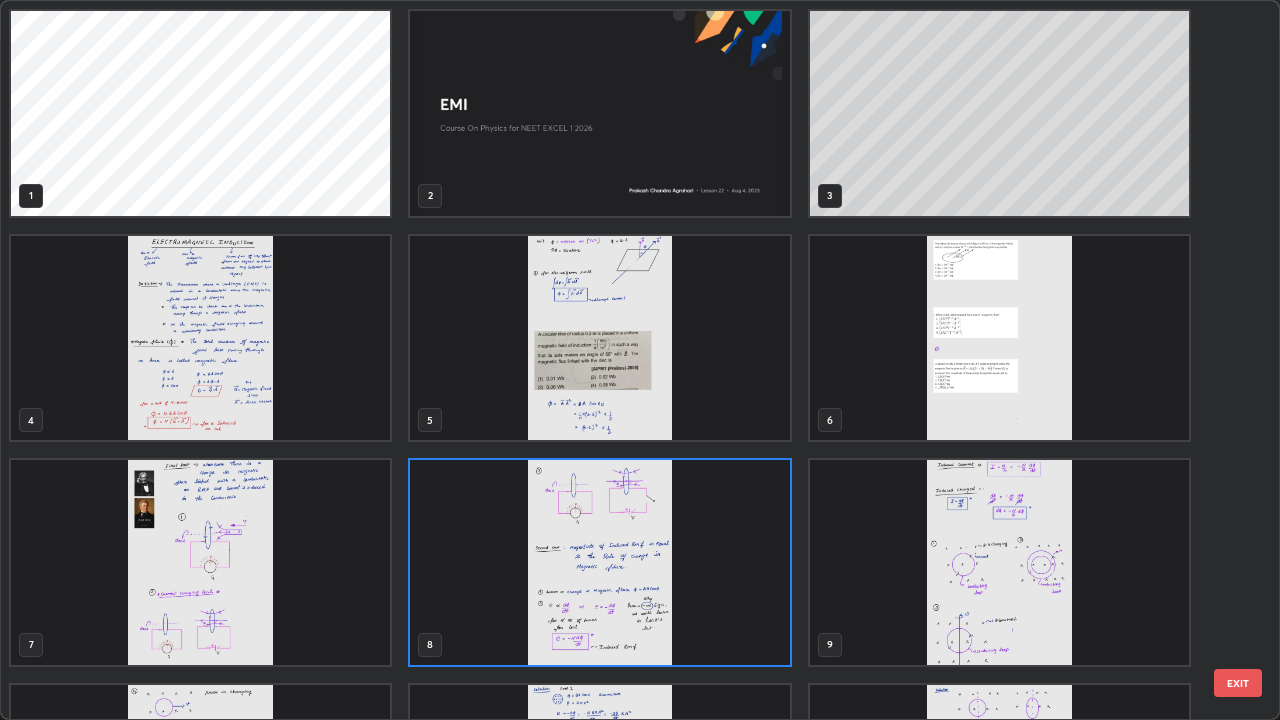 click at bounding box center (200, 338) 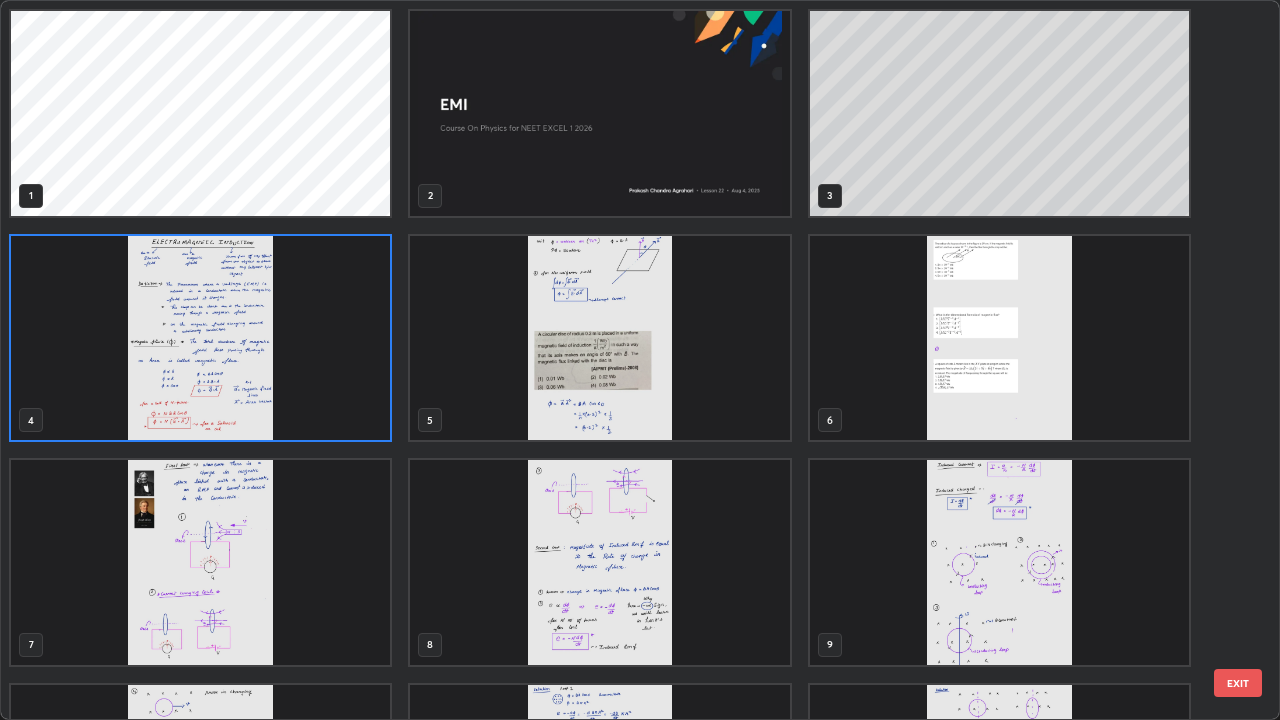 click at bounding box center [200, 338] 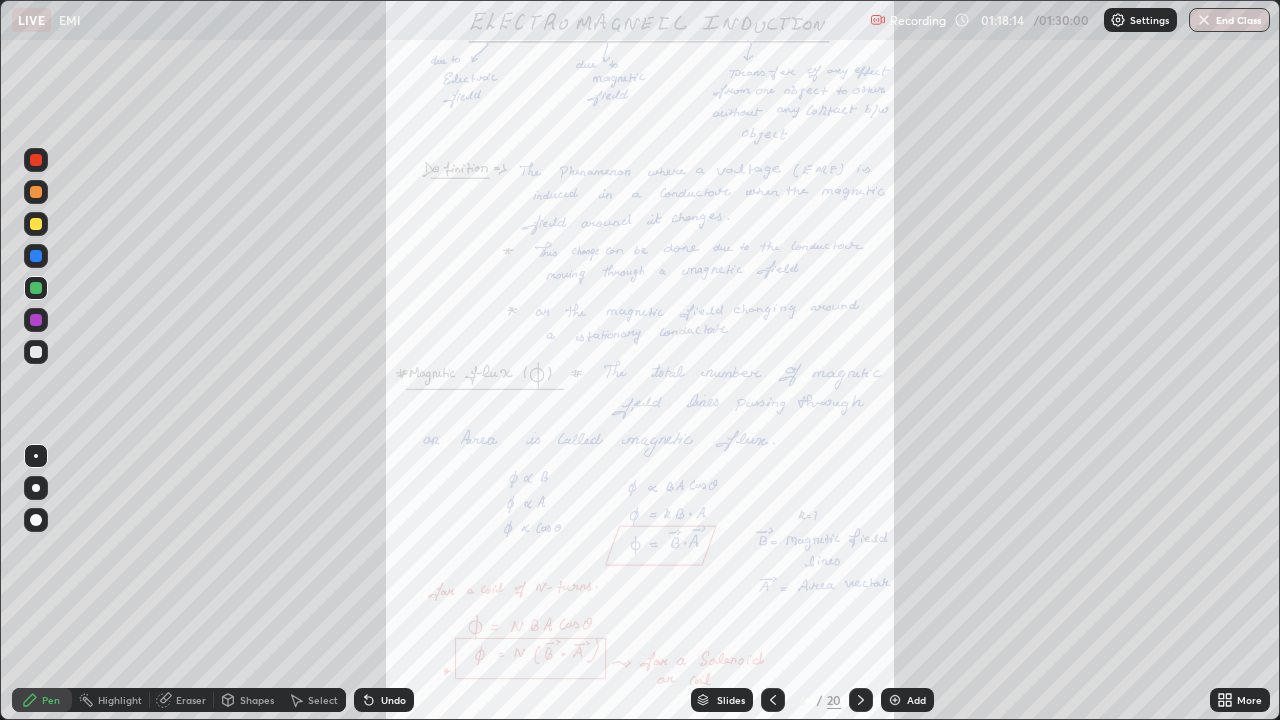 click on "More" at bounding box center (1240, 700) 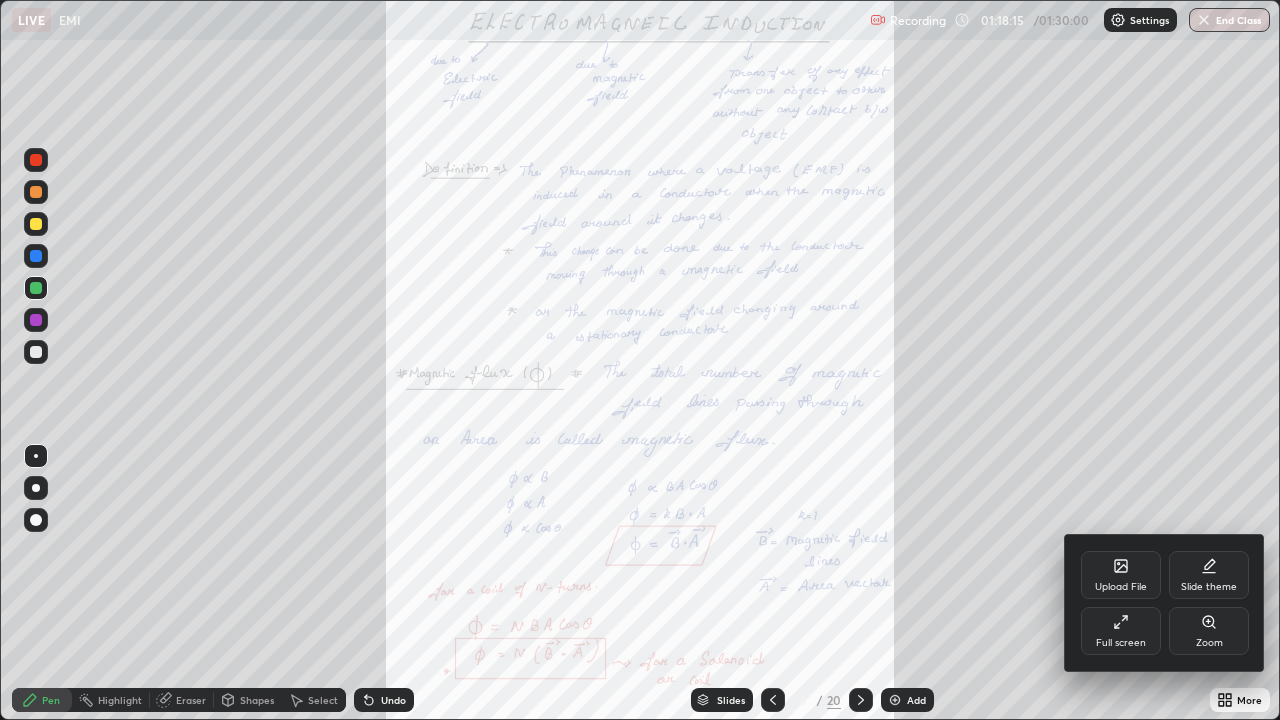 click on "Zoom" at bounding box center [1209, 631] 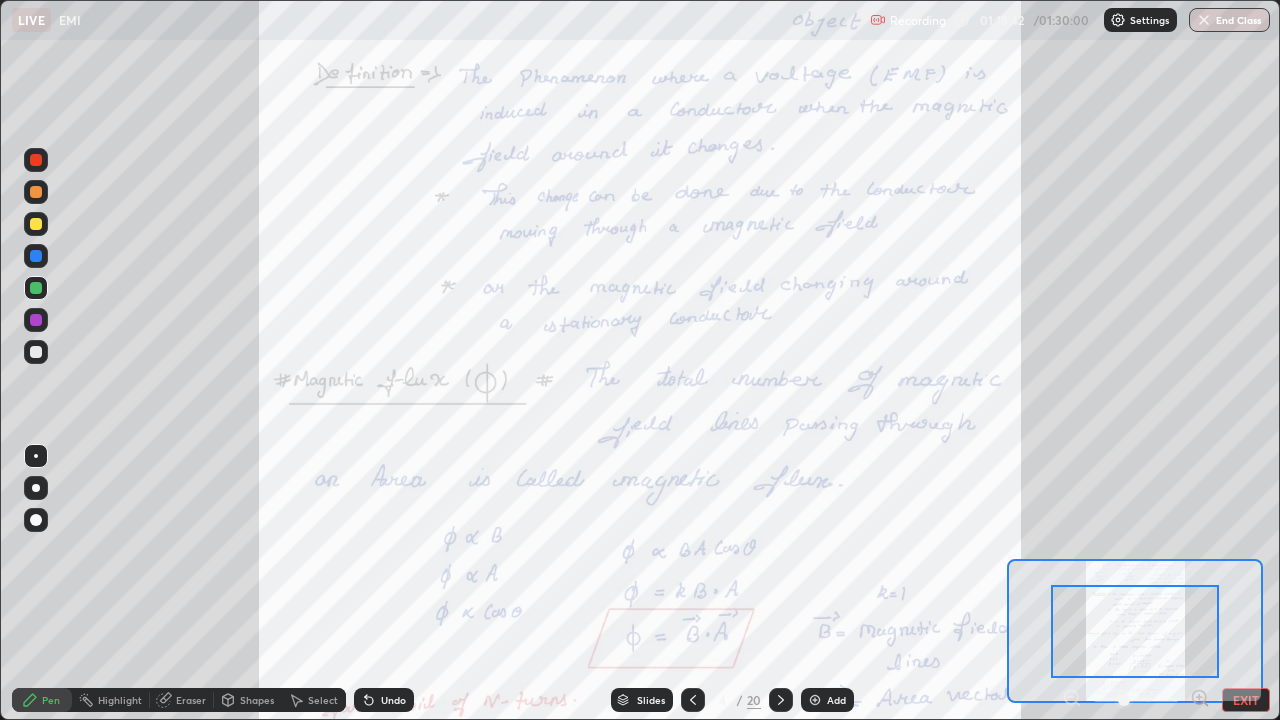 click on "Slides" at bounding box center [642, 700] 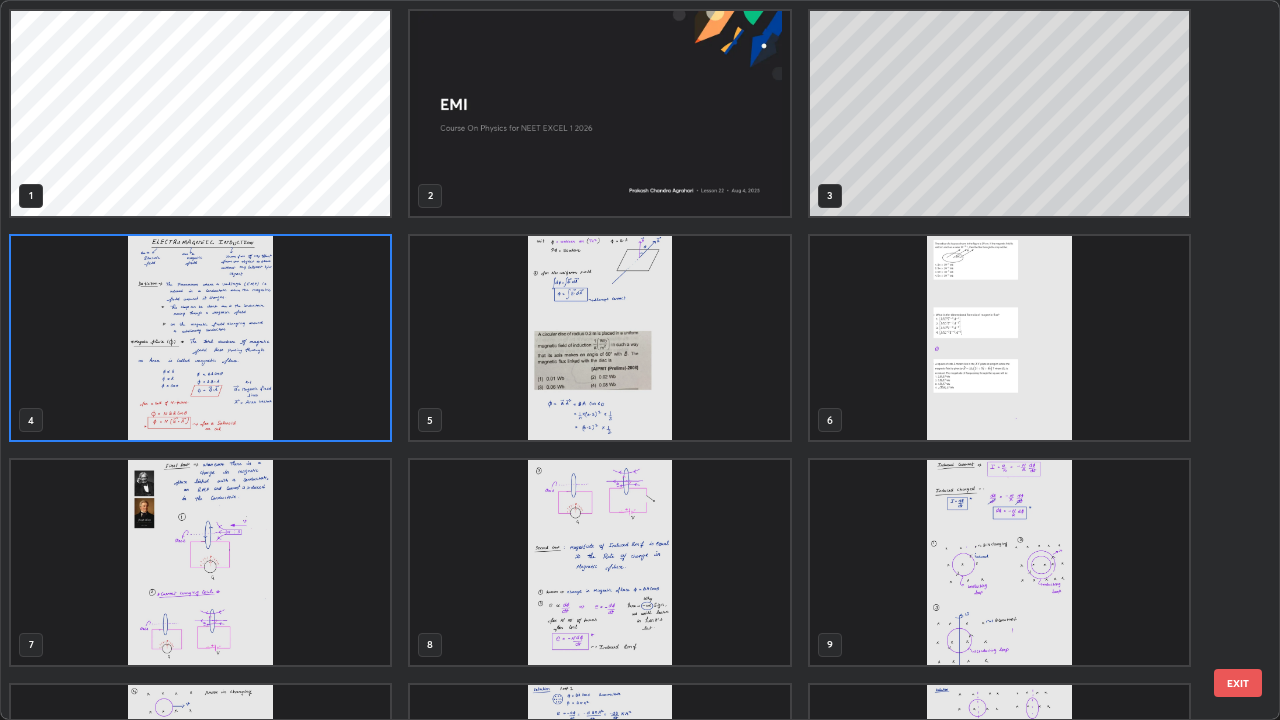scroll, scrollTop: 7, scrollLeft: 11, axis: both 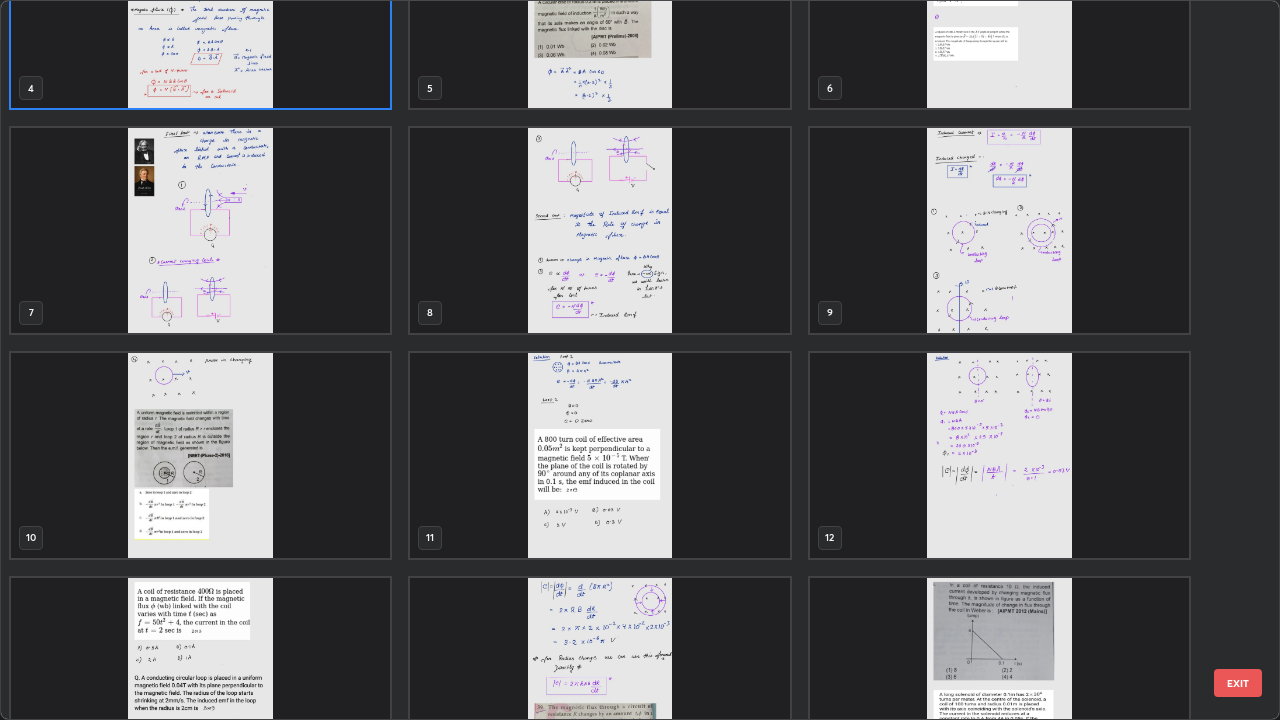 click at bounding box center (200, 455) 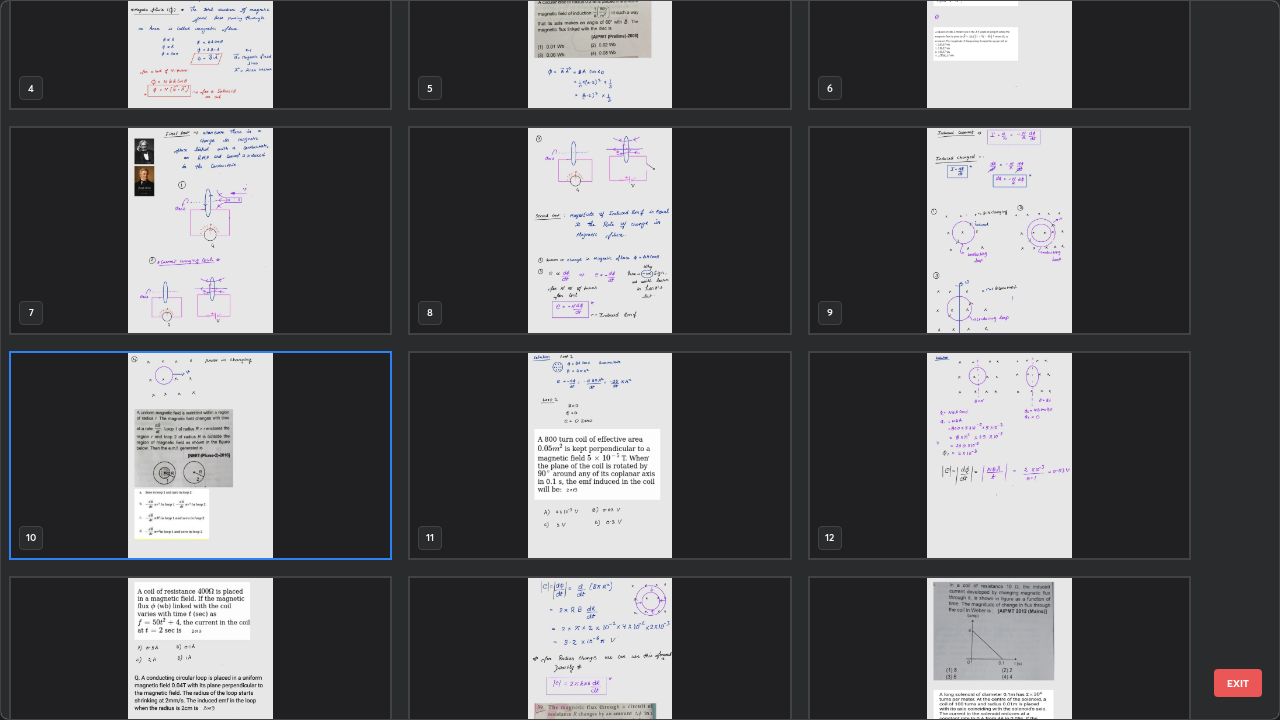 click at bounding box center [599, 230] 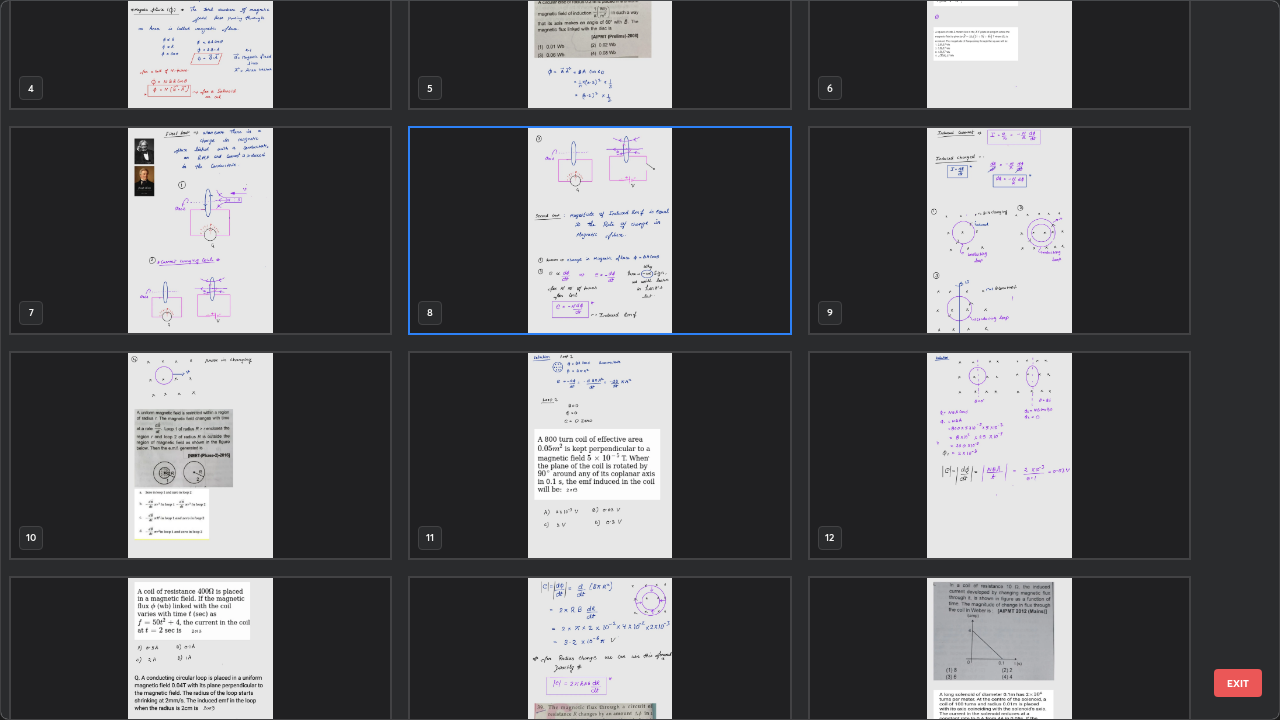 click at bounding box center (599, 230) 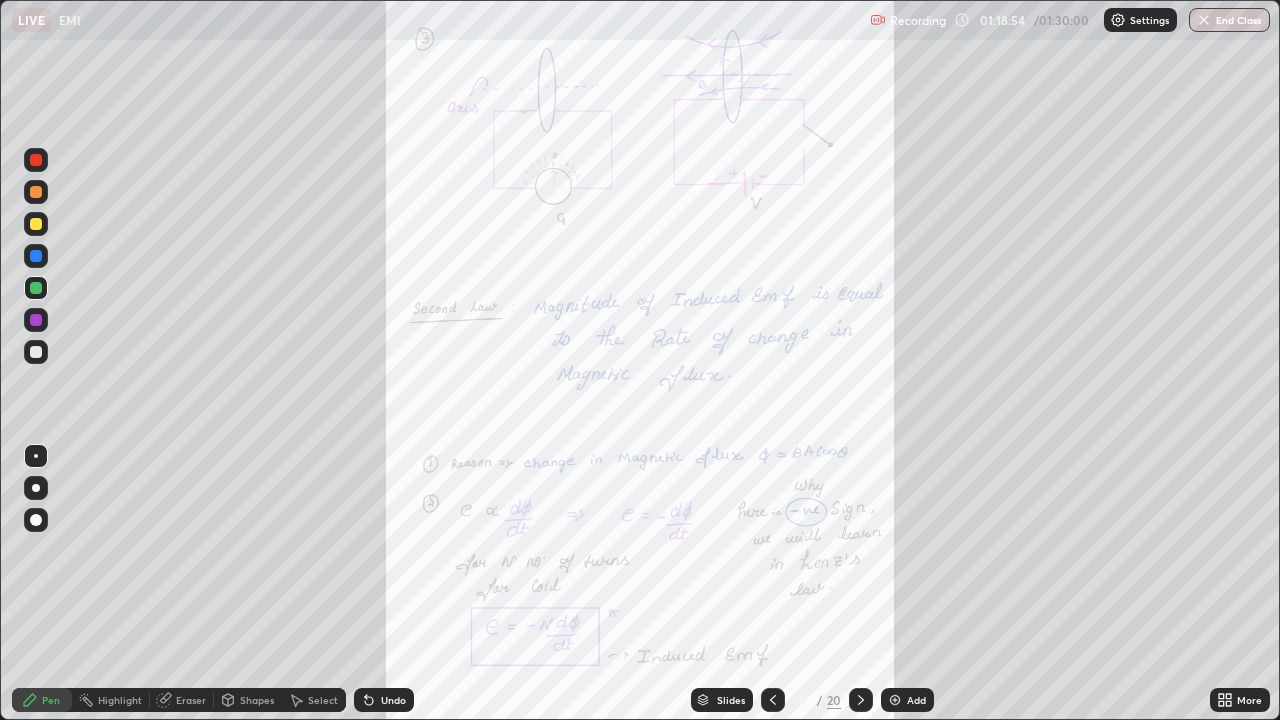 click at bounding box center (599, 230) 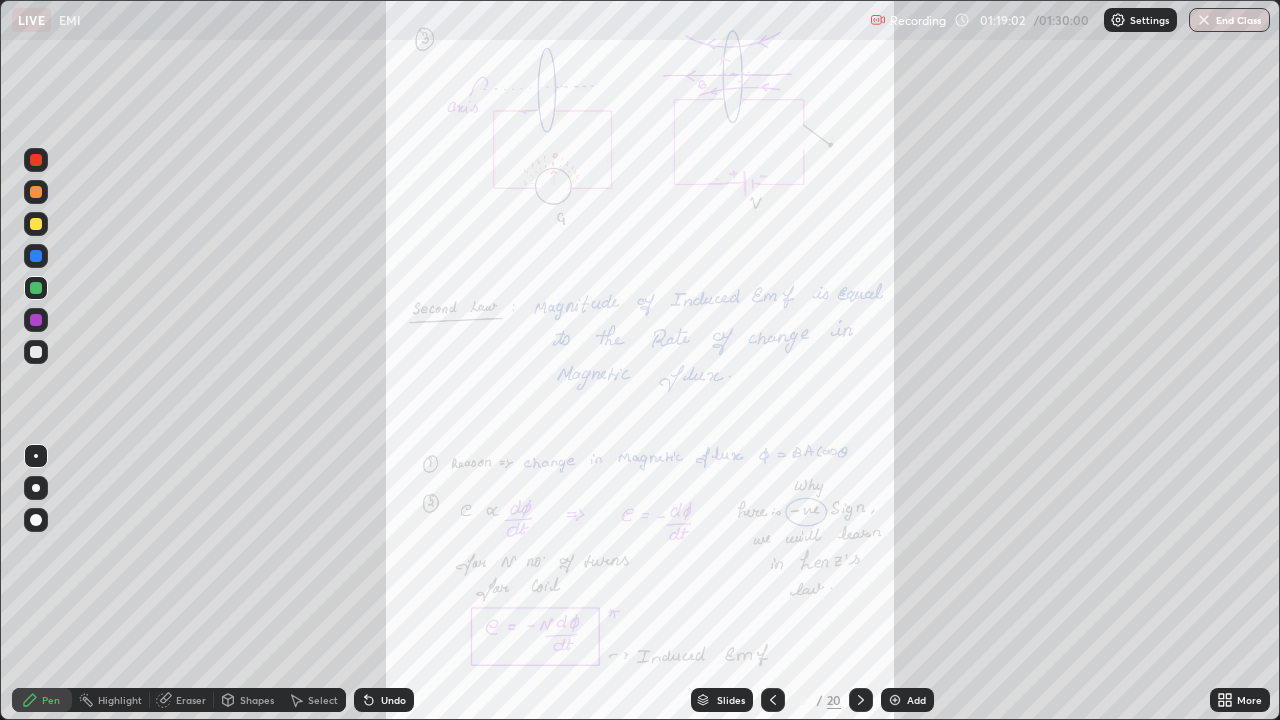 click 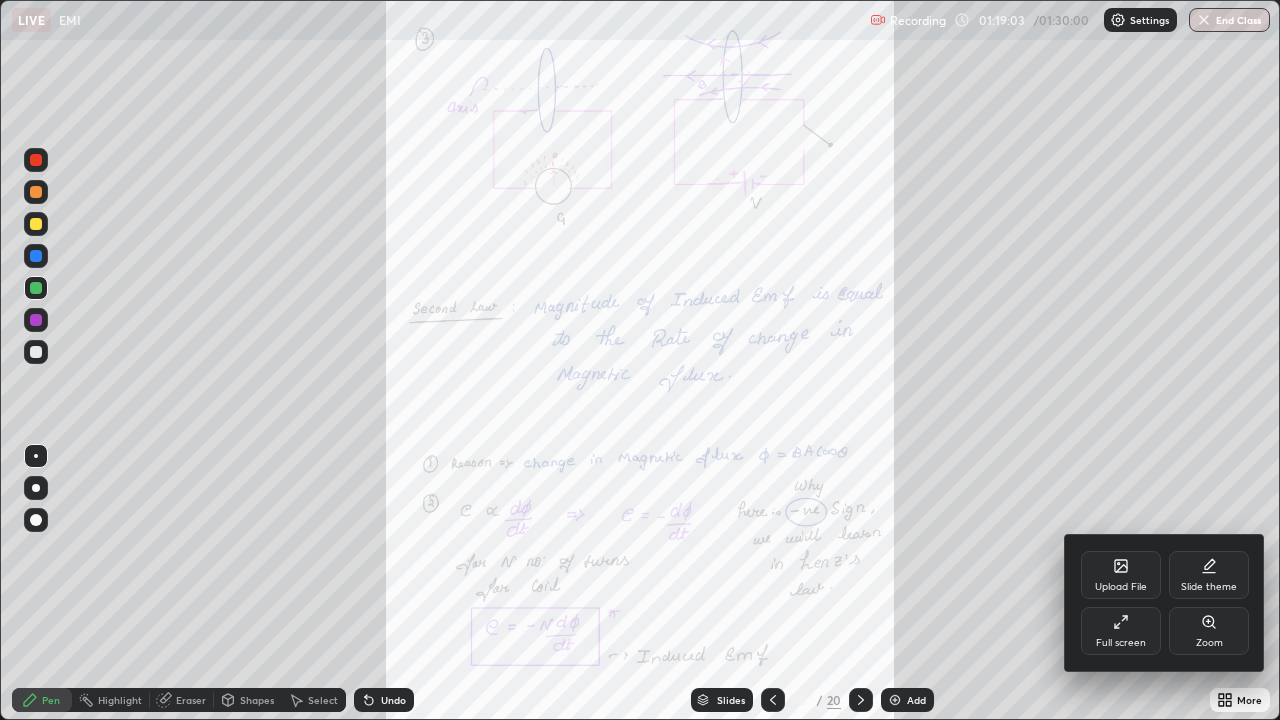 click on "Zoom" at bounding box center (1209, 643) 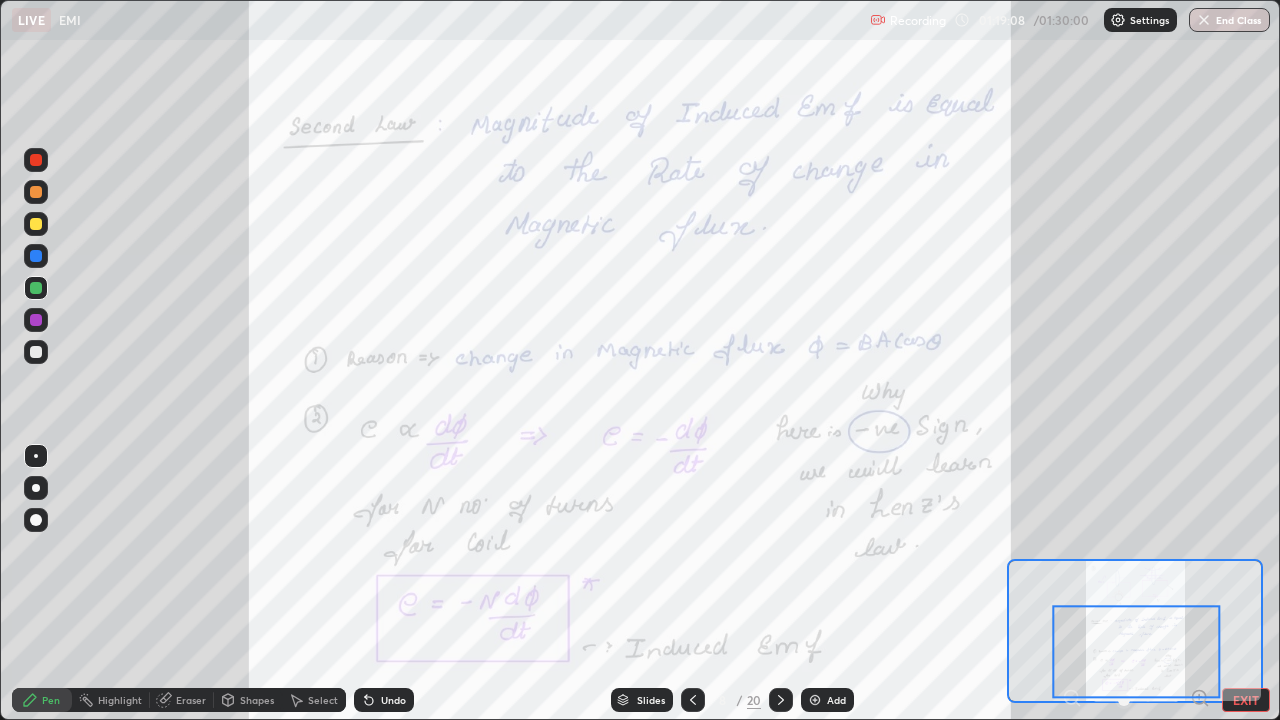click 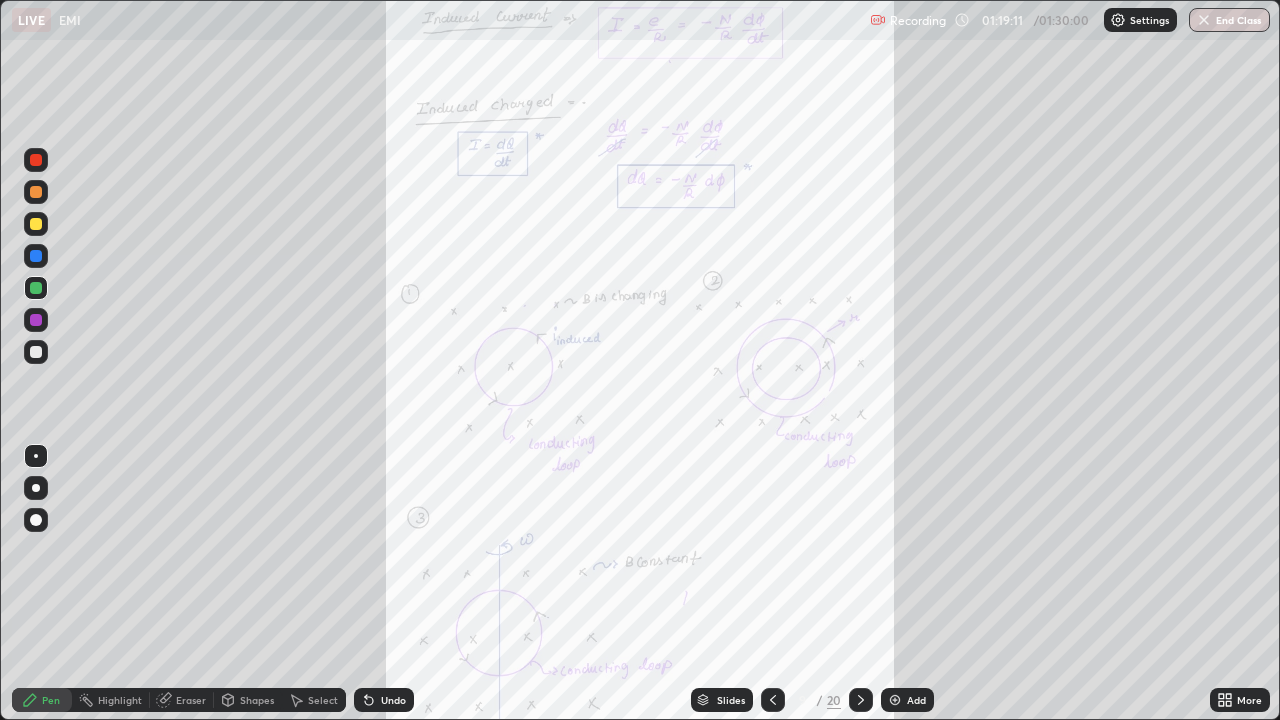 click 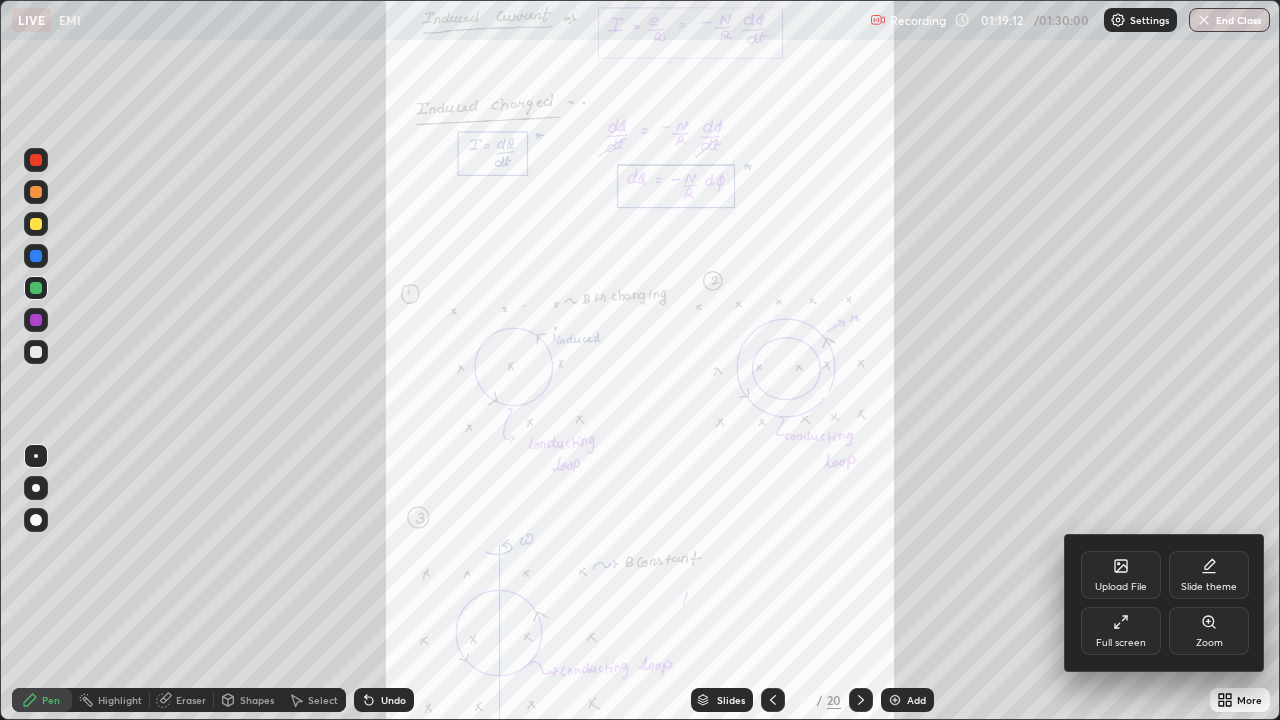 click on "Zoom" at bounding box center (1209, 643) 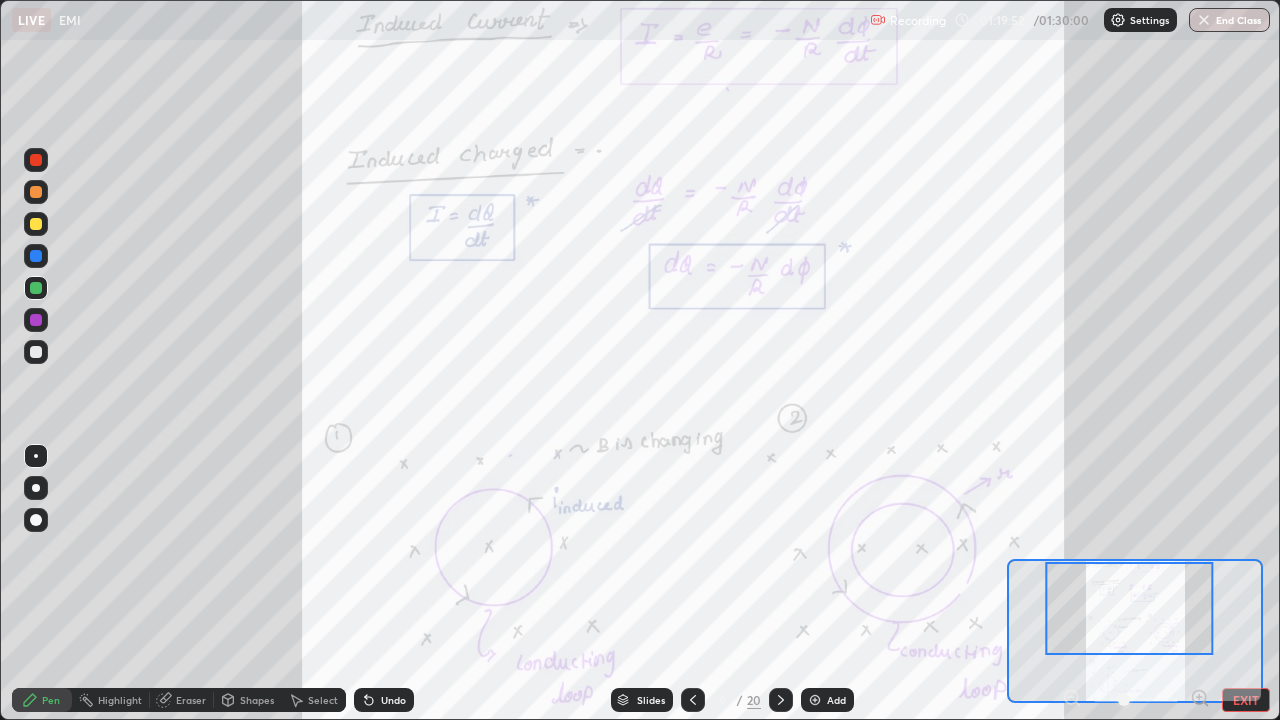 click 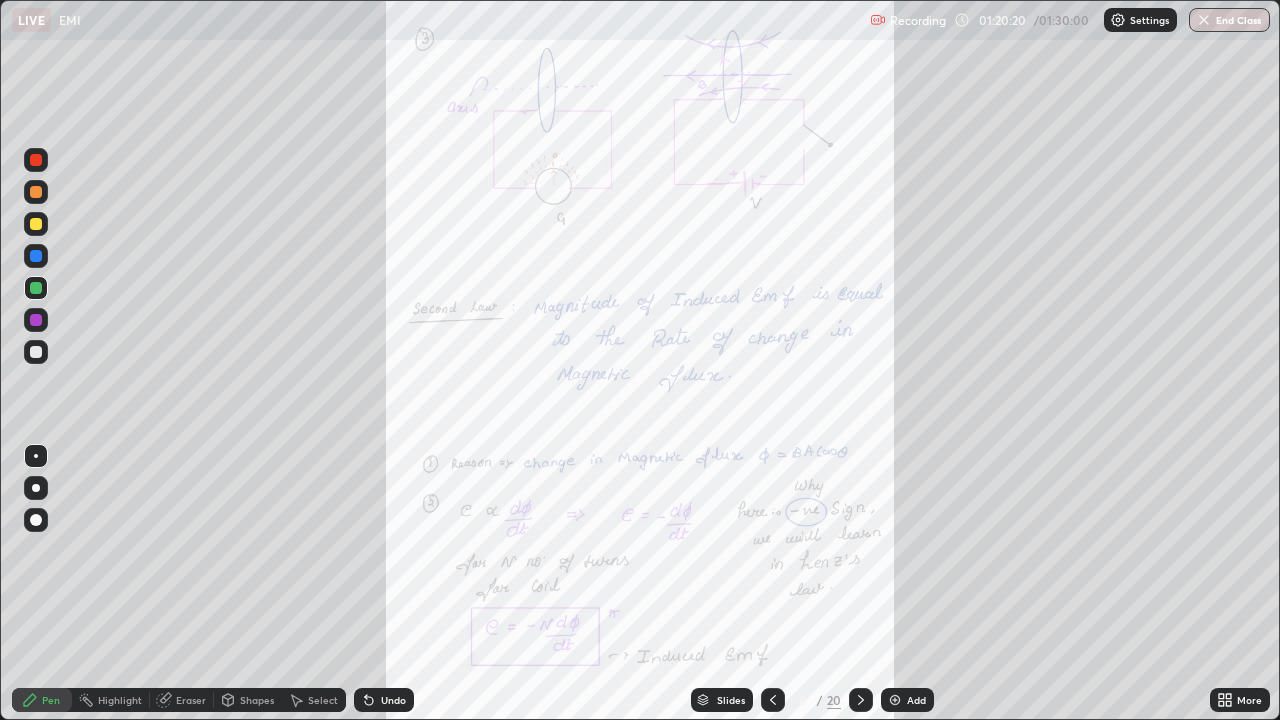 click 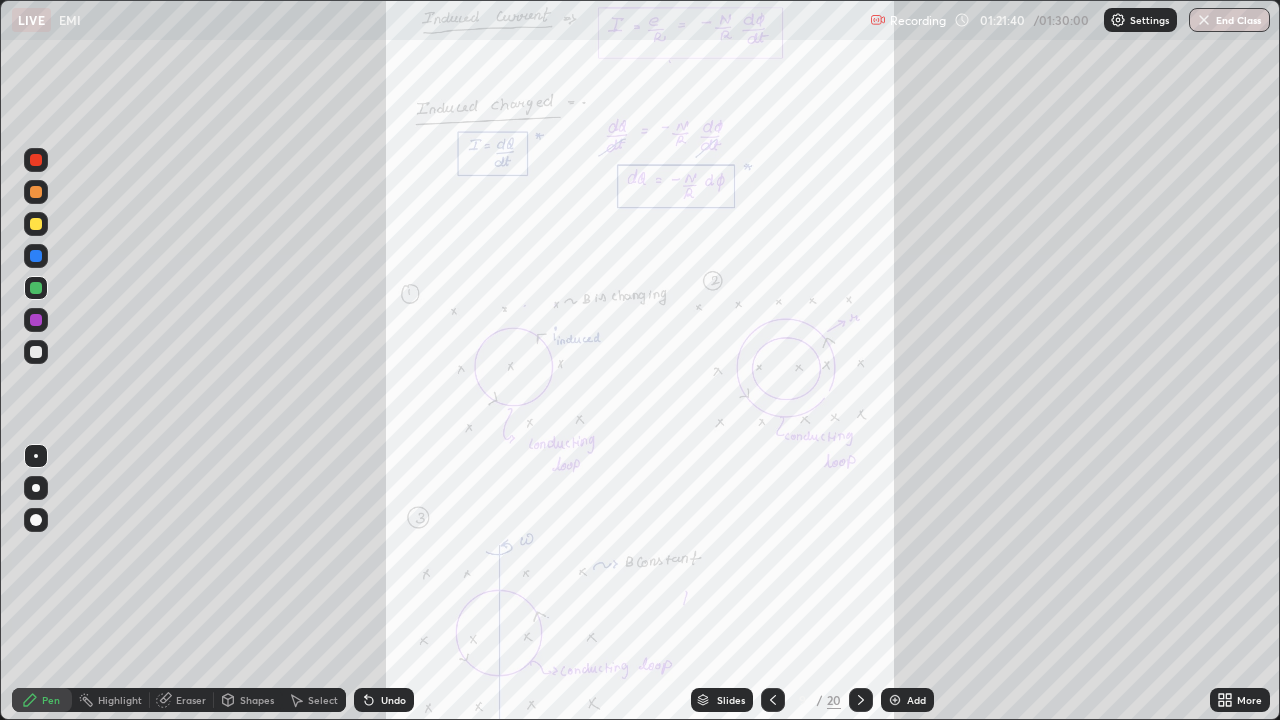 click 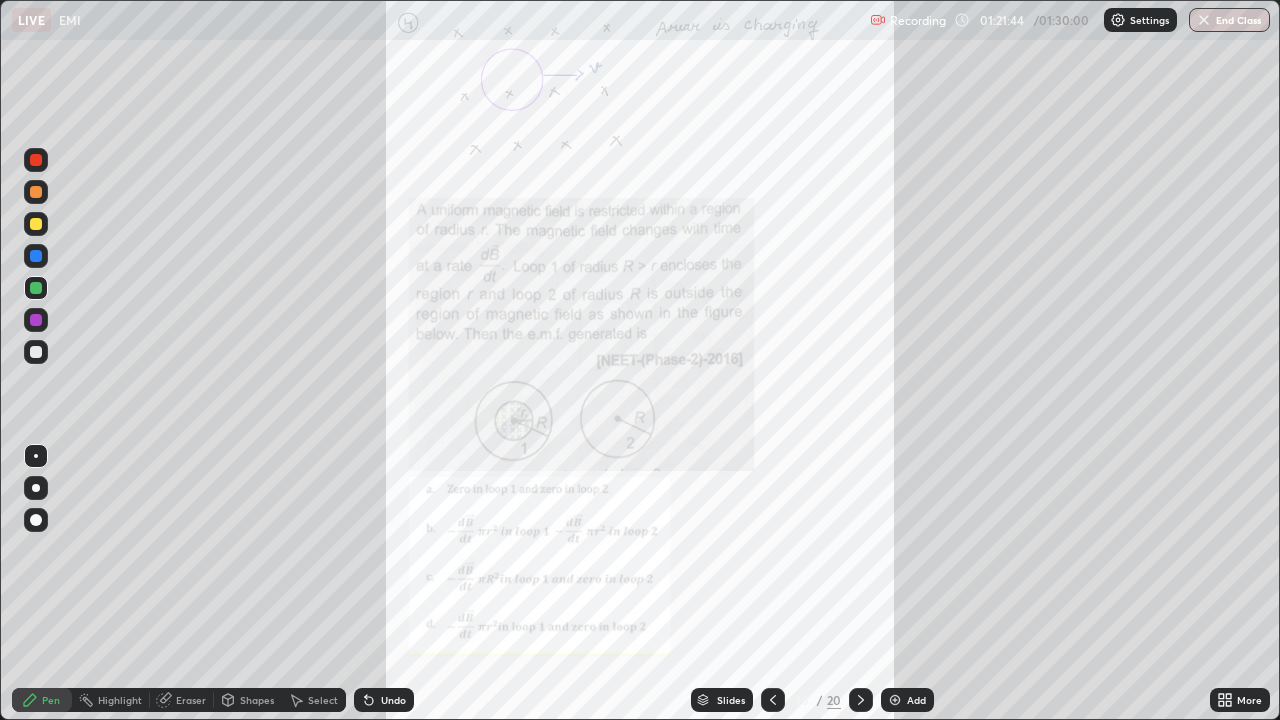 click 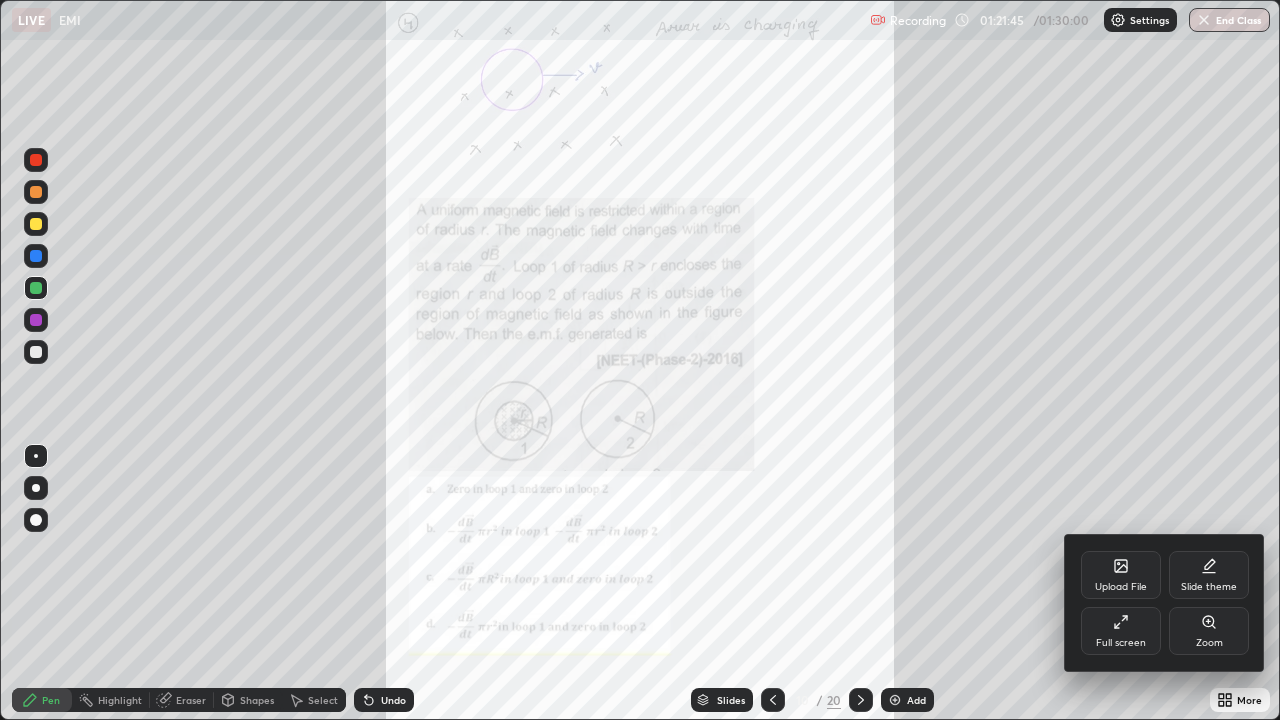 click on "Zoom" at bounding box center (1209, 631) 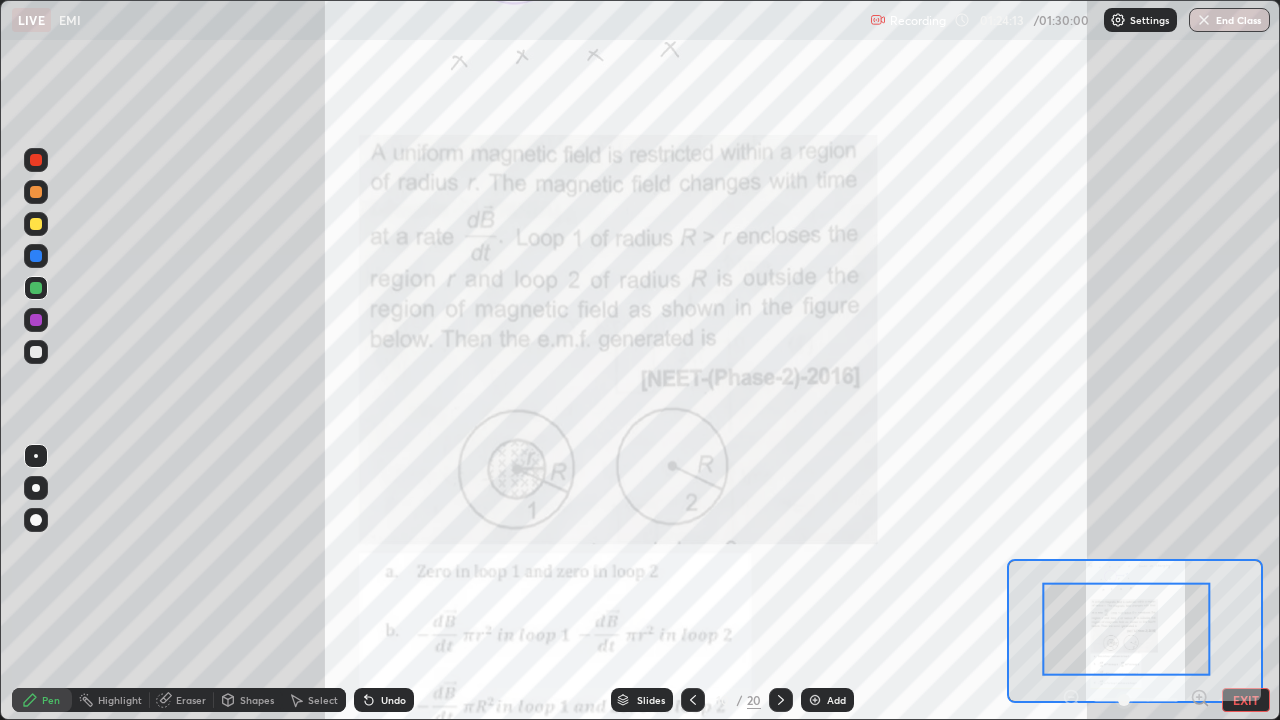 click at bounding box center [36, 320] 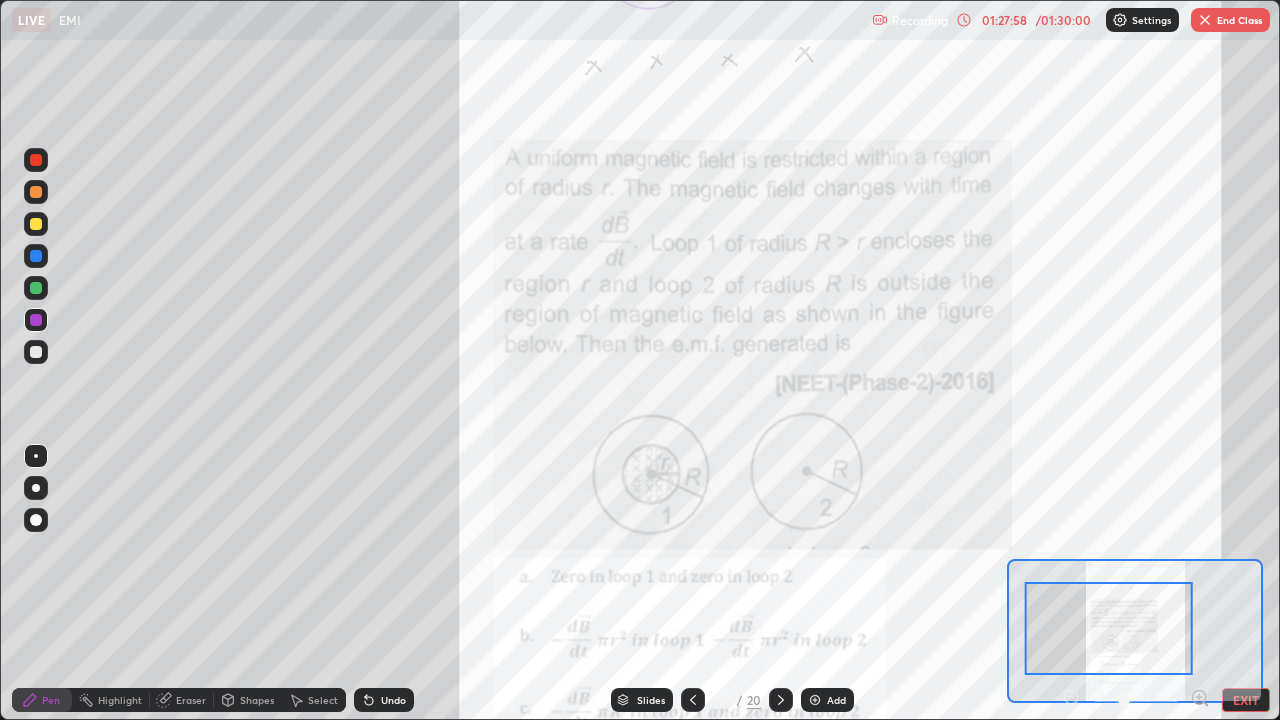 click on "Pen Highlight Eraser Shapes Select Undo Slides 10 / 20 Add EXIT" at bounding box center [640, 700] 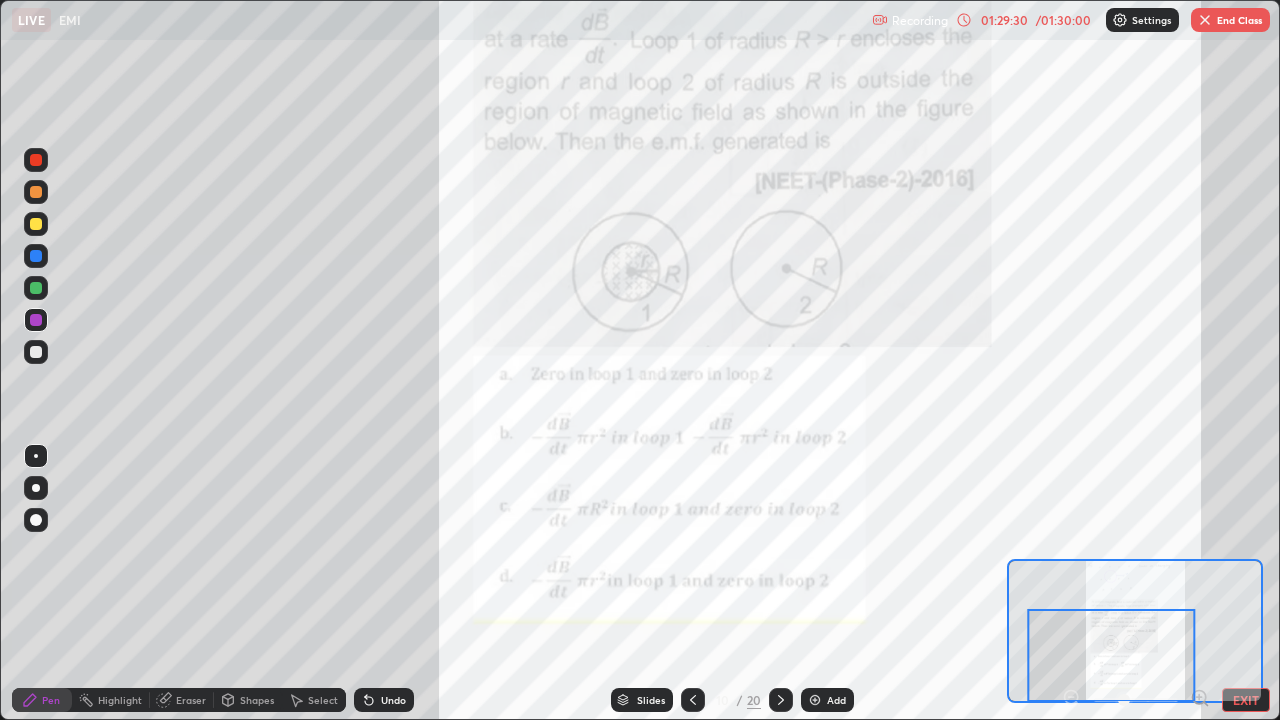 click 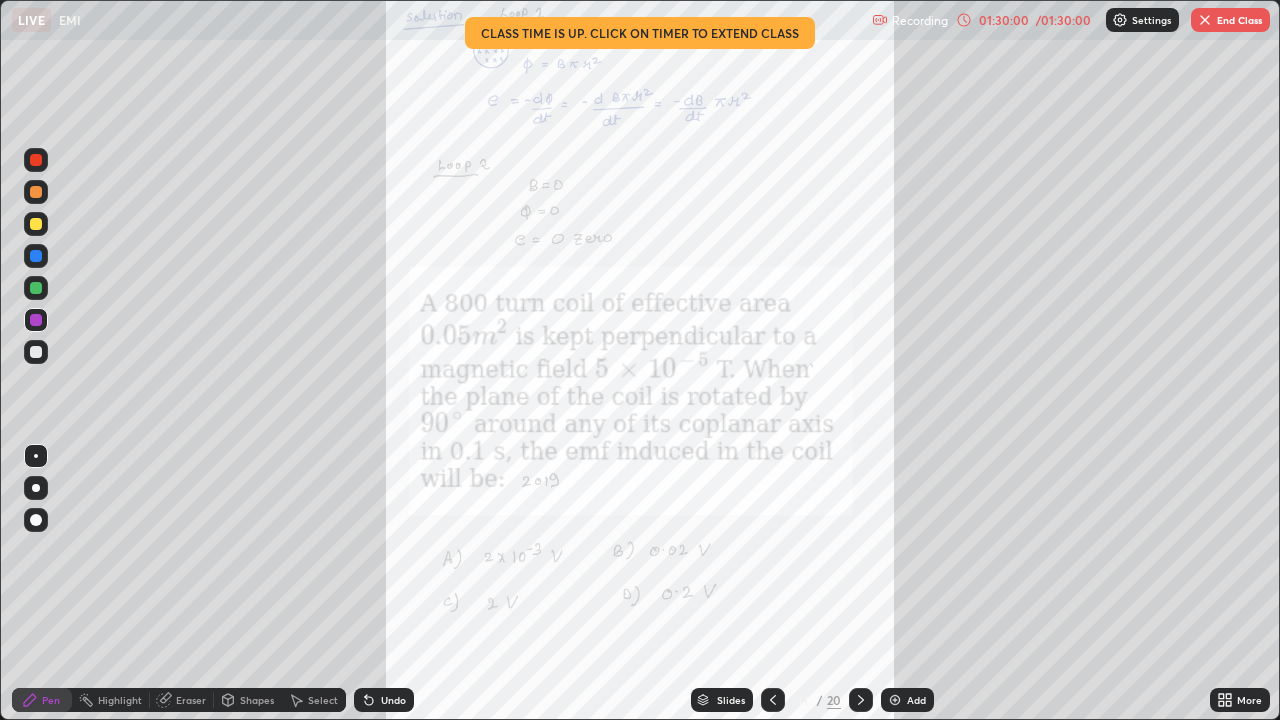 click 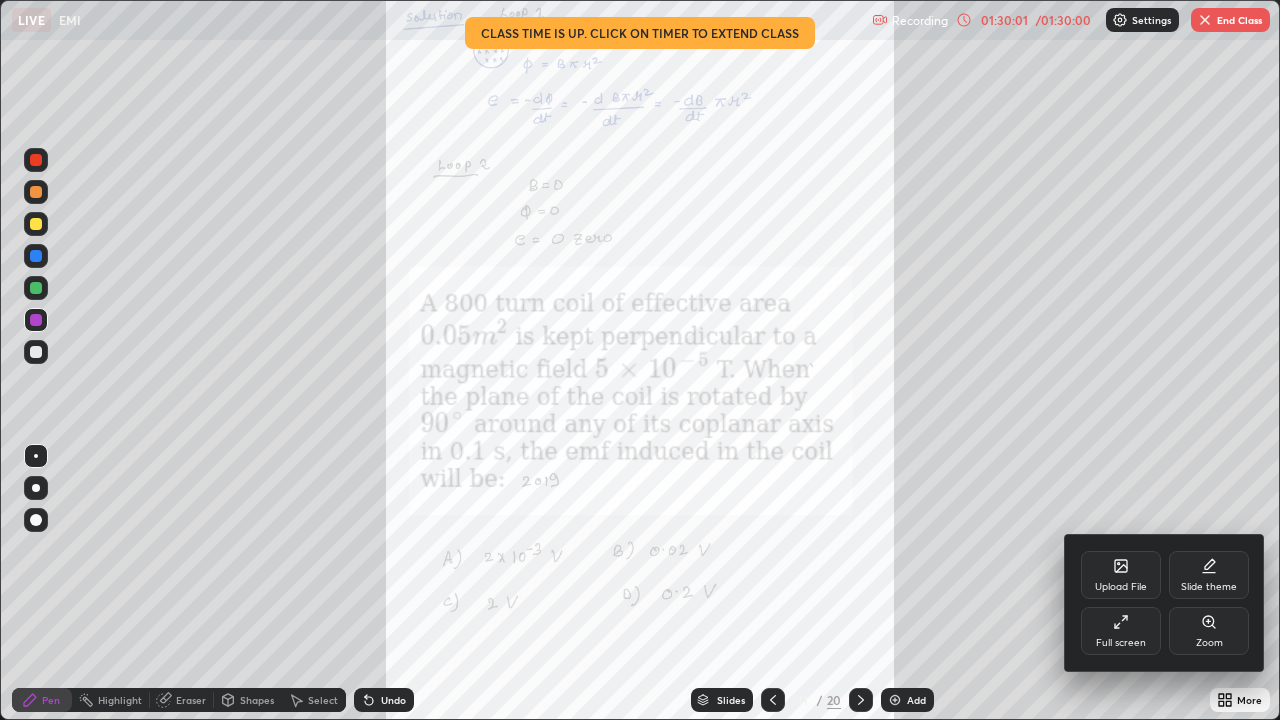 click on "Zoom" at bounding box center [1209, 643] 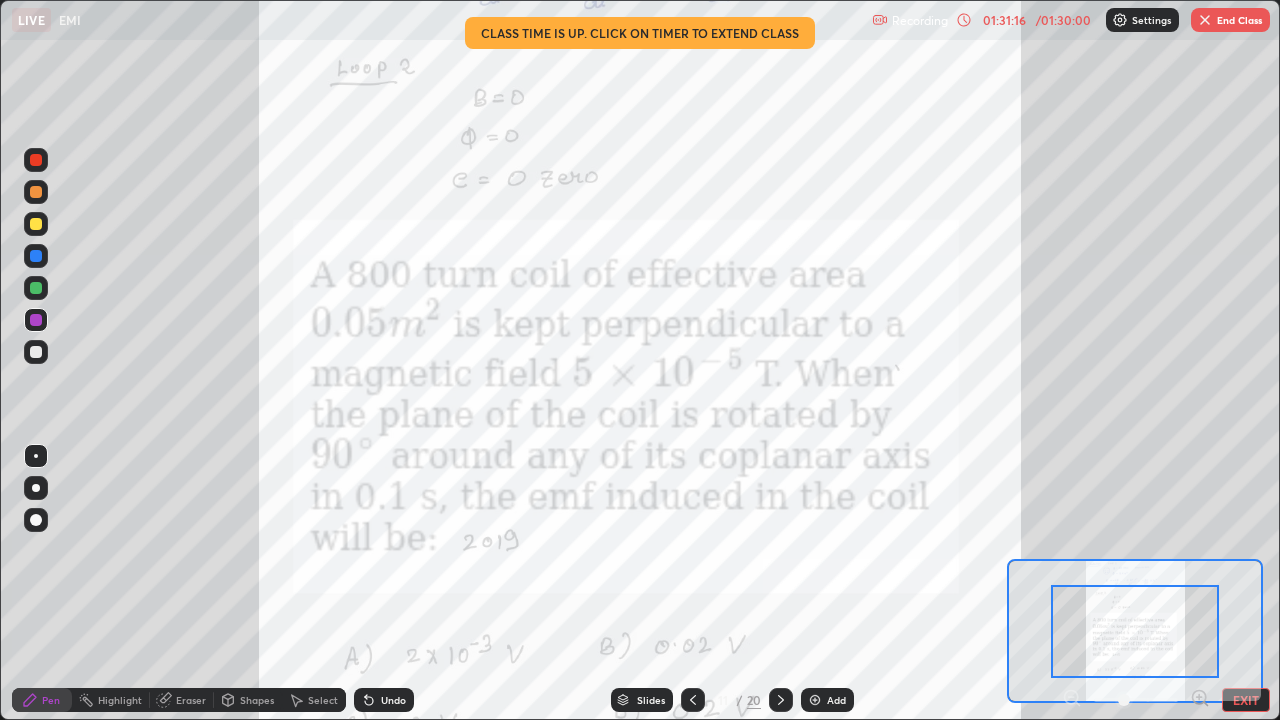 click on "/  01:30:00" at bounding box center (1063, 20) 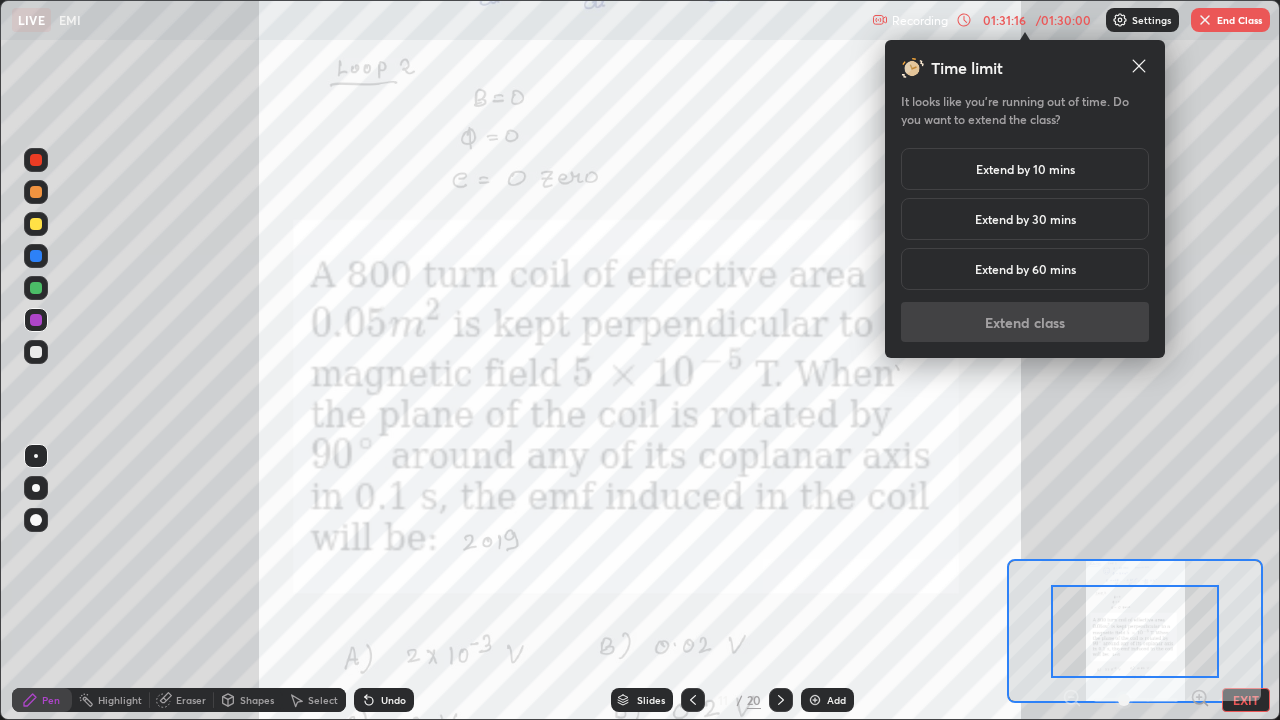 click on "Extend by 10 mins" at bounding box center (1025, 169) 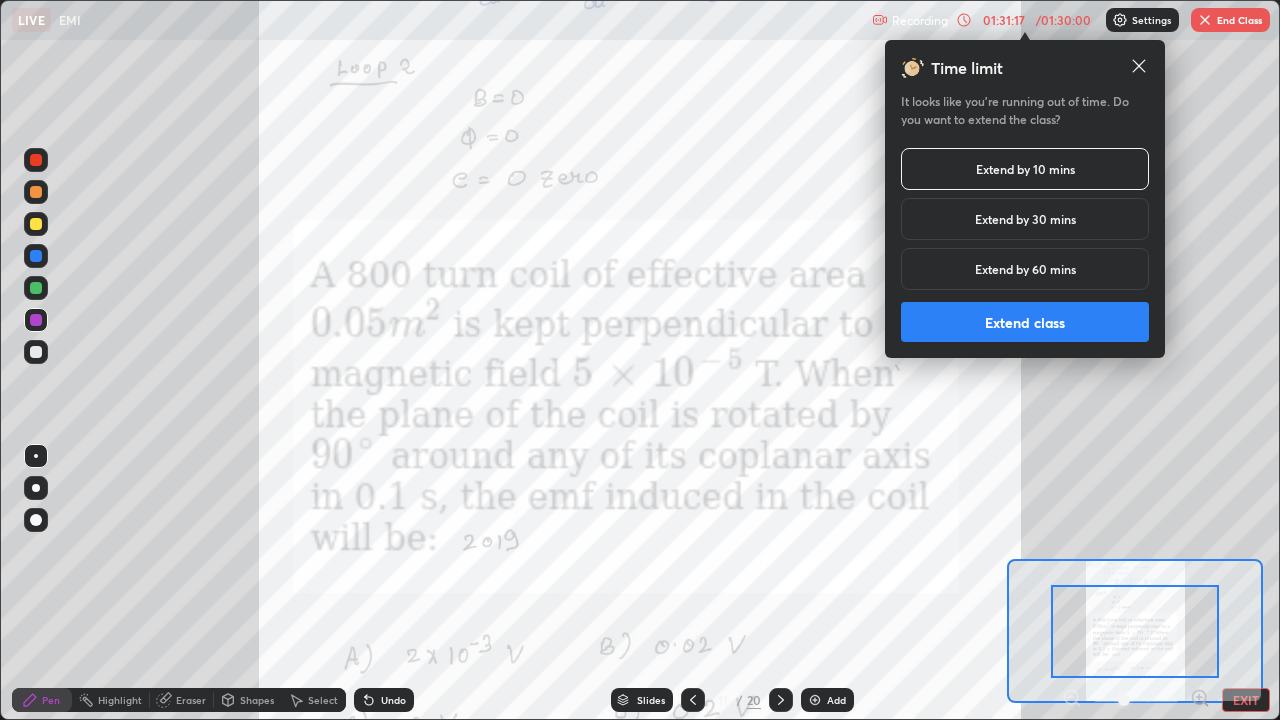 click on "Extend class" at bounding box center [1025, 322] 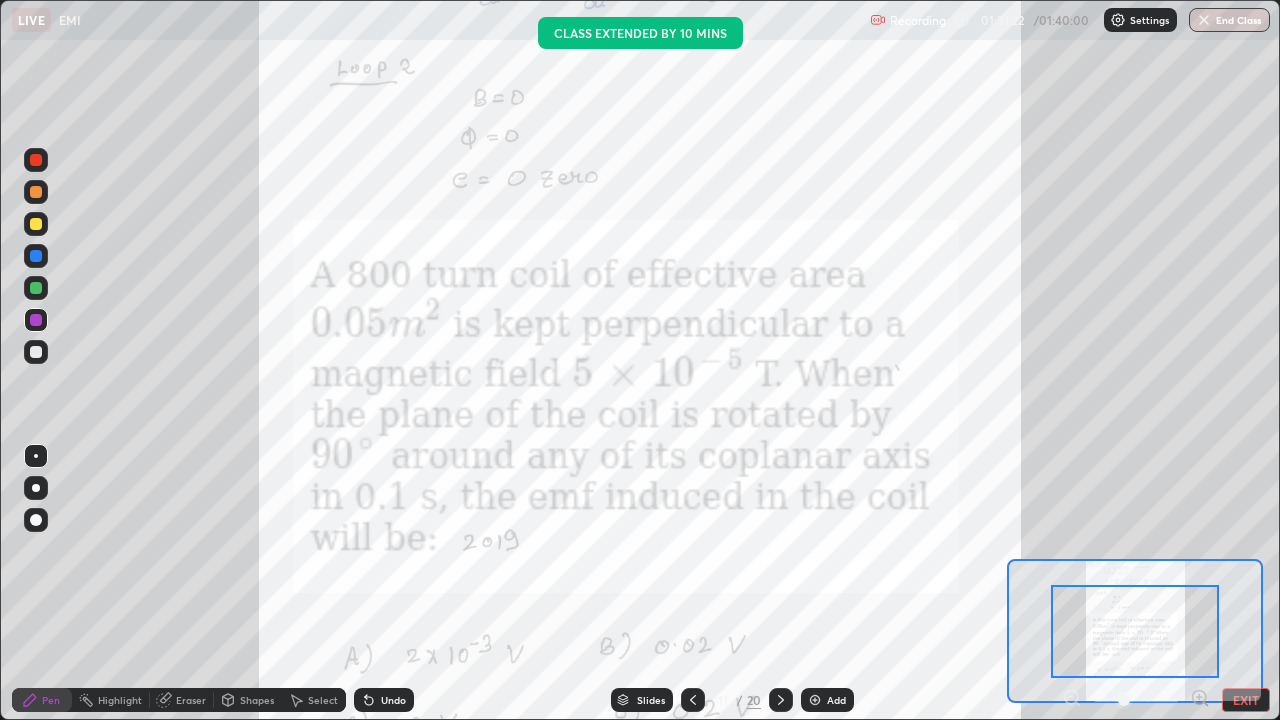 click on "EXIT" at bounding box center [1246, 700] 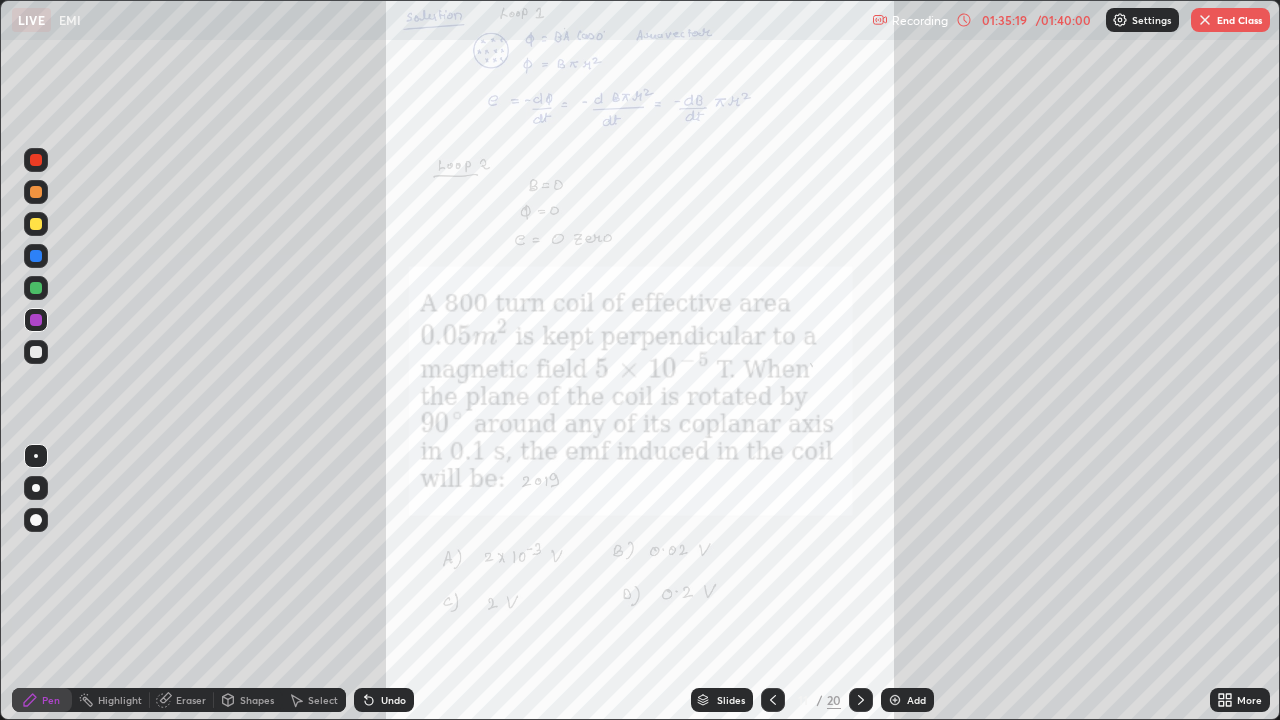 click on "End Class" at bounding box center [1230, 20] 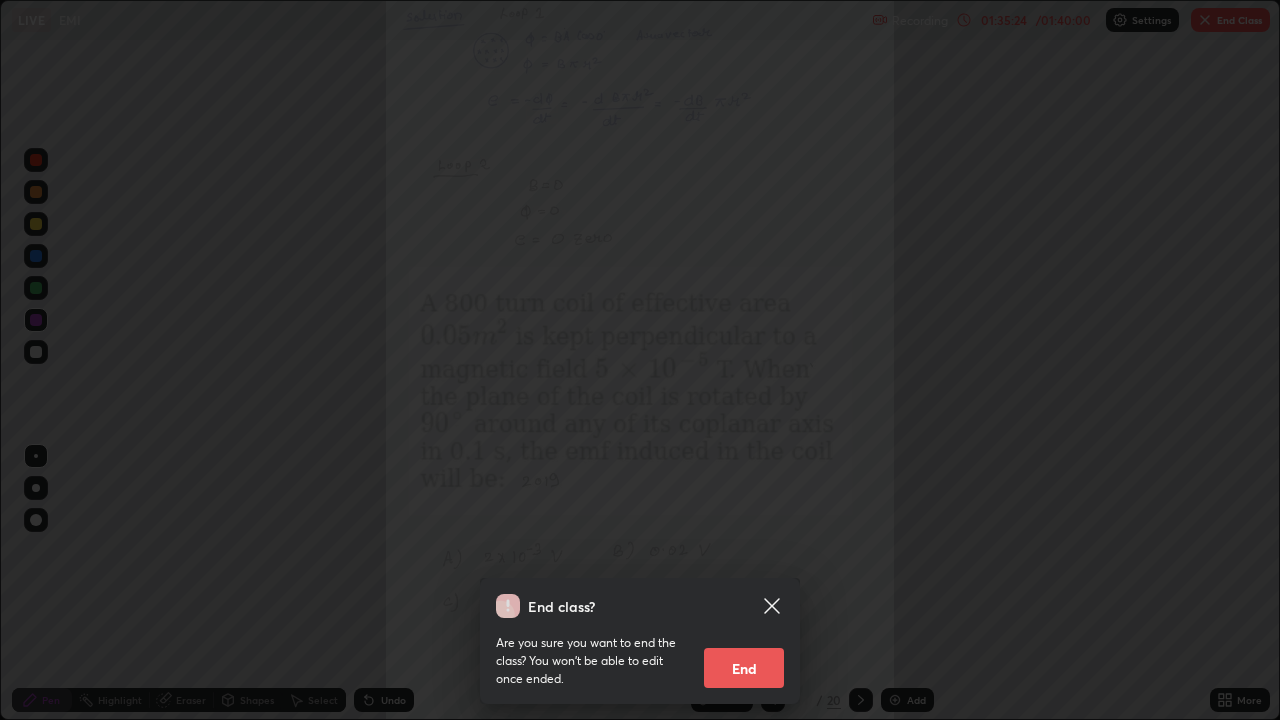 click on "End" at bounding box center [744, 668] 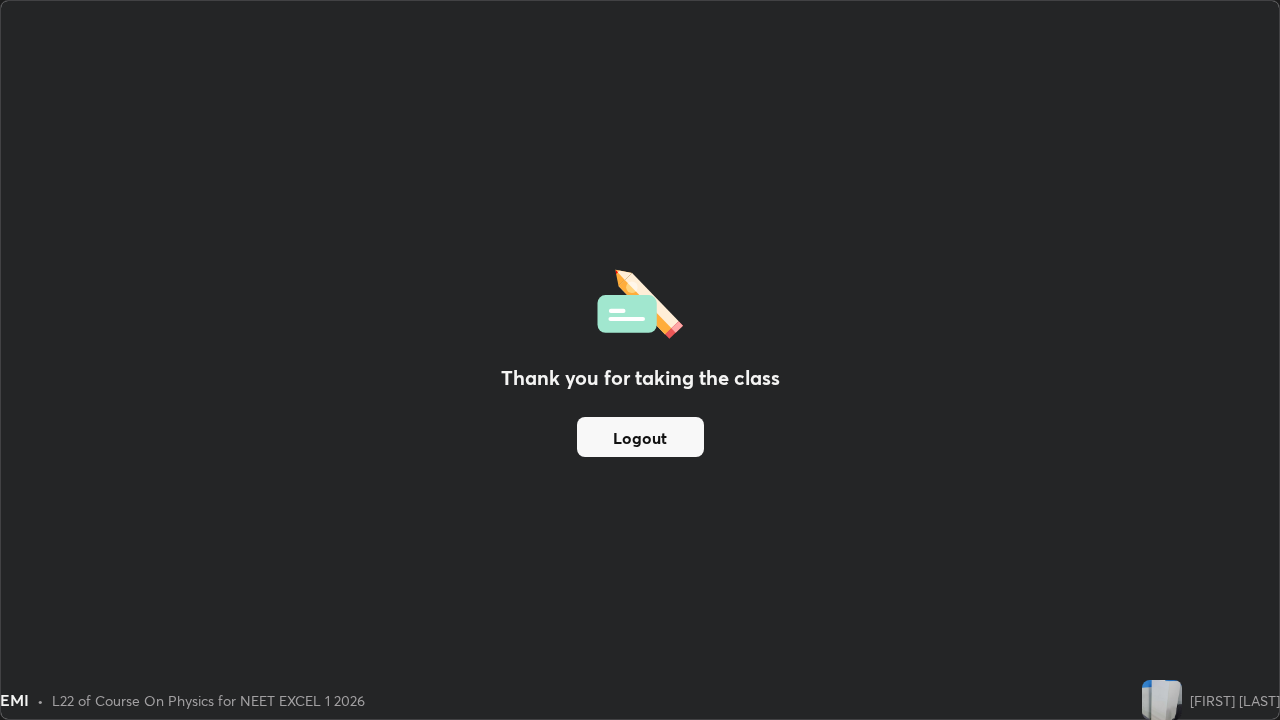 click on "Logout" at bounding box center (640, 437) 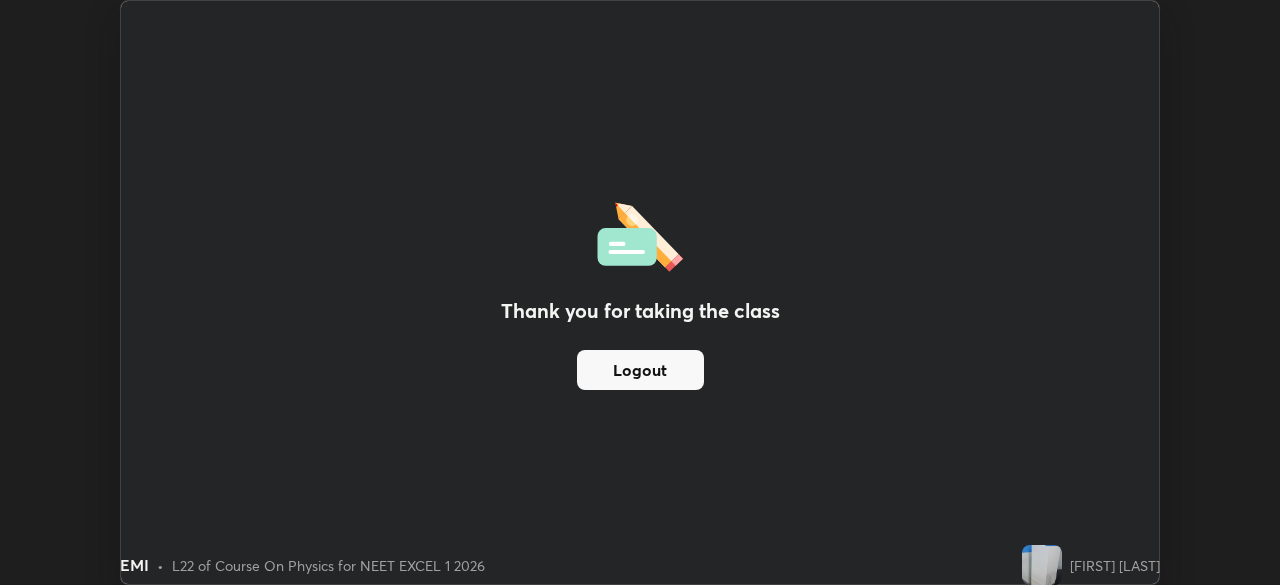 scroll, scrollTop: 585, scrollLeft: 1280, axis: both 